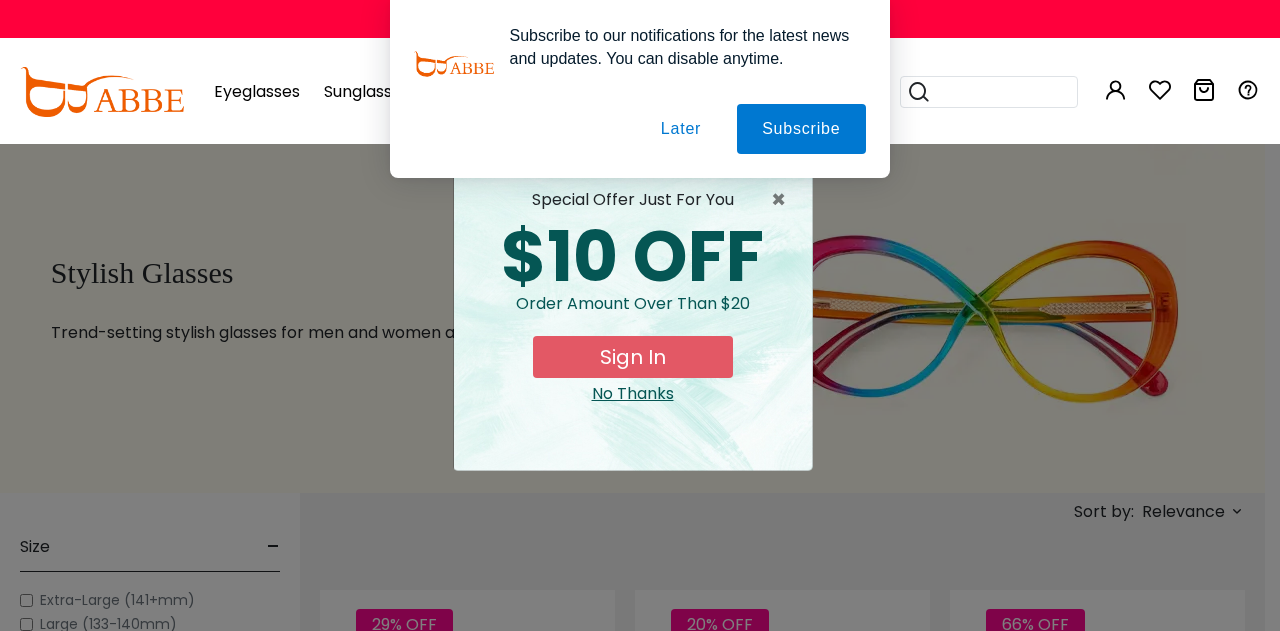 scroll, scrollTop: 0, scrollLeft: 0, axis: both 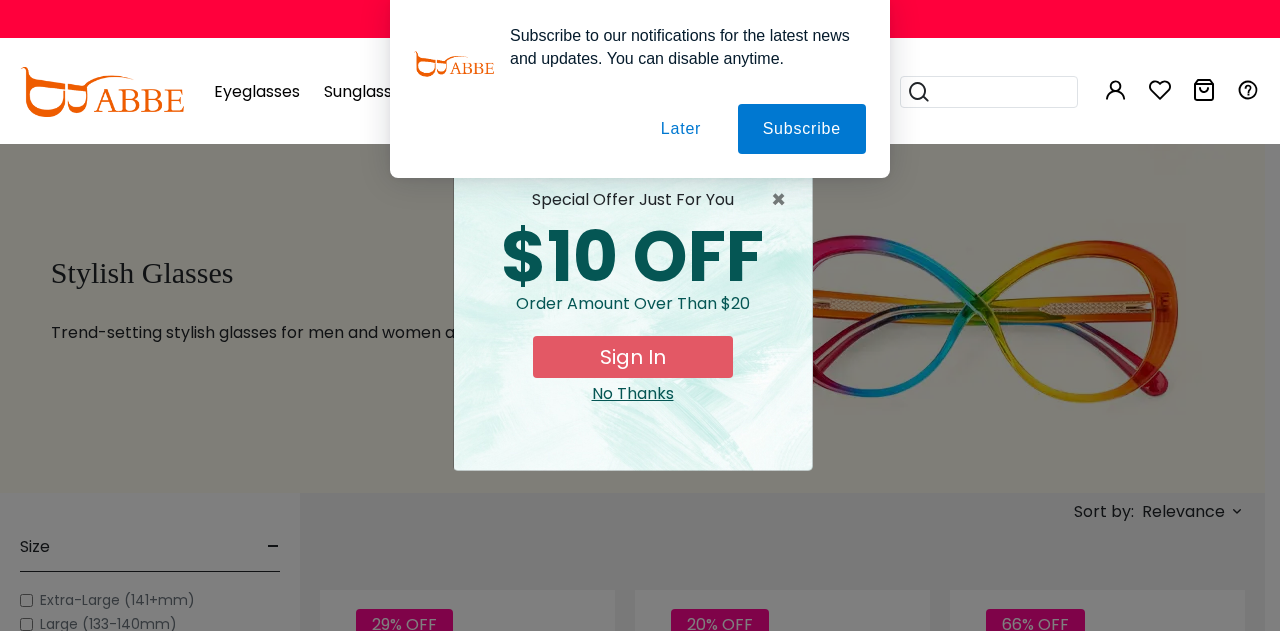 click on "Later" at bounding box center (0, 0) 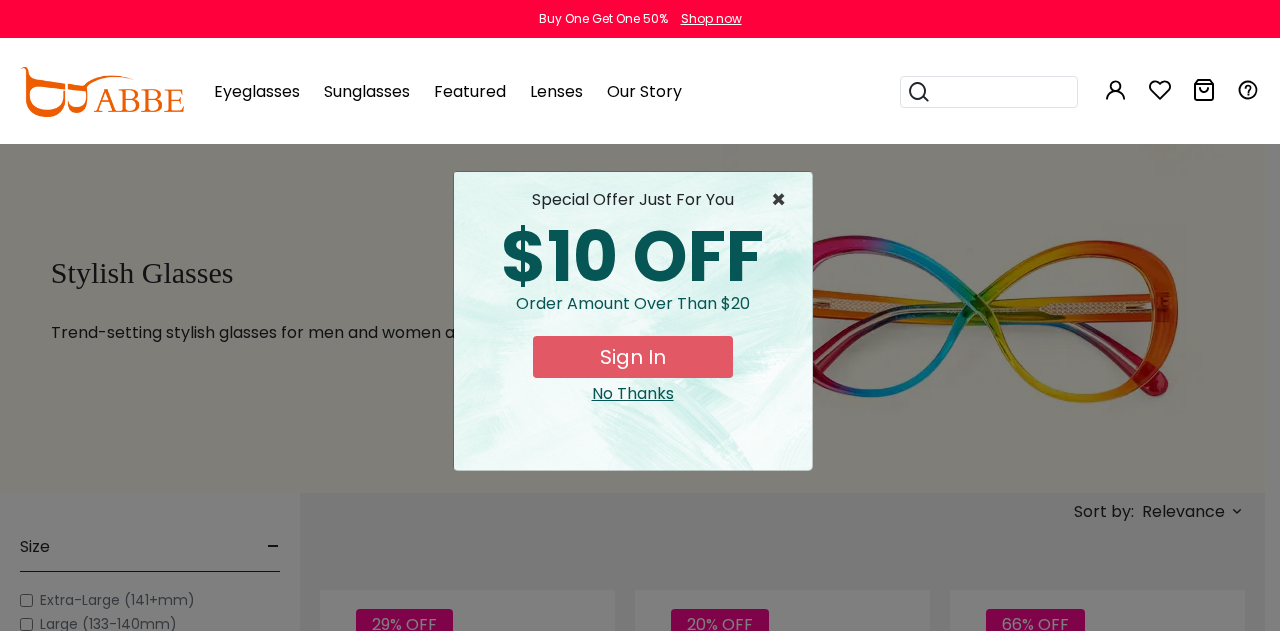 click on "×" at bounding box center [783, 200] 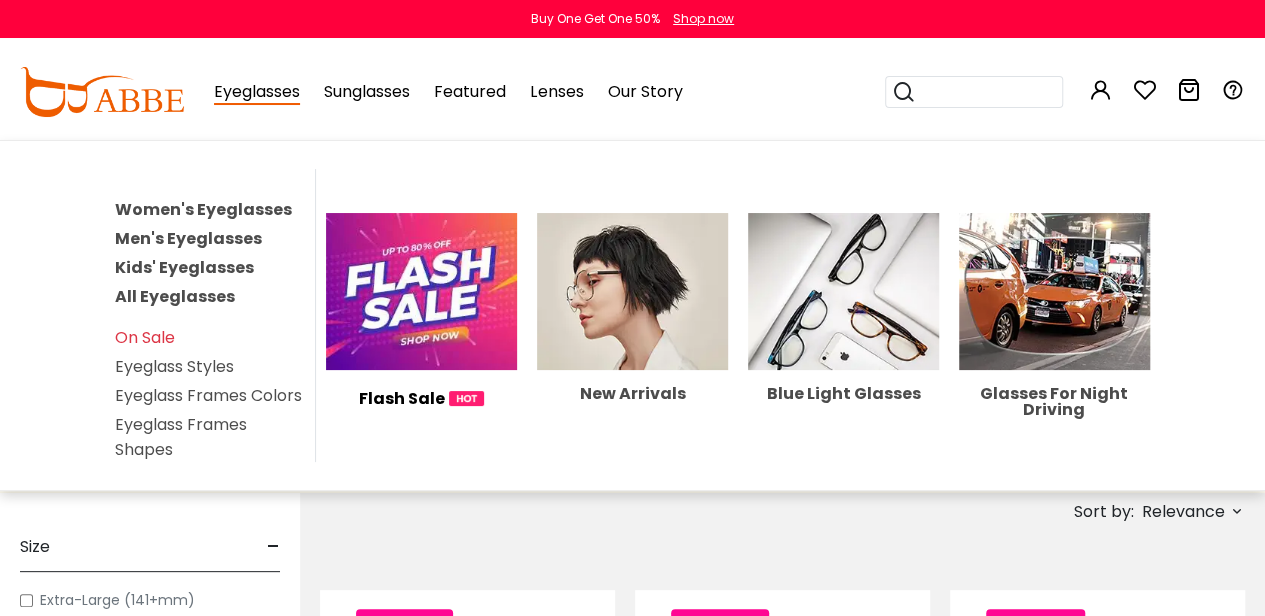 click on "Kids' Eyeglasses" at bounding box center [184, 267] 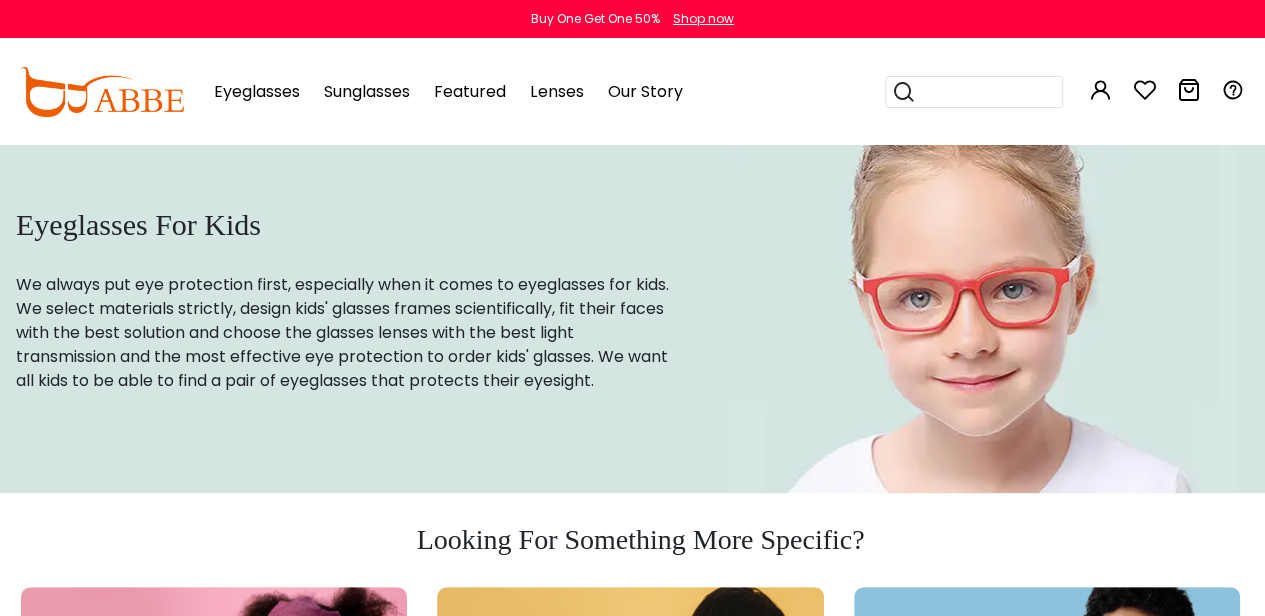 scroll, scrollTop: 0, scrollLeft: 0, axis: both 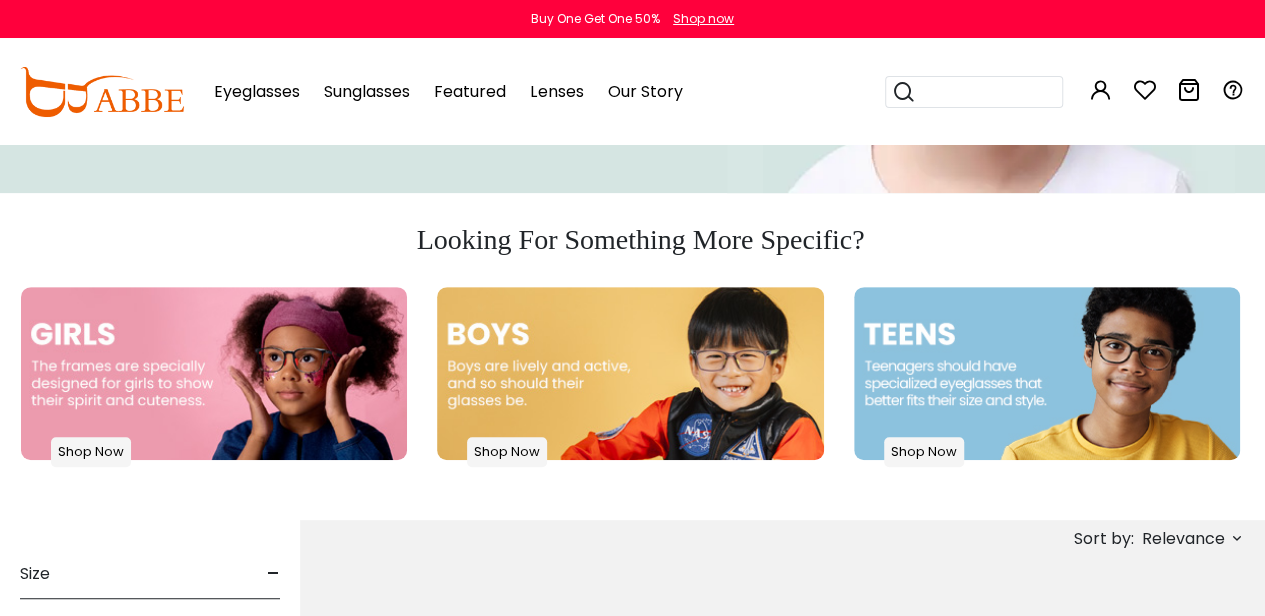 click at bounding box center [1047, 373] 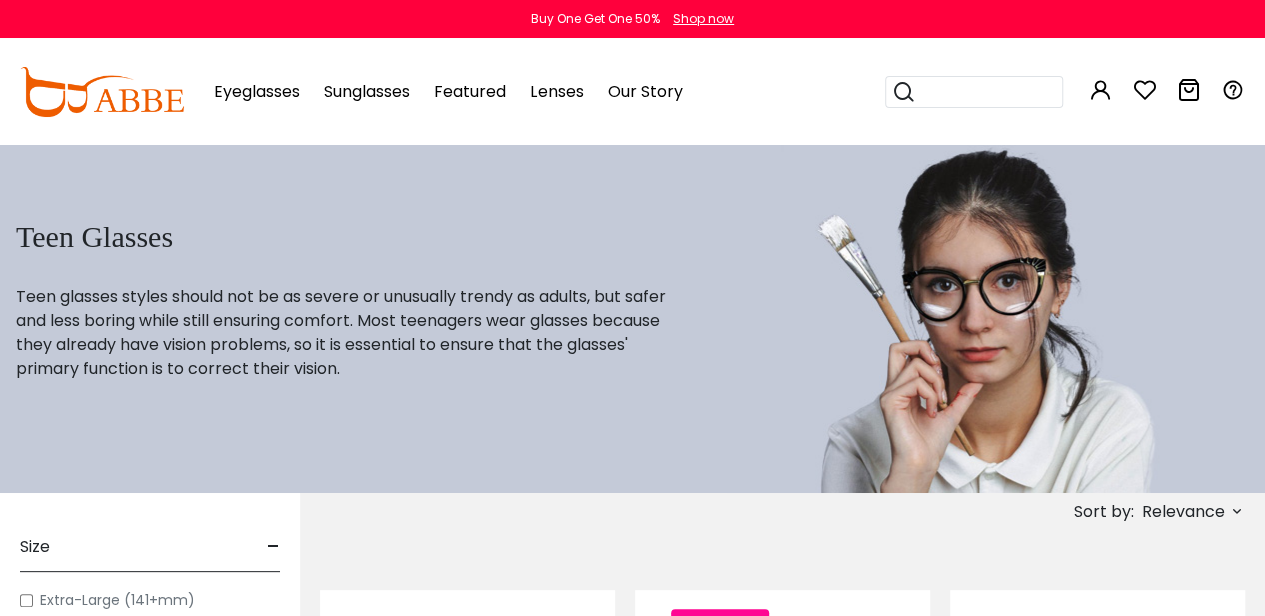 scroll, scrollTop: 0, scrollLeft: 0, axis: both 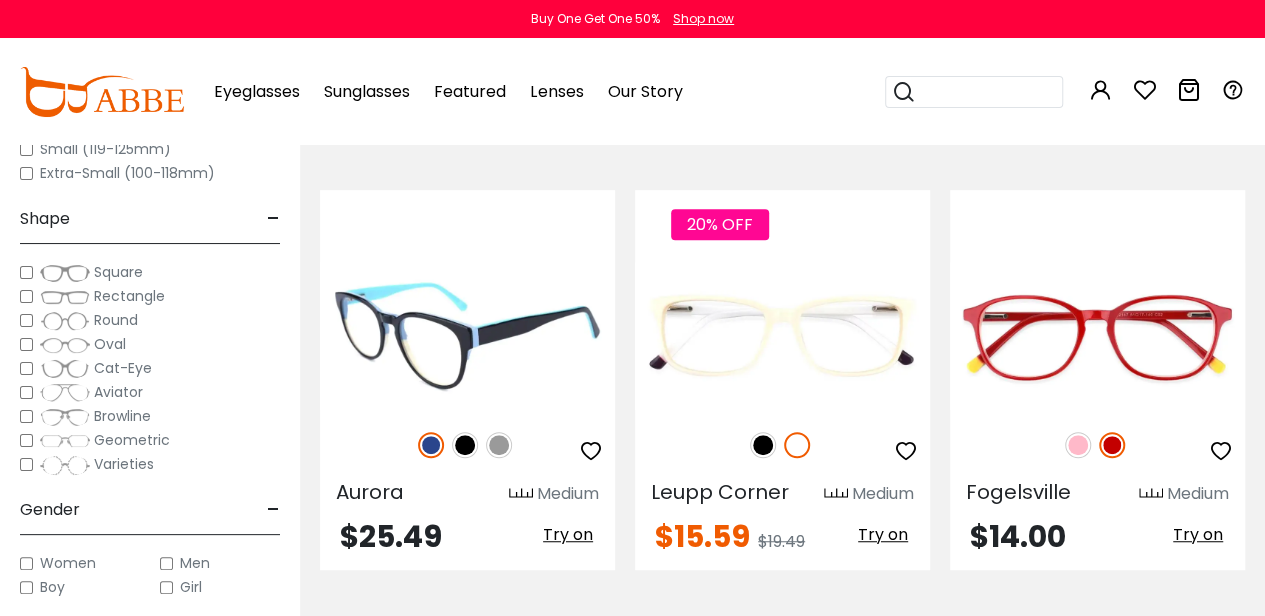 click at bounding box center (465, 445) 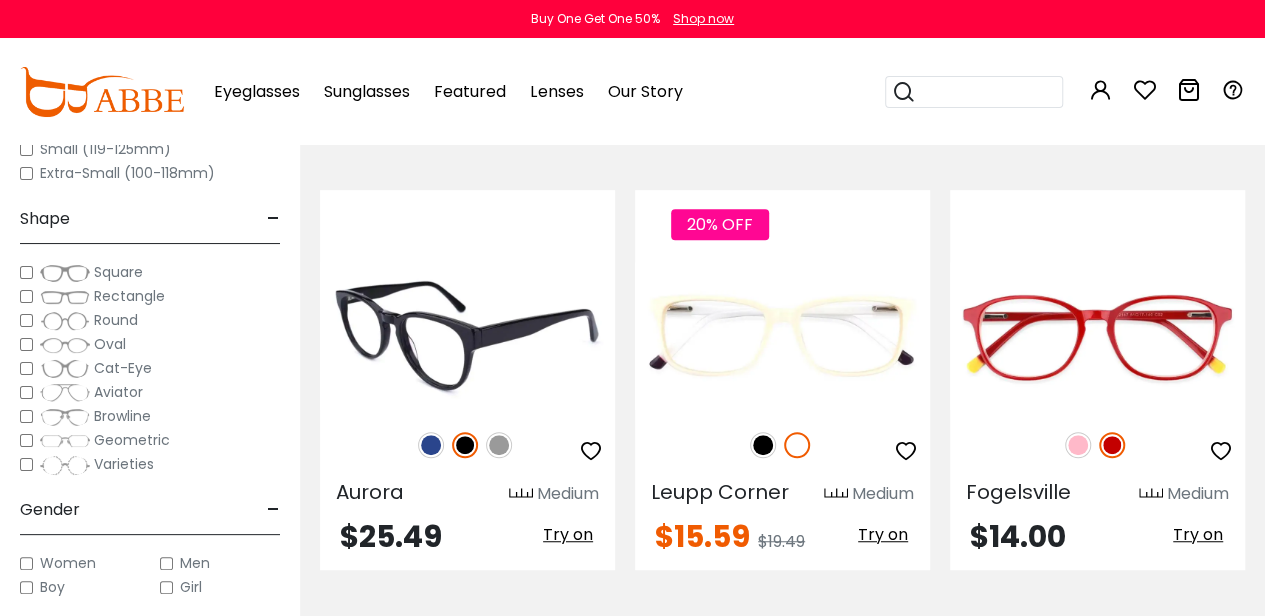 click at bounding box center [499, 445] 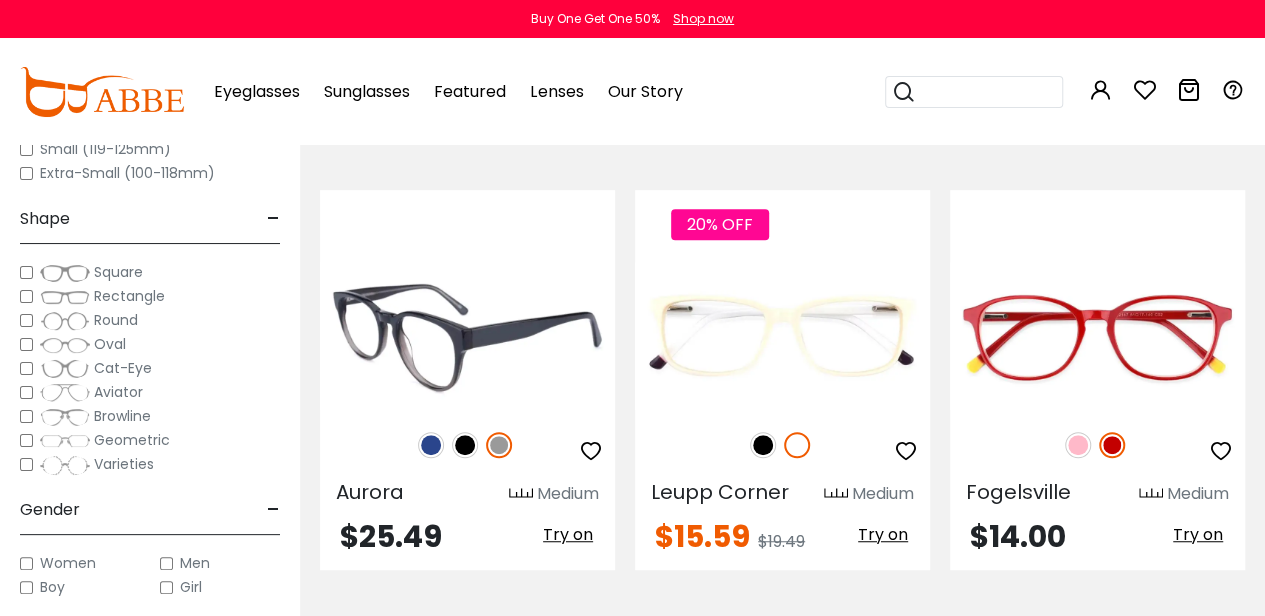 click at bounding box center [465, 445] 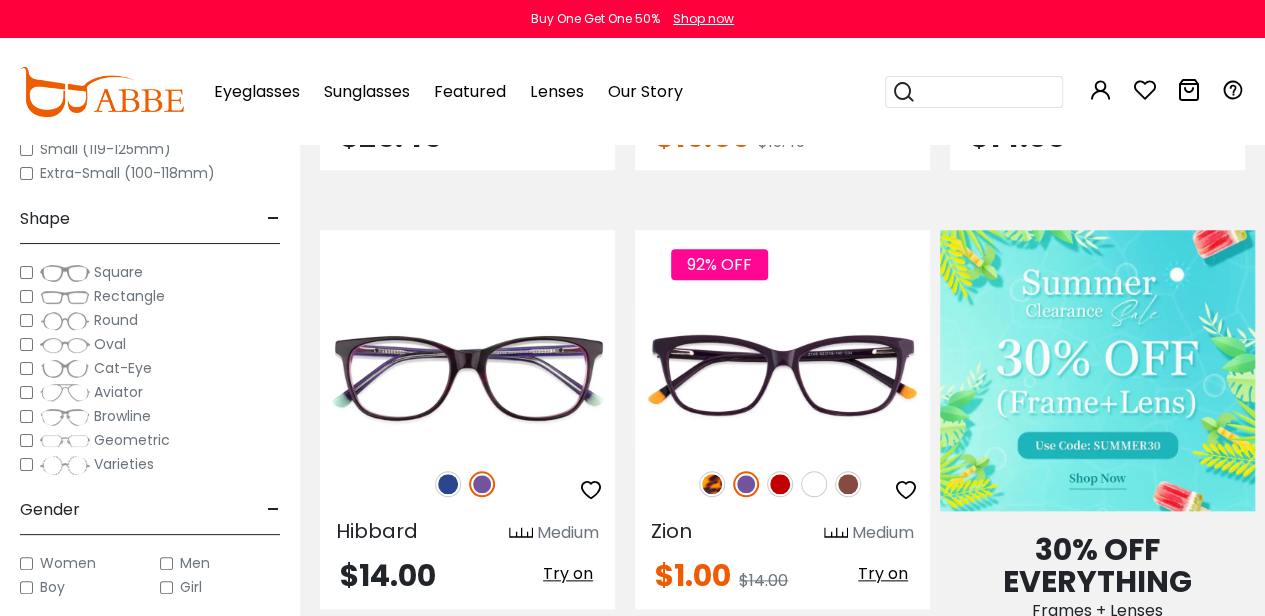 scroll, scrollTop: 400, scrollLeft: 0, axis: vertical 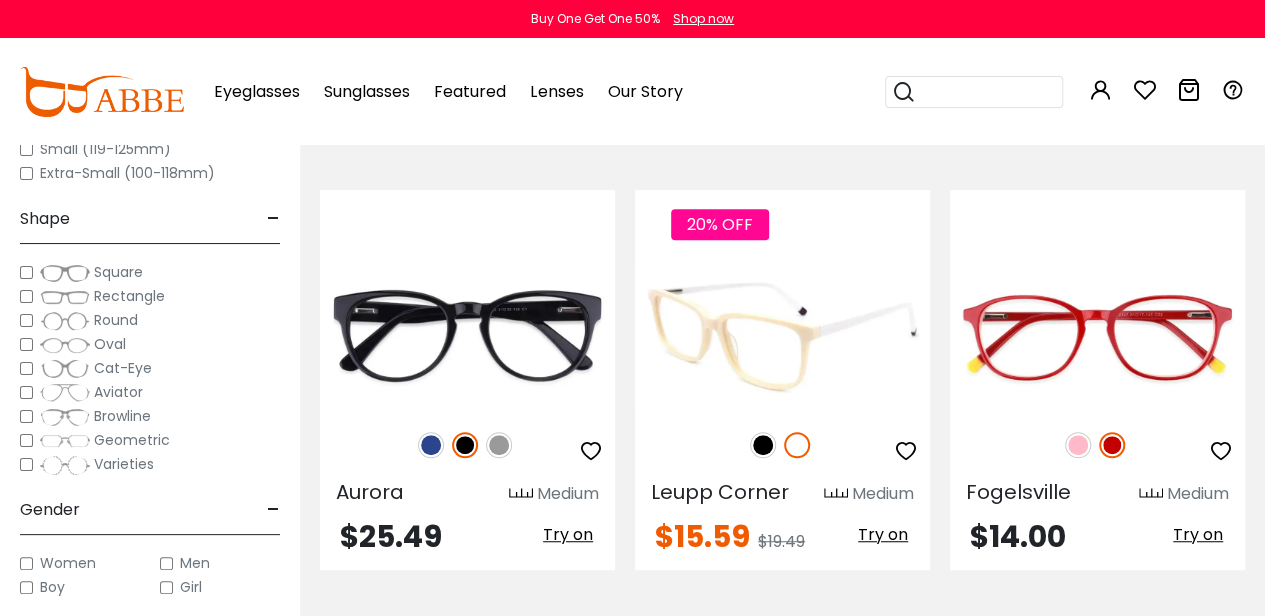 click at bounding box center (763, 445) 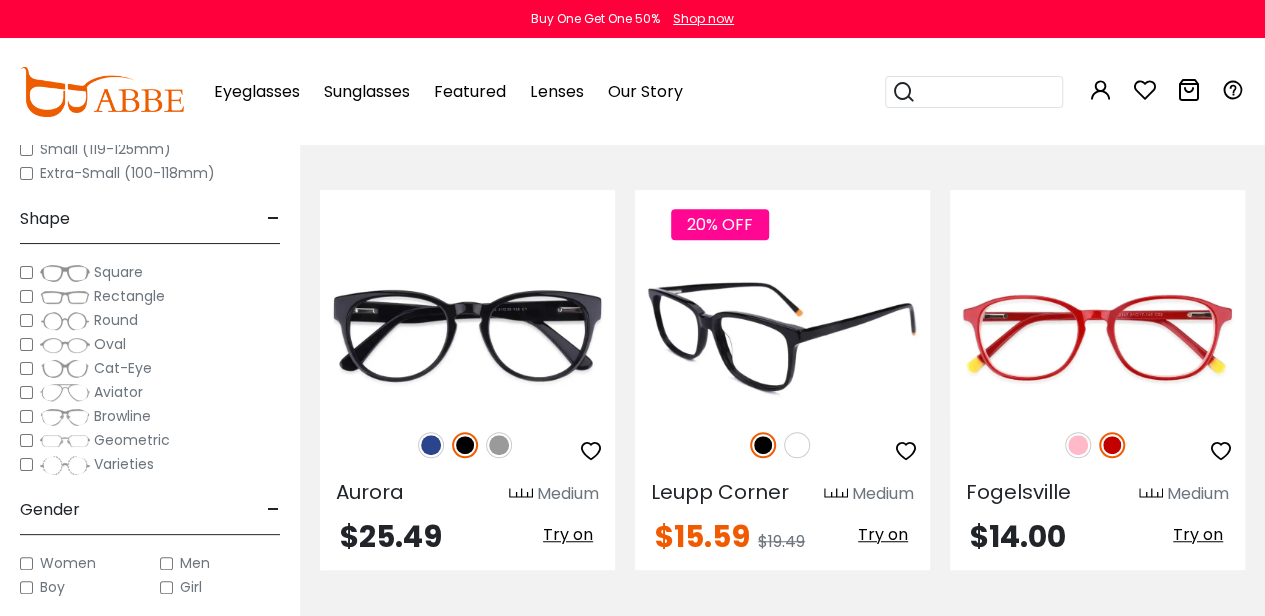 click at bounding box center (797, 445) 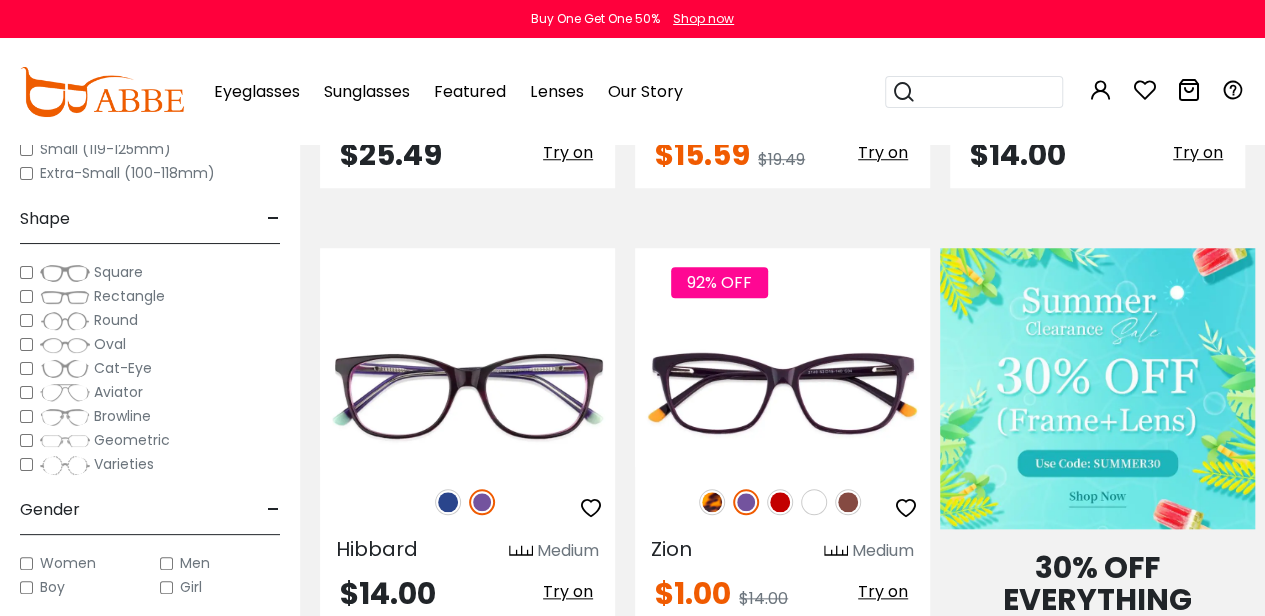 scroll, scrollTop: 800, scrollLeft: 0, axis: vertical 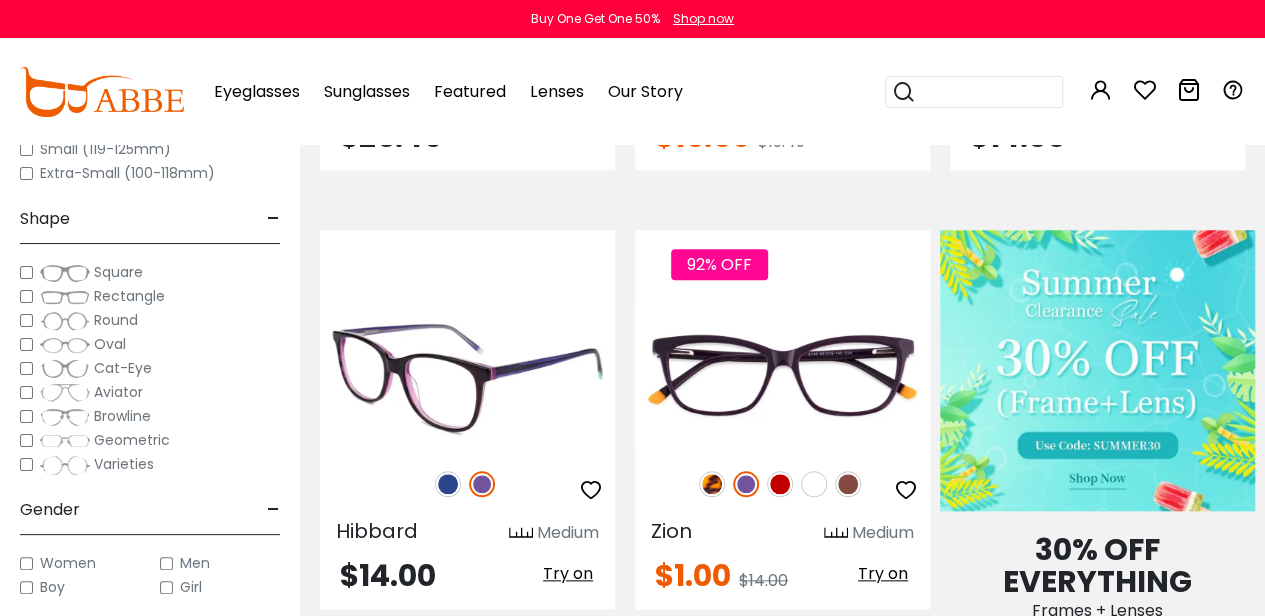 click at bounding box center [448, 484] 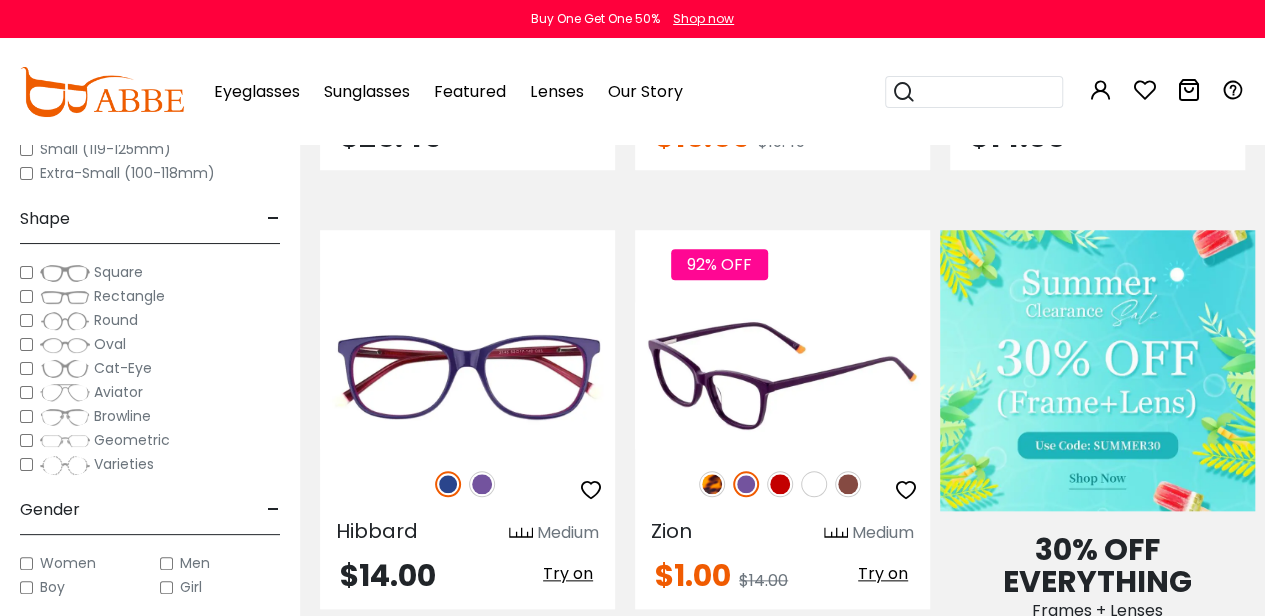 click at bounding box center (746, 484) 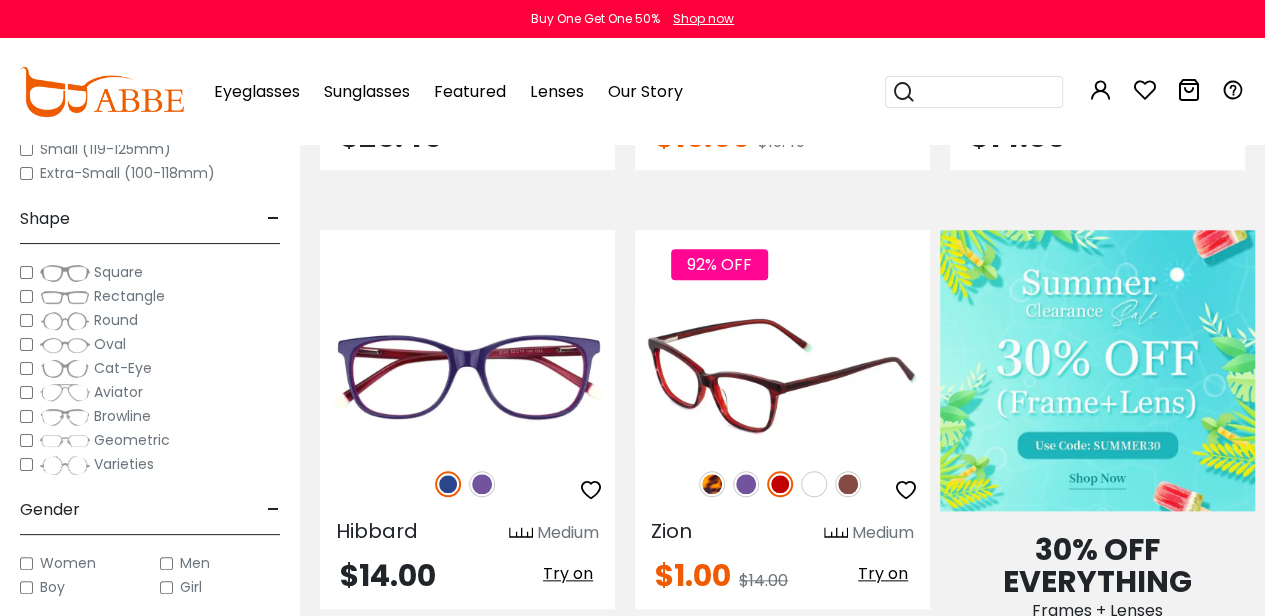 click at bounding box center [712, 484] 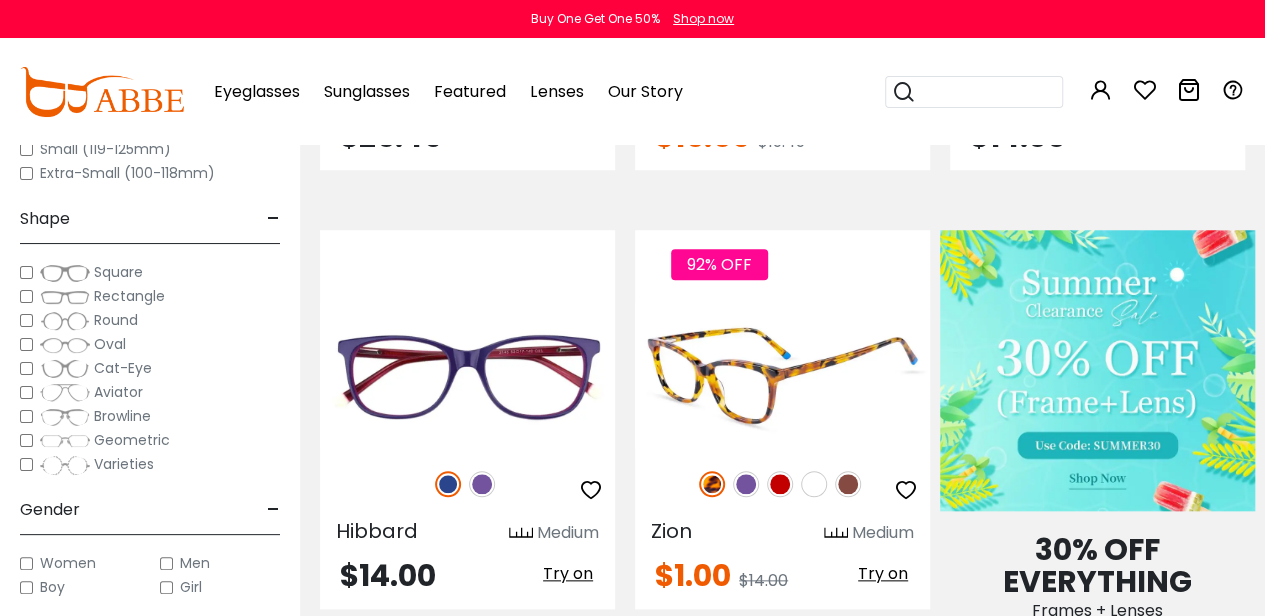 click at bounding box center [848, 484] 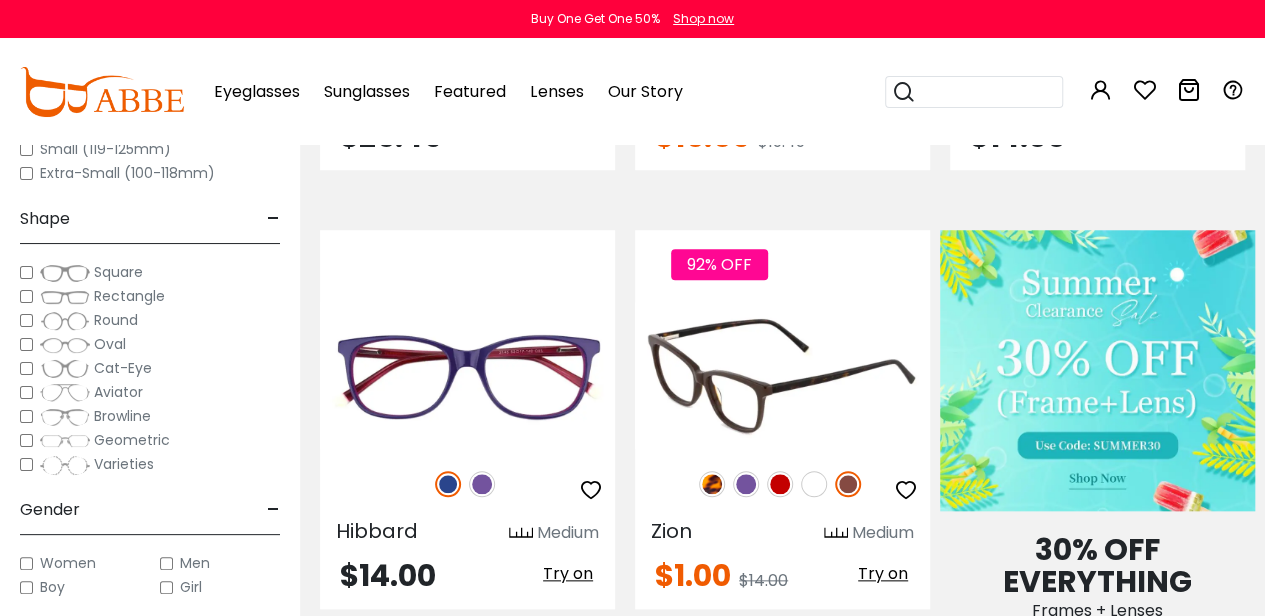 click at bounding box center (814, 484) 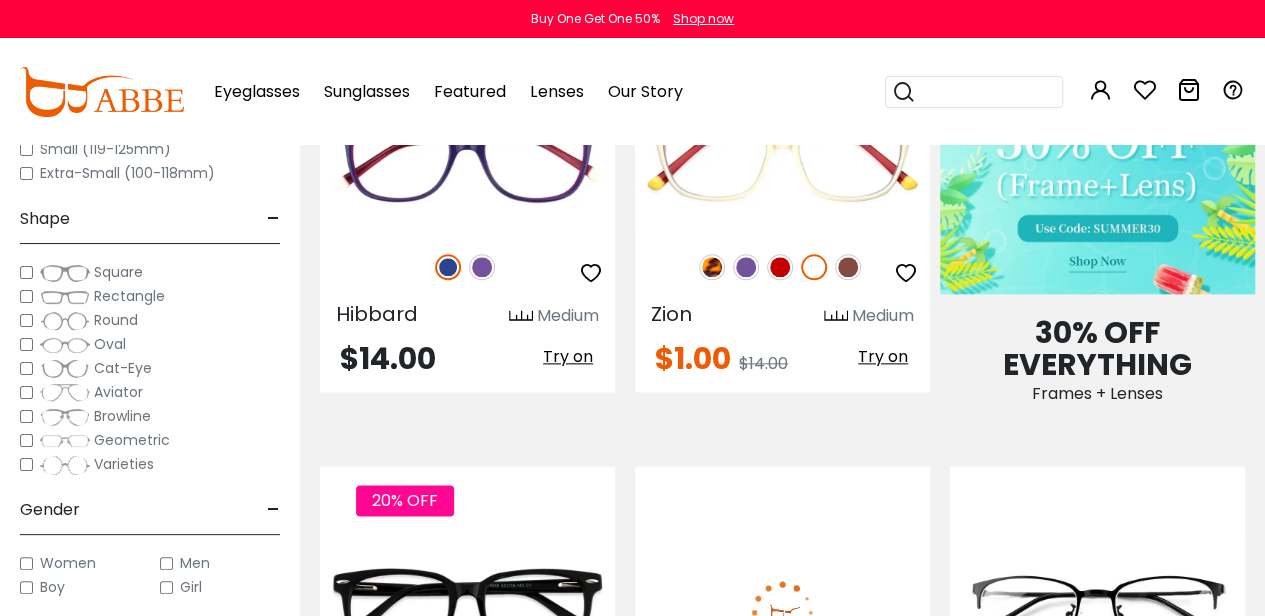 scroll, scrollTop: 1200, scrollLeft: 0, axis: vertical 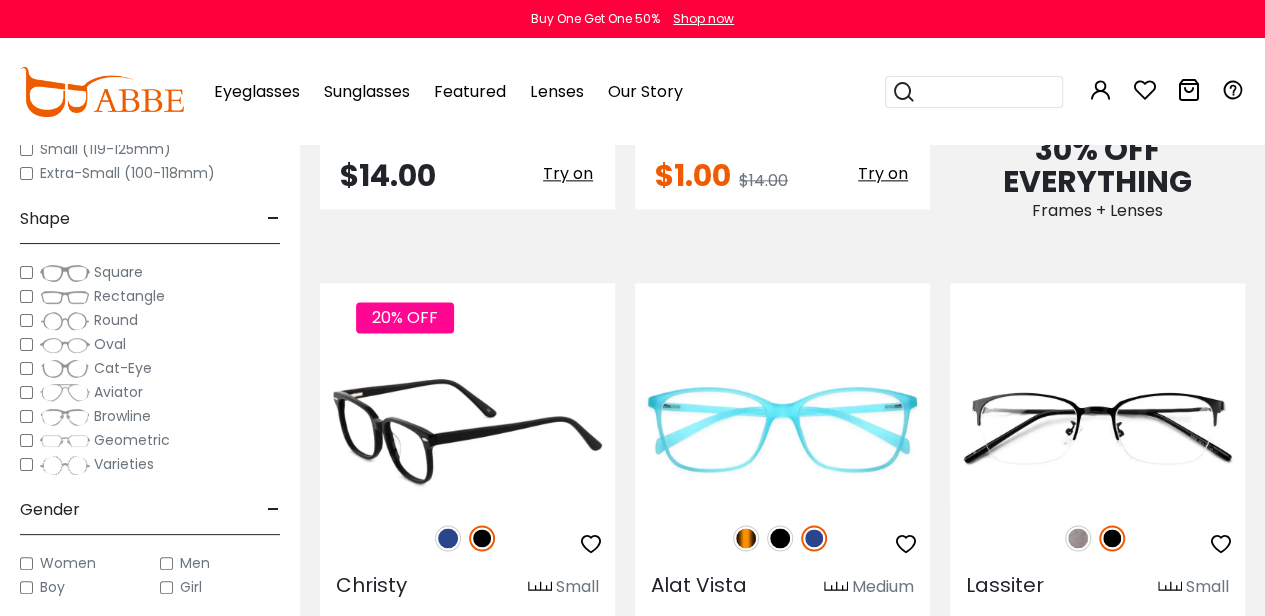click at bounding box center [448, 538] 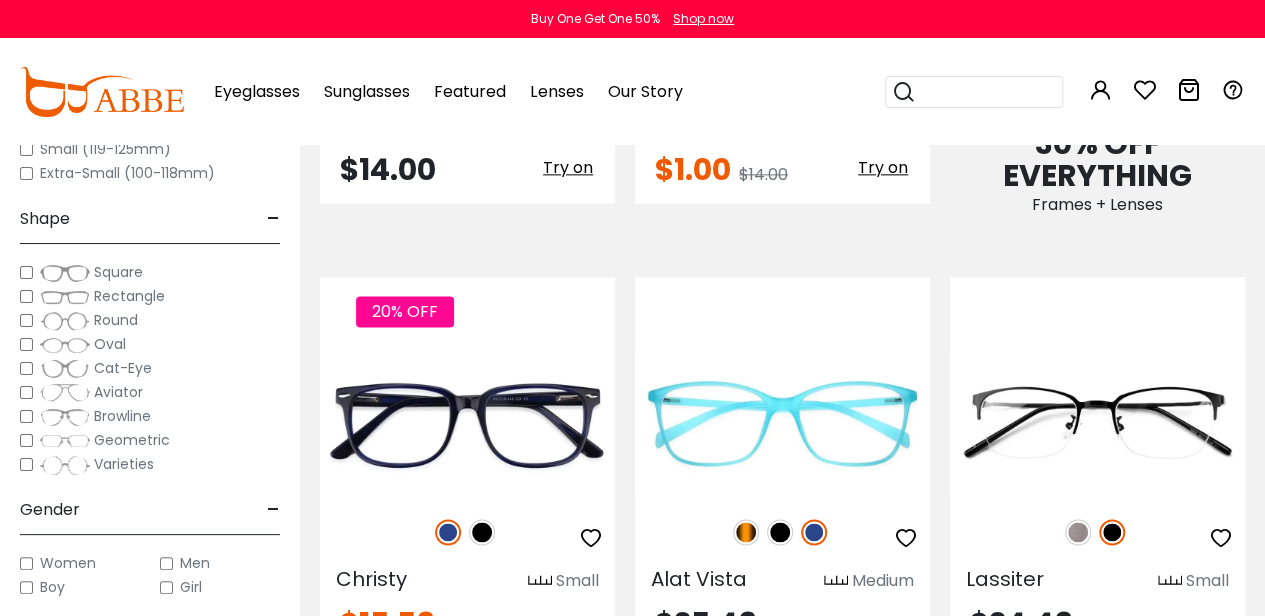scroll, scrollTop: 1400, scrollLeft: 0, axis: vertical 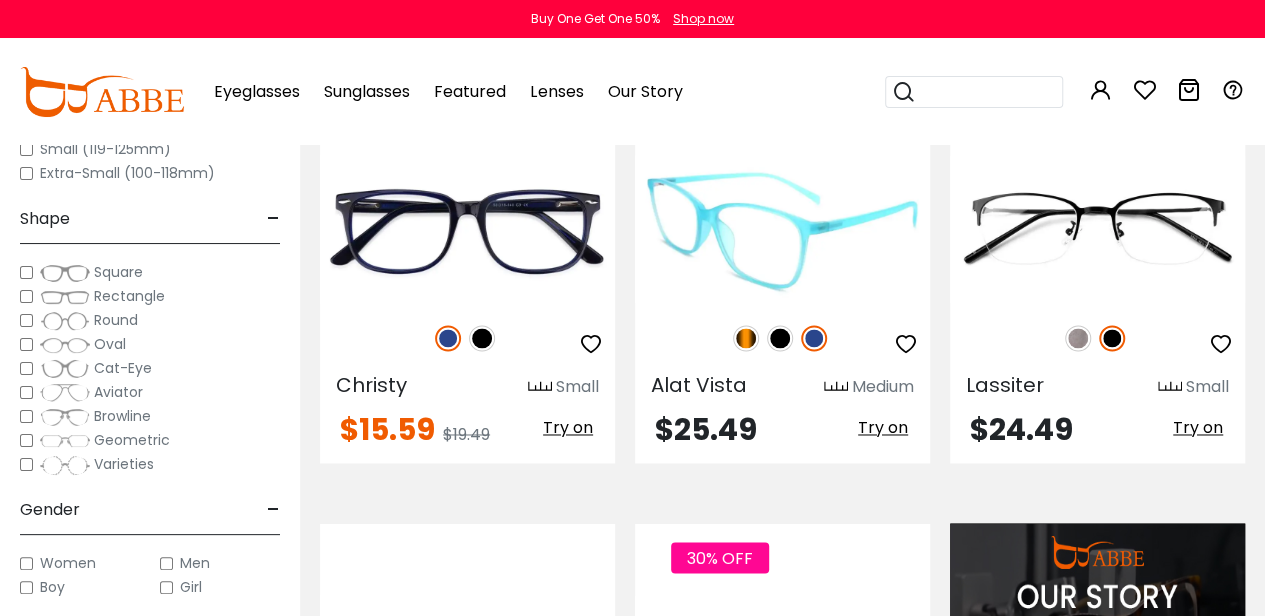 drag, startPoint x: 750, startPoint y: 335, endPoint x: 764, endPoint y: 339, distance: 14.56022 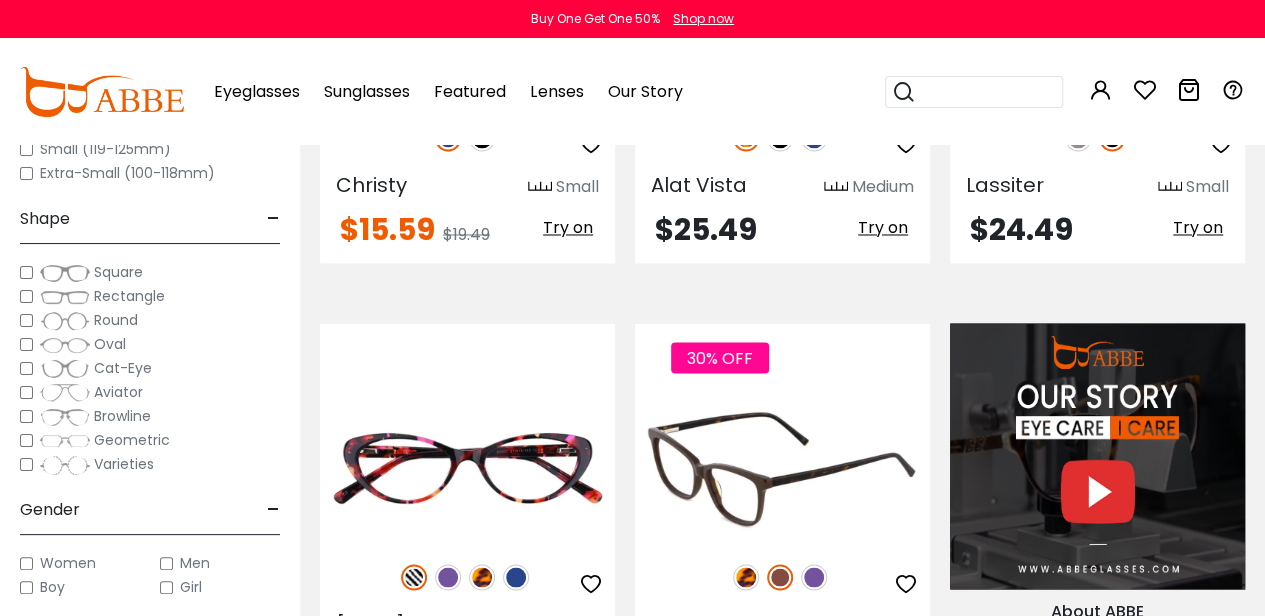 scroll, scrollTop: 1800, scrollLeft: 0, axis: vertical 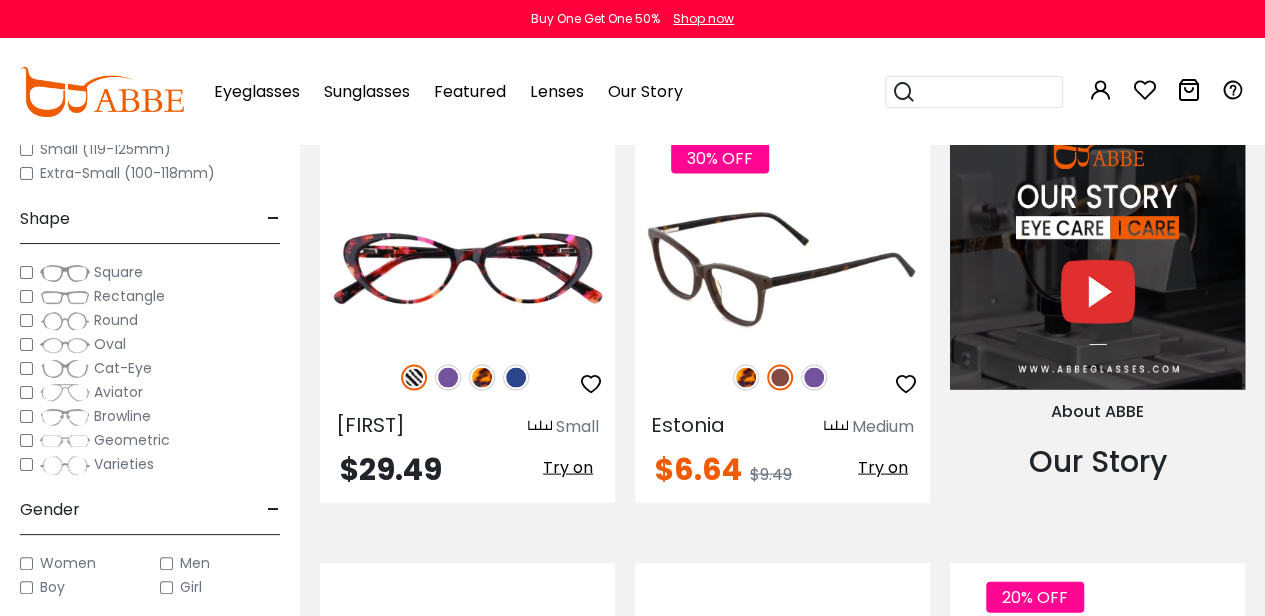 click at bounding box center [814, 377] 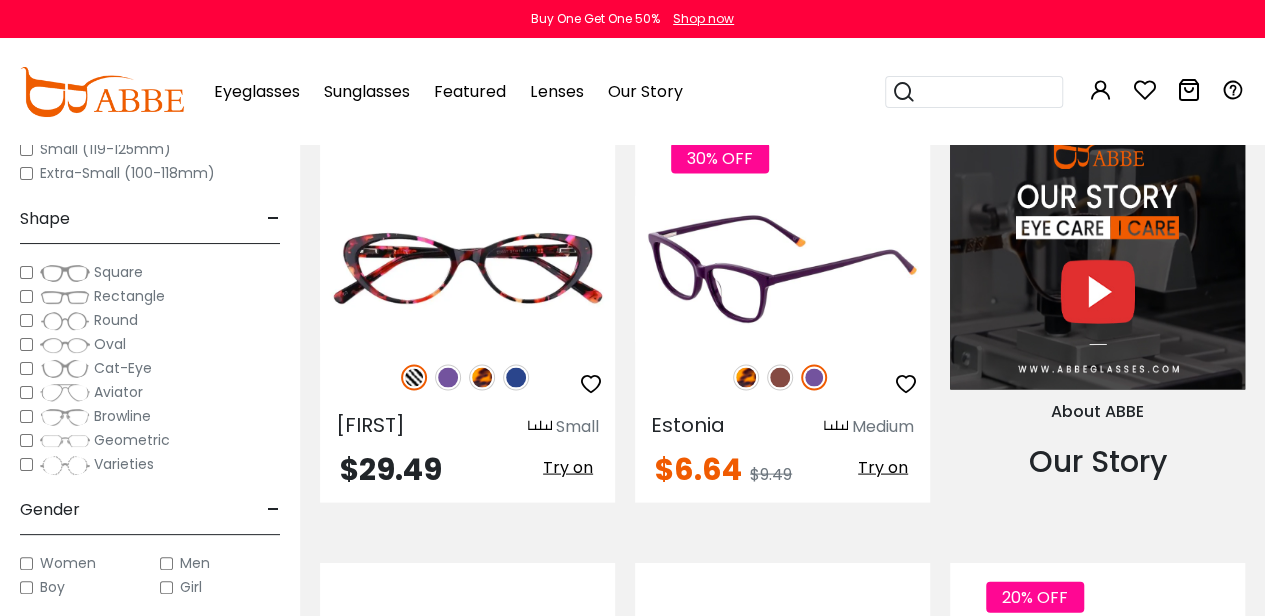 drag, startPoint x: 738, startPoint y: 374, endPoint x: 755, endPoint y: 387, distance: 21.400934 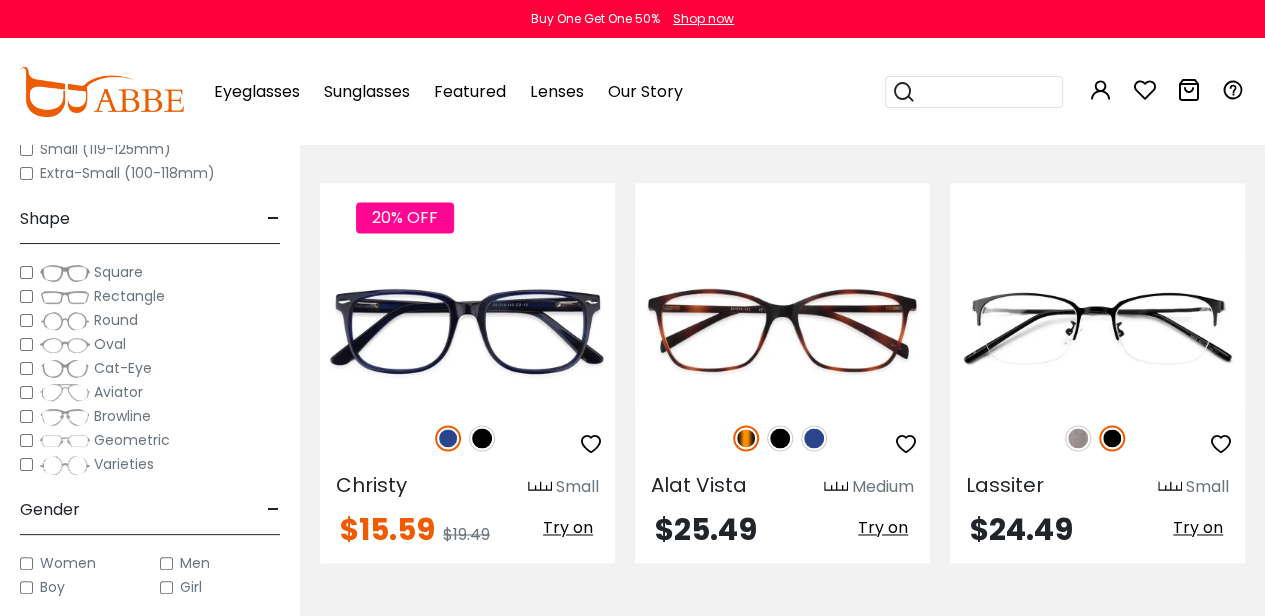 scroll, scrollTop: 1800, scrollLeft: 0, axis: vertical 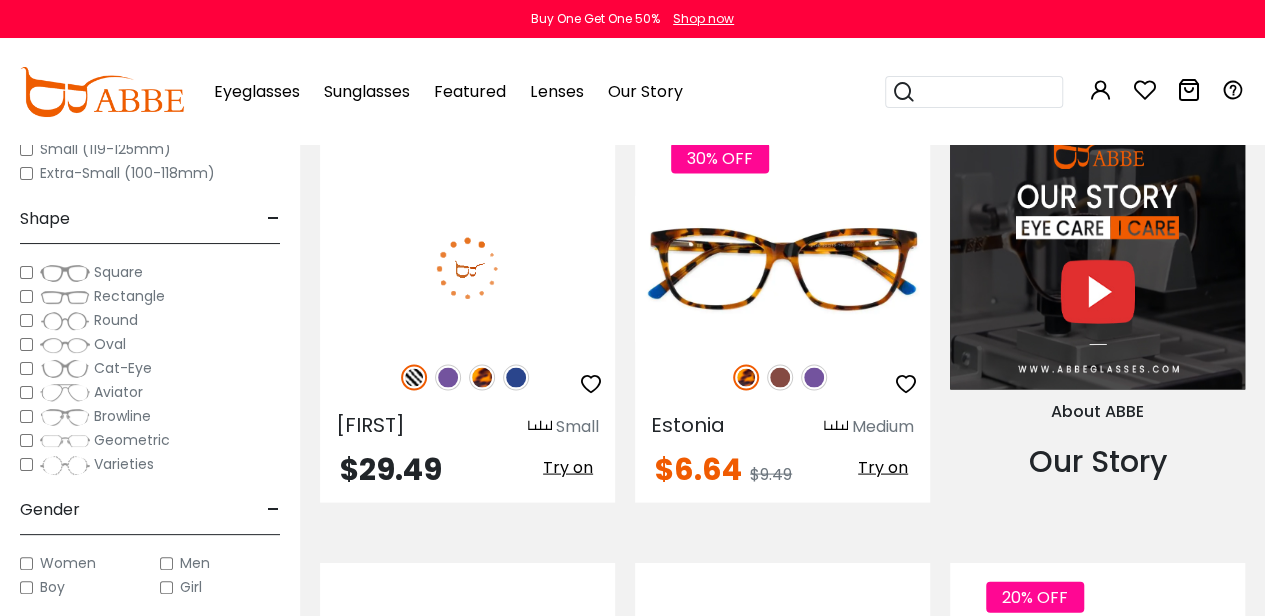 click at bounding box center [448, 377] 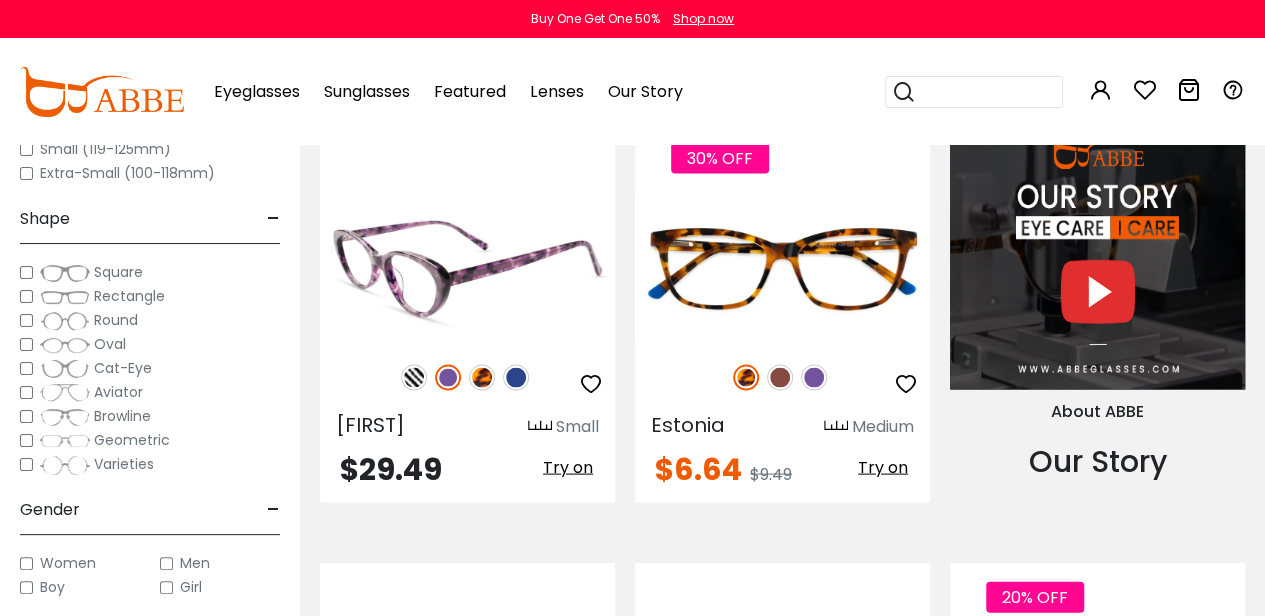 click at bounding box center (482, 377) 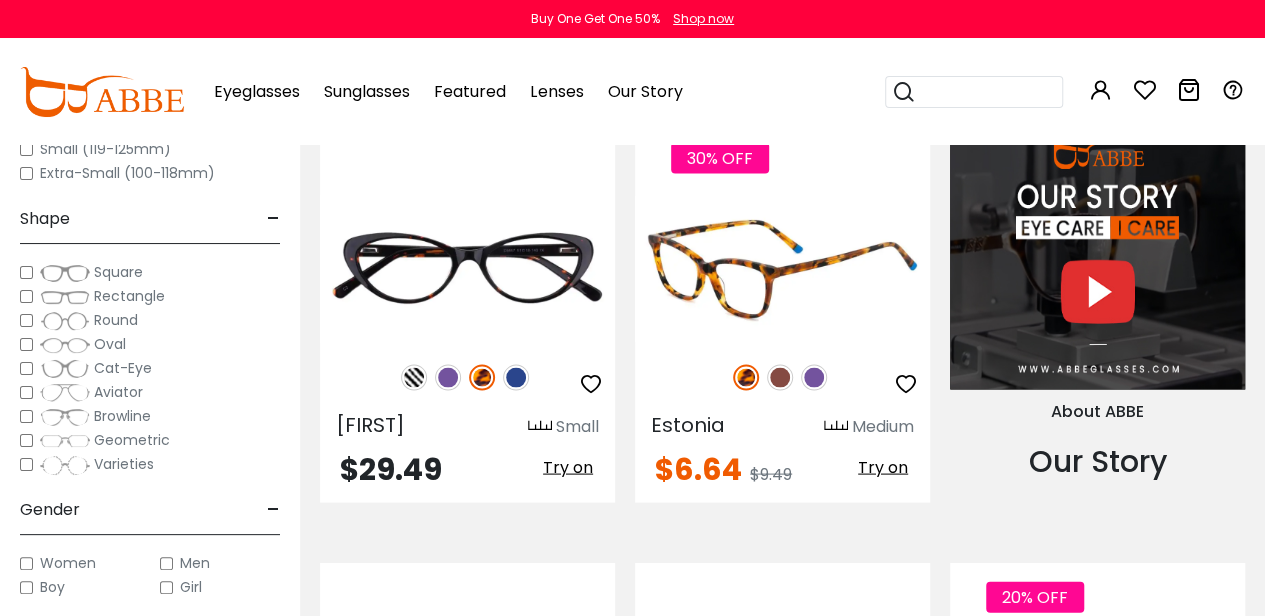drag, startPoint x: 519, startPoint y: 377, endPoint x: 740, endPoint y: 355, distance: 222.09232 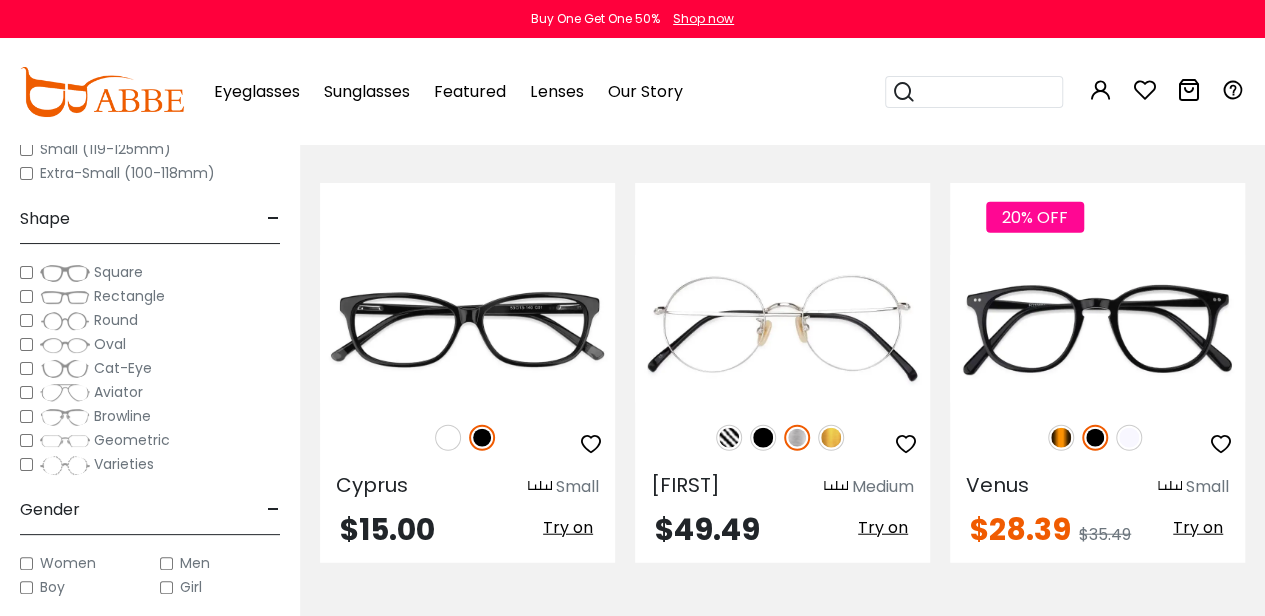 scroll, scrollTop: 2300, scrollLeft: 0, axis: vertical 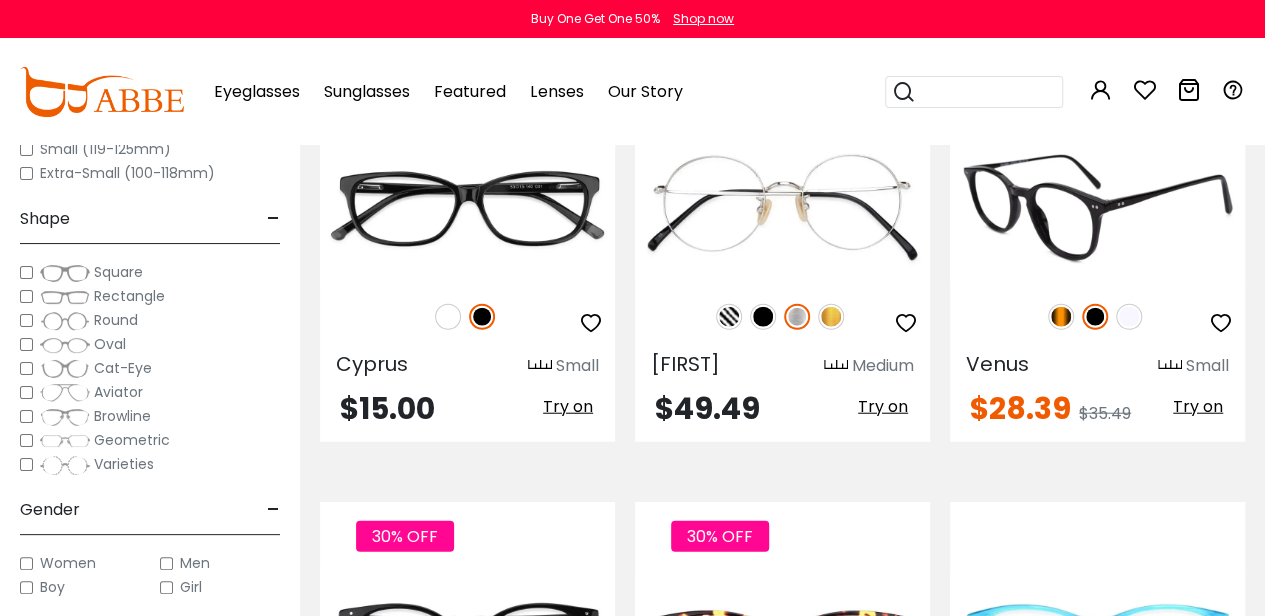 drag, startPoint x: 1070, startPoint y: 326, endPoint x: 1082, endPoint y: 334, distance: 14.422205 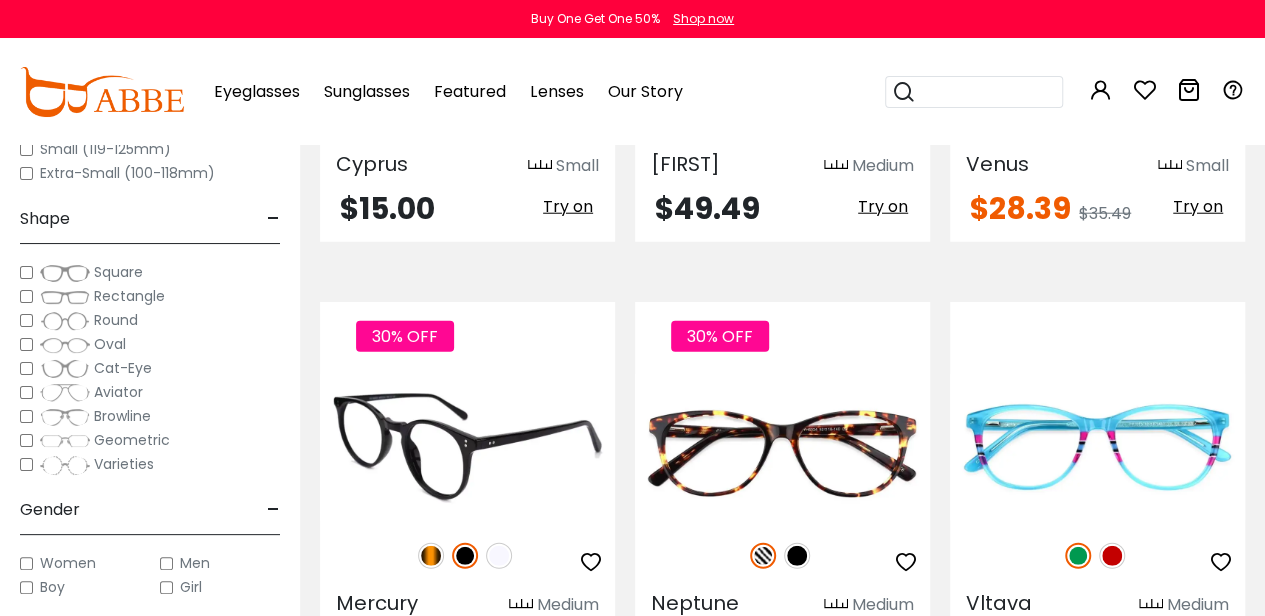 scroll, scrollTop: 2600, scrollLeft: 0, axis: vertical 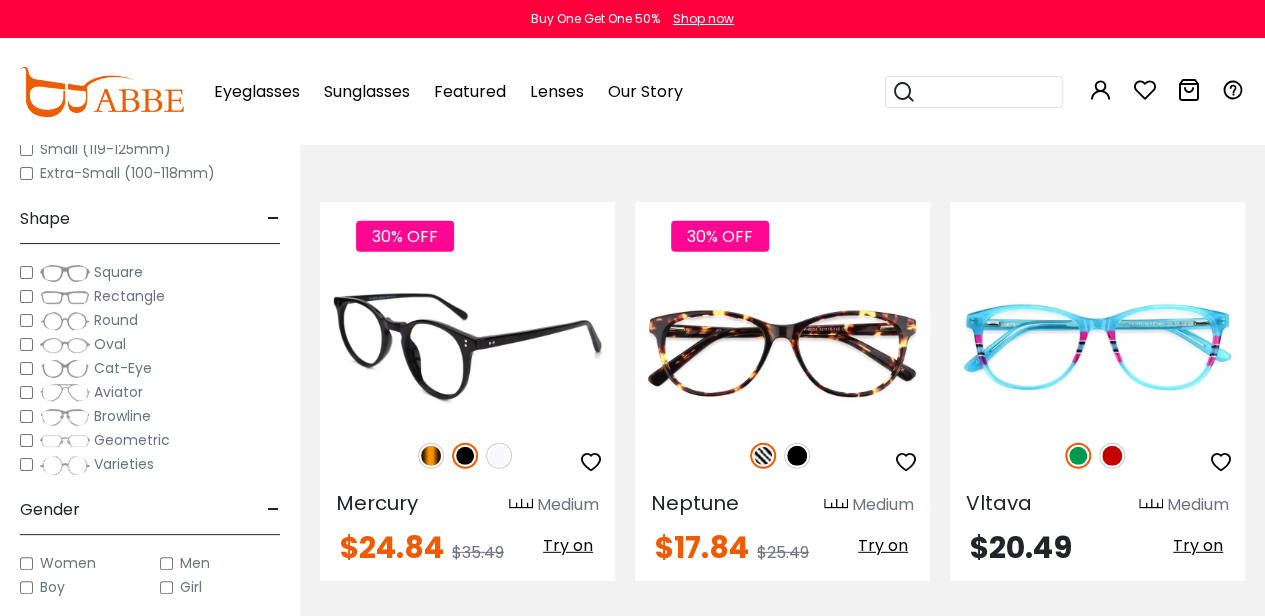 click at bounding box center (431, 456) 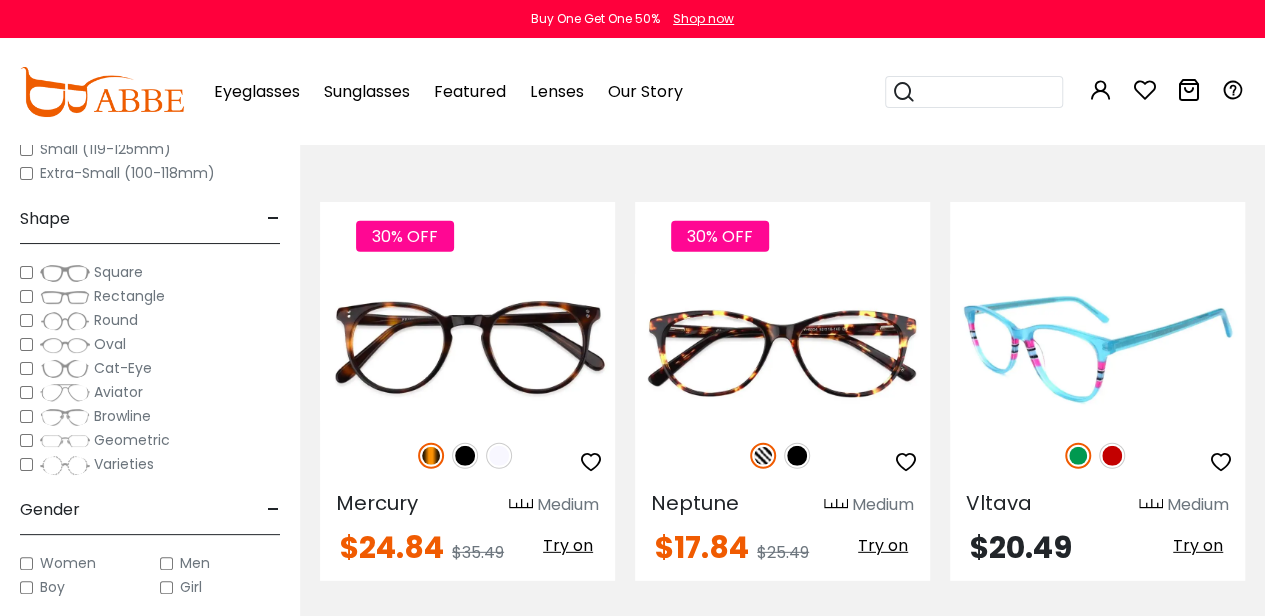 drag, startPoint x: 1102, startPoint y: 456, endPoint x: 1117, endPoint y: 476, distance: 25 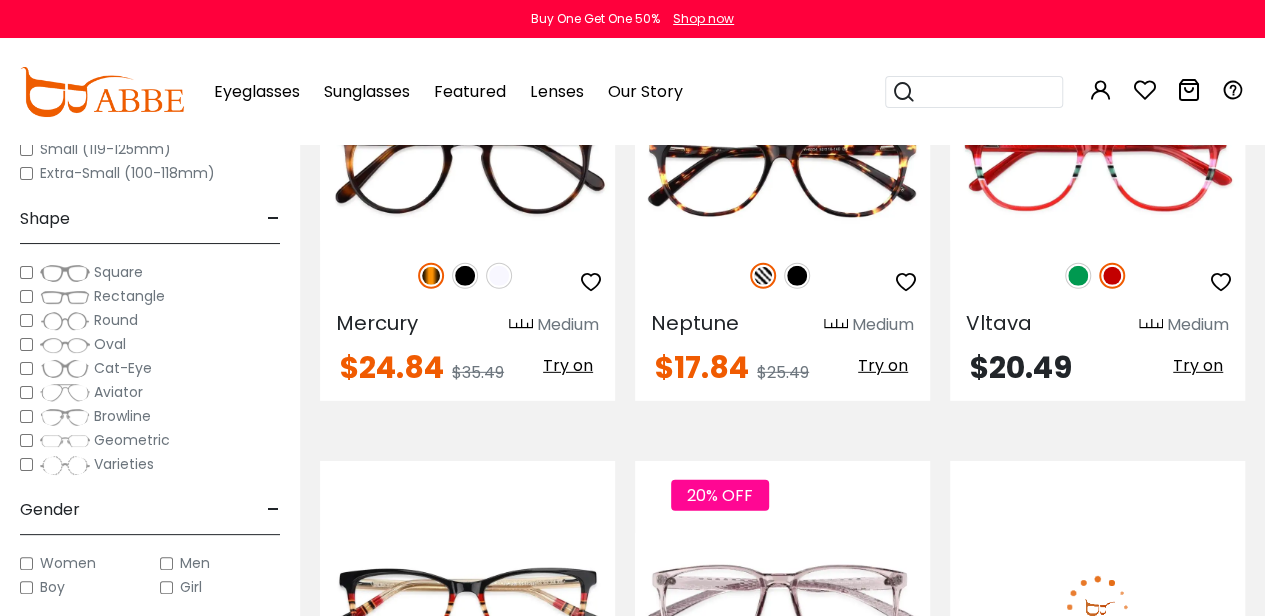 scroll, scrollTop: 3000, scrollLeft: 0, axis: vertical 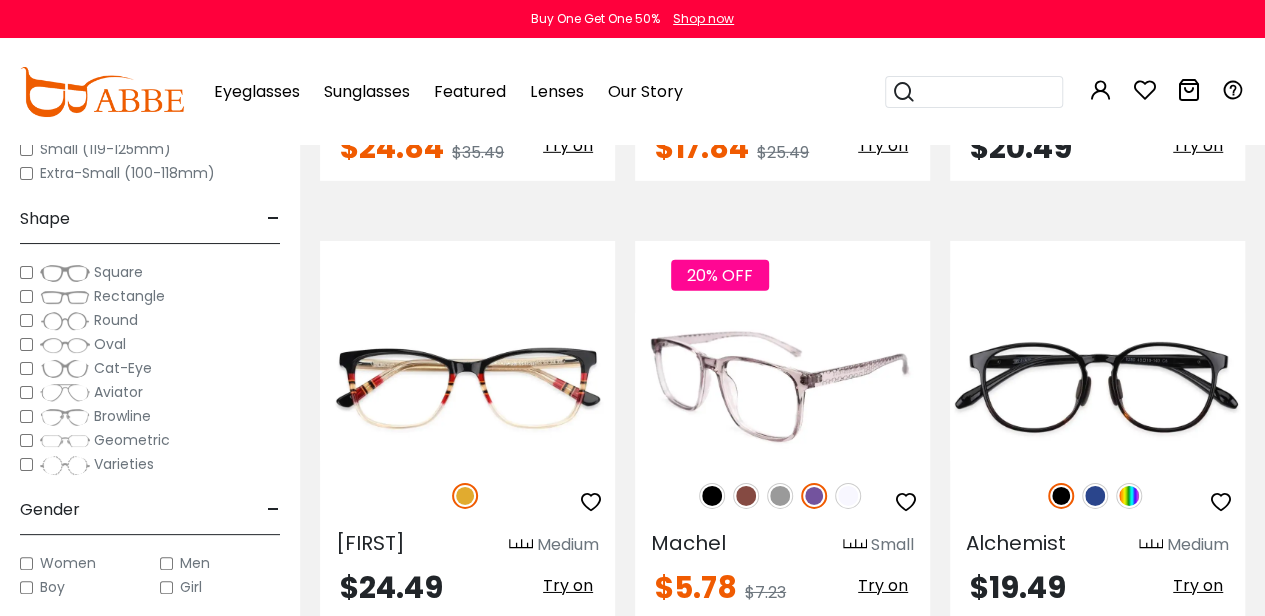drag, startPoint x: 752, startPoint y: 501, endPoint x: 731, endPoint y: 501, distance: 21 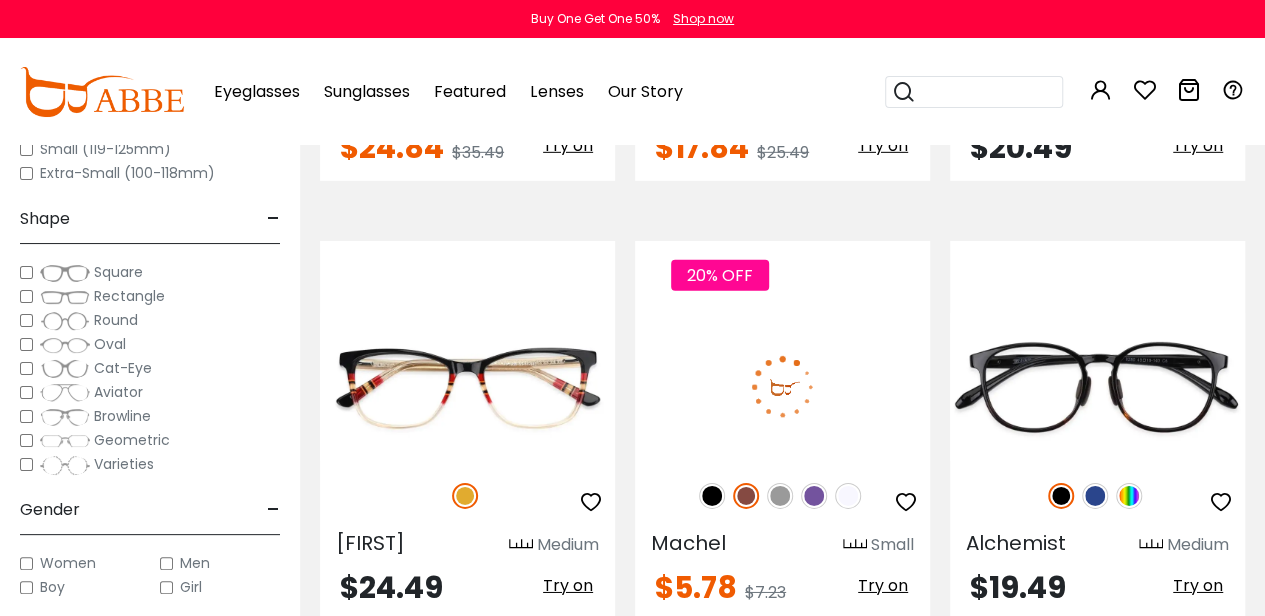 click at bounding box center (712, 496) 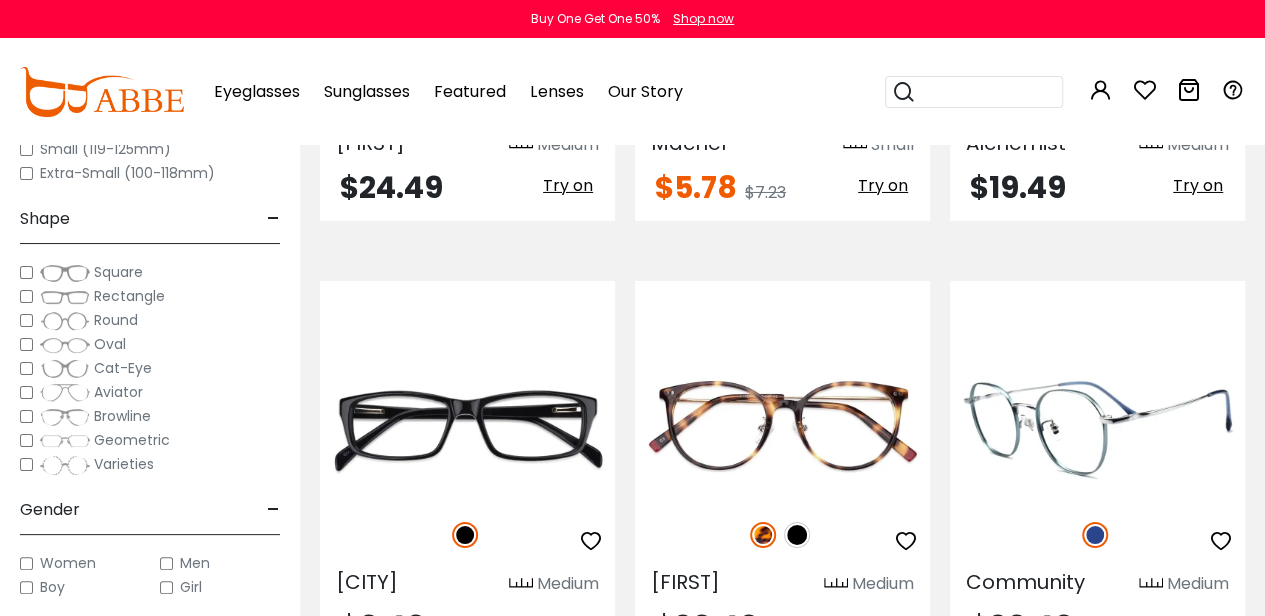 scroll, scrollTop: 3500, scrollLeft: 0, axis: vertical 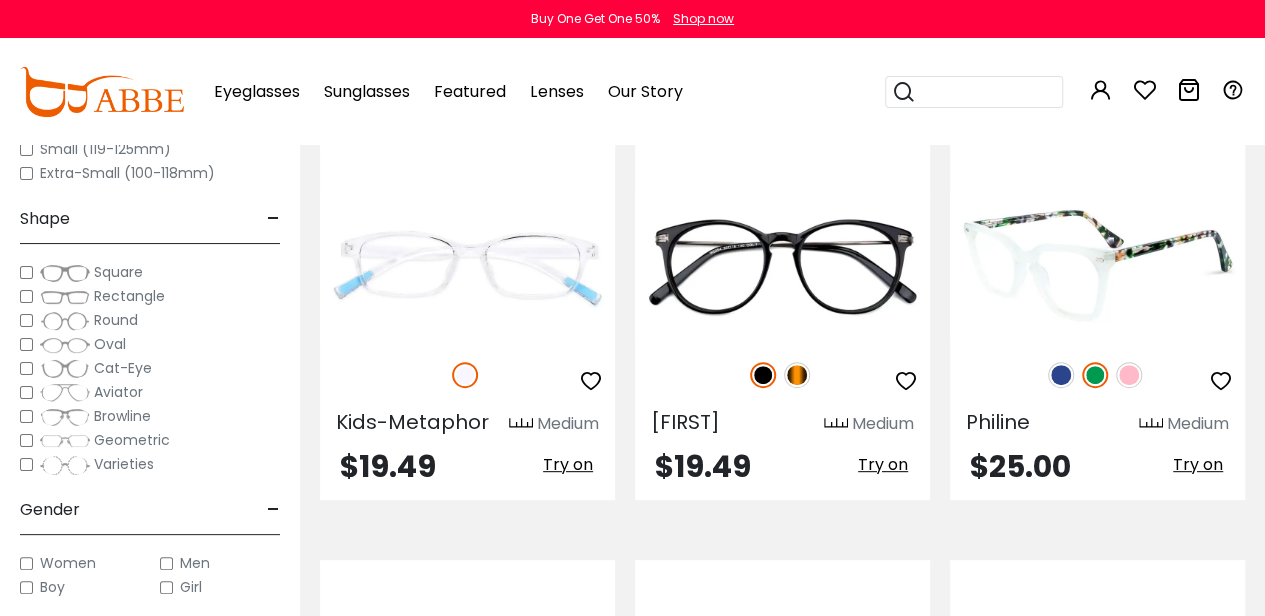 click at bounding box center (1061, 375) 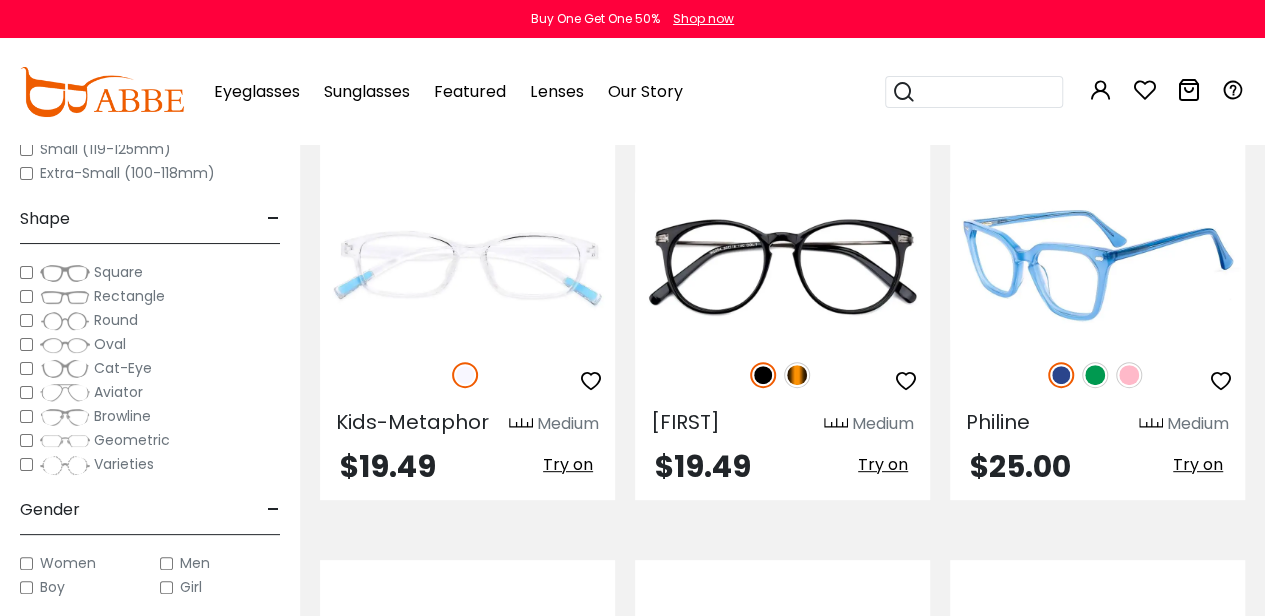 click at bounding box center [1129, 375] 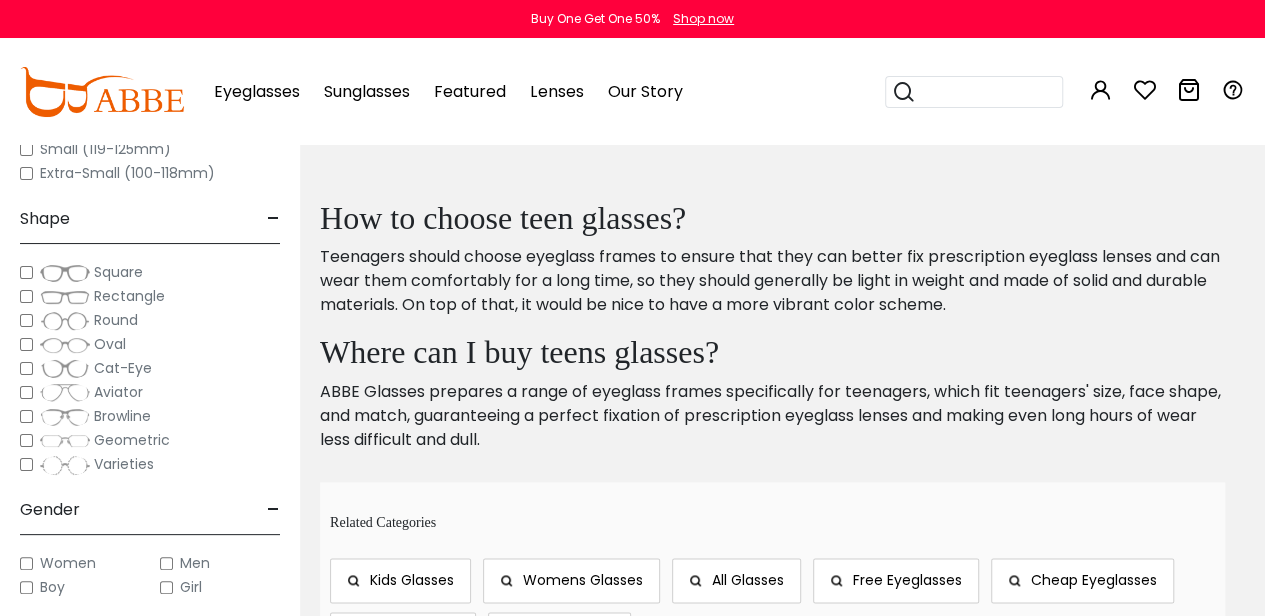scroll, scrollTop: 4500, scrollLeft: 0, axis: vertical 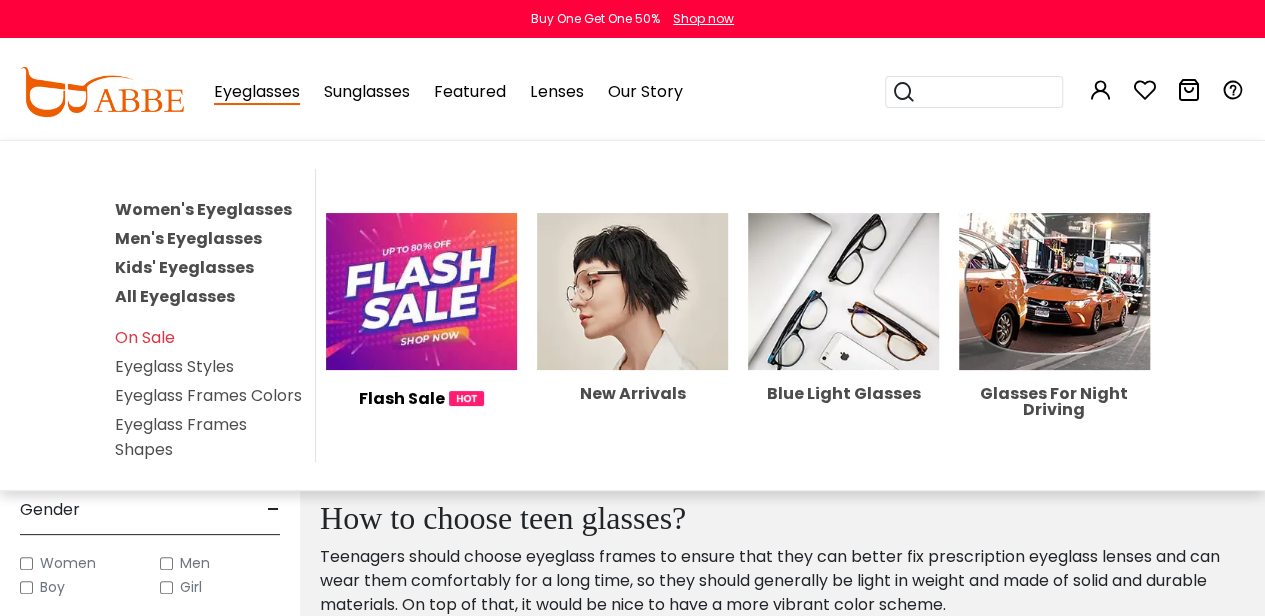 drag, startPoint x: 175, startPoint y: 211, endPoint x: 540, endPoint y: 301, distance: 375.9322 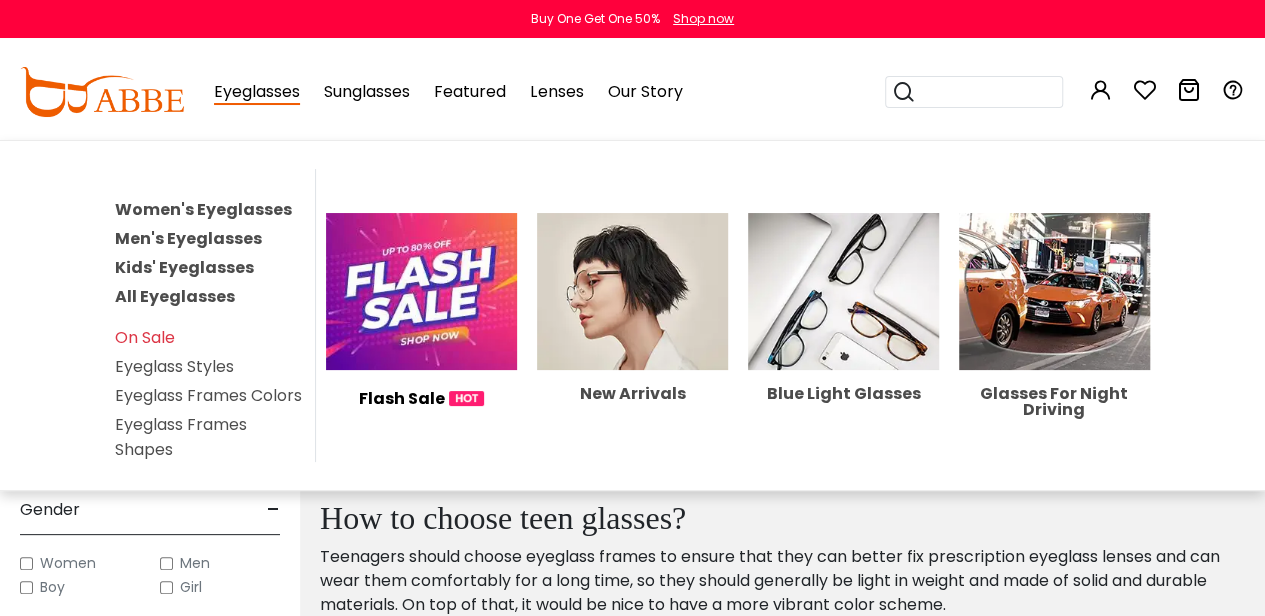 click on "Women's Eyeglasses" at bounding box center [203, 209] 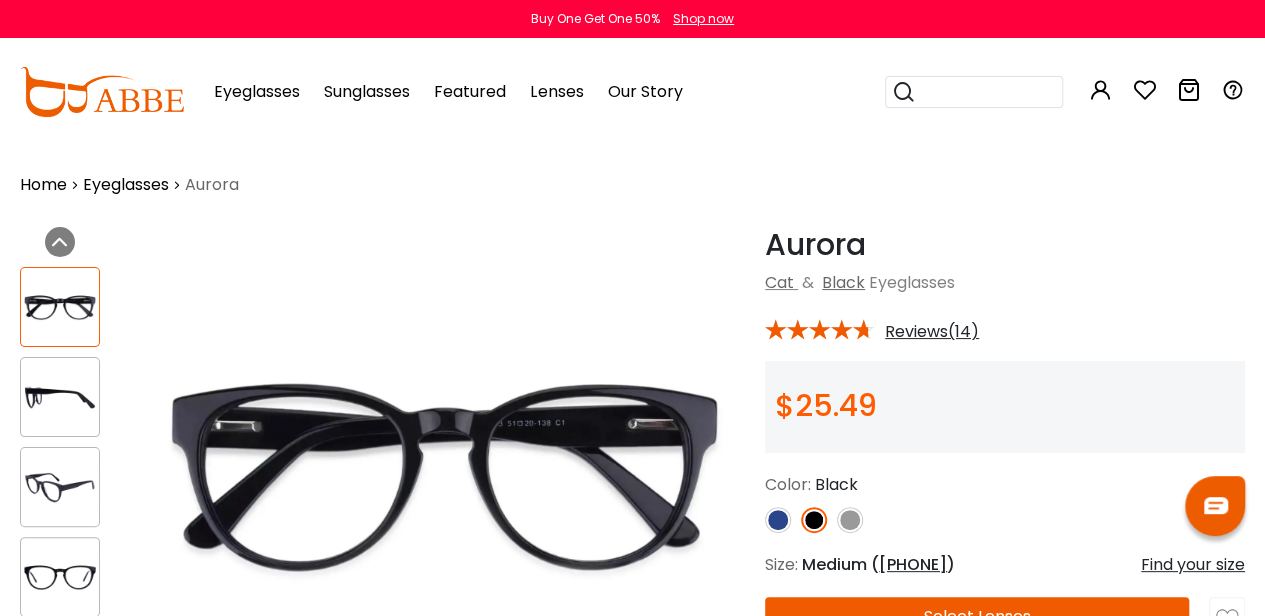 scroll, scrollTop: 0, scrollLeft: 0, axis: both 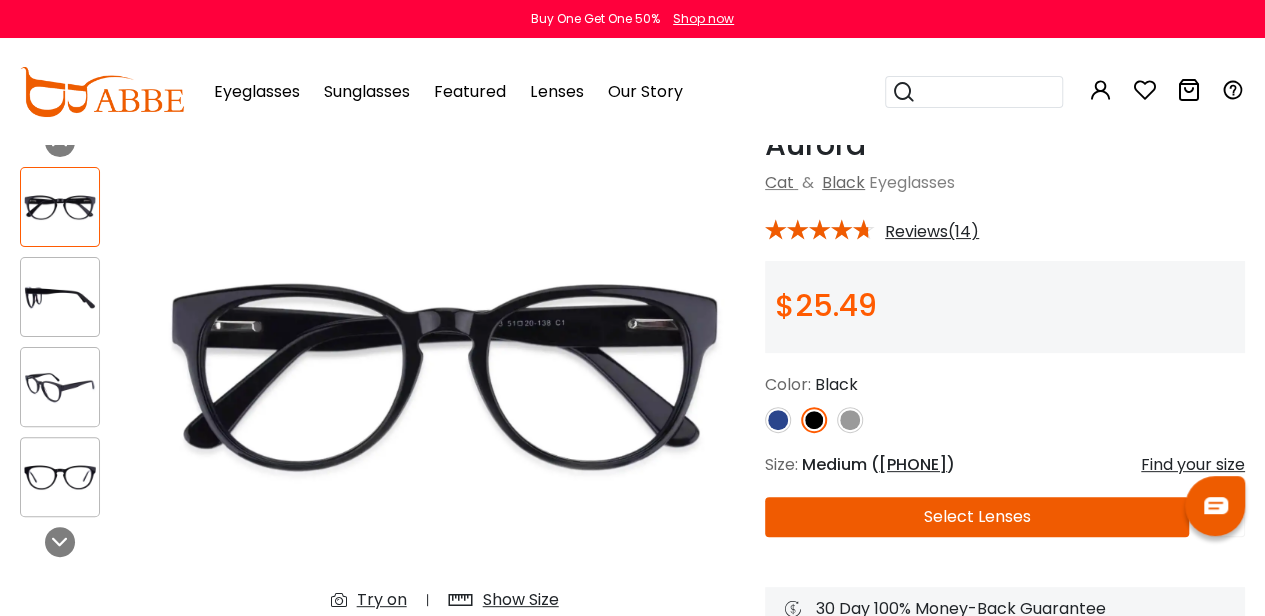 click at bounding box center (60, 297) 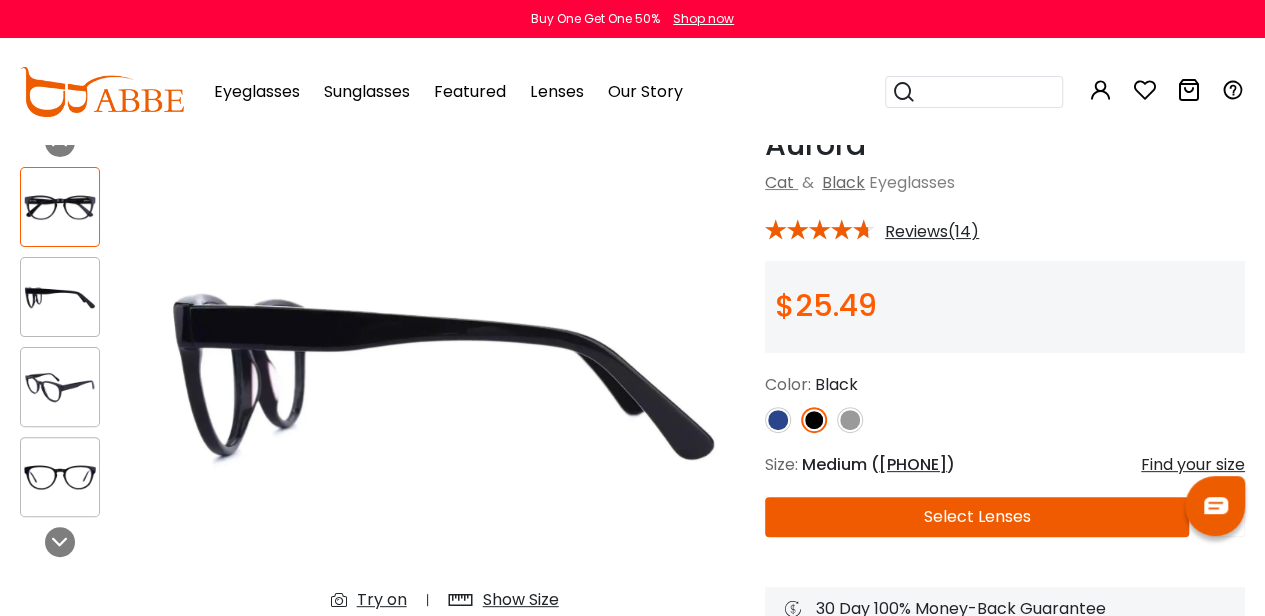 click at bounding box center [60, 387] 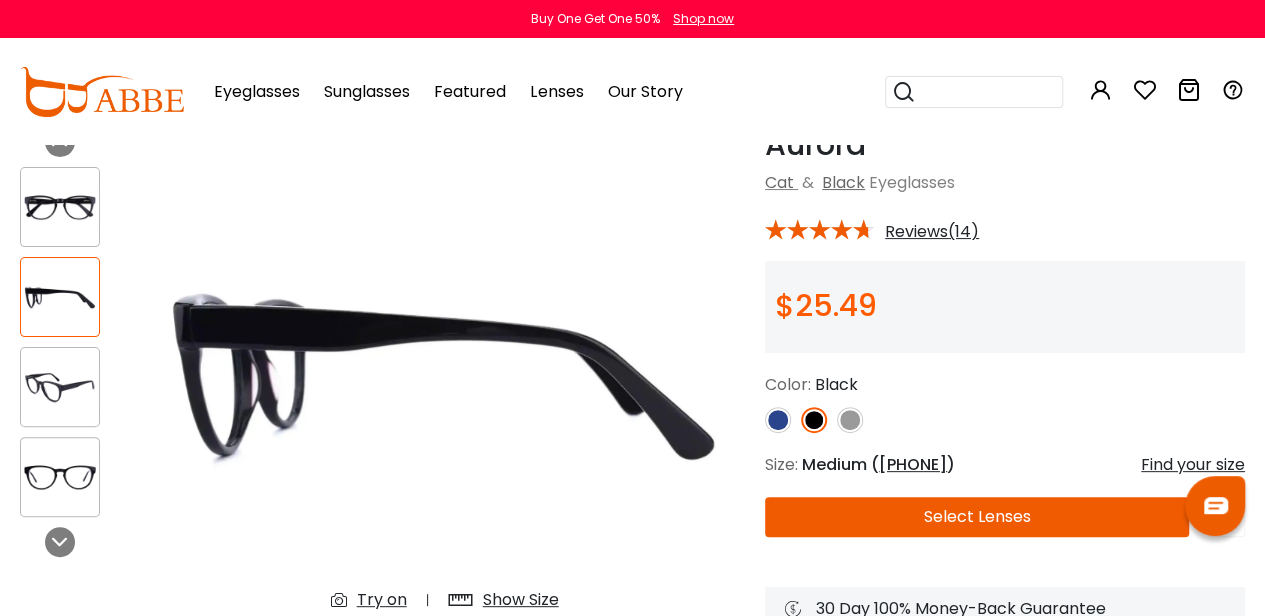 click on "Reviews(14)" at bounding box center (932, 232) 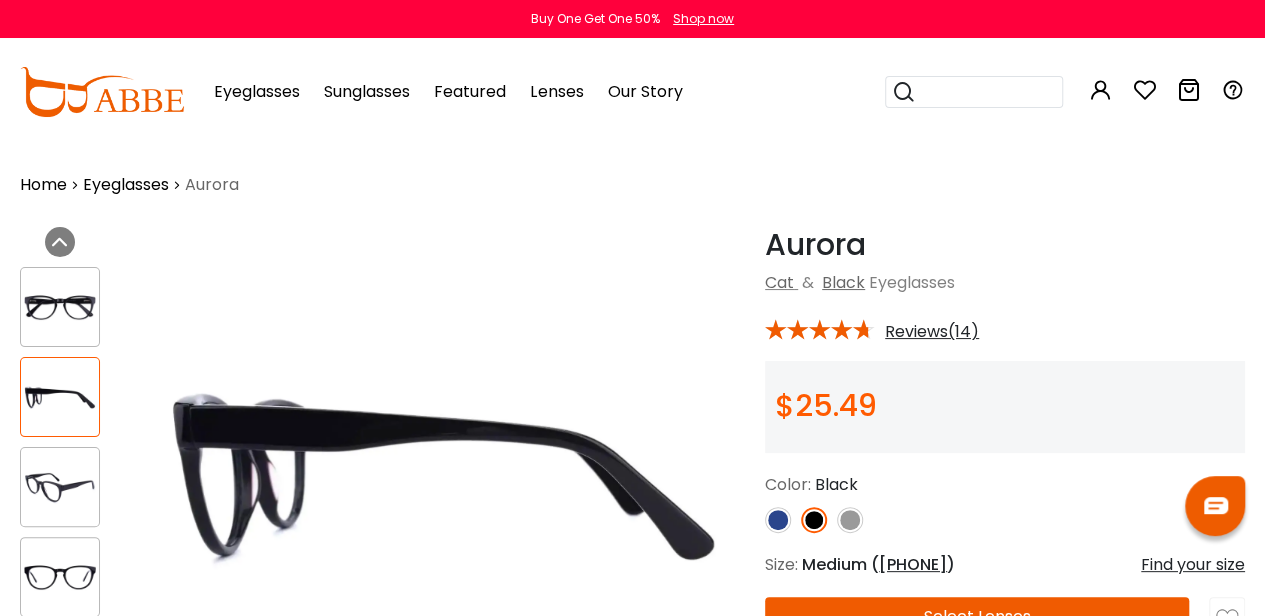 drag, startPoint x: 918, startPoint y: 329, endPoint x: 971, endPoint y: 355, distance: 59.03389 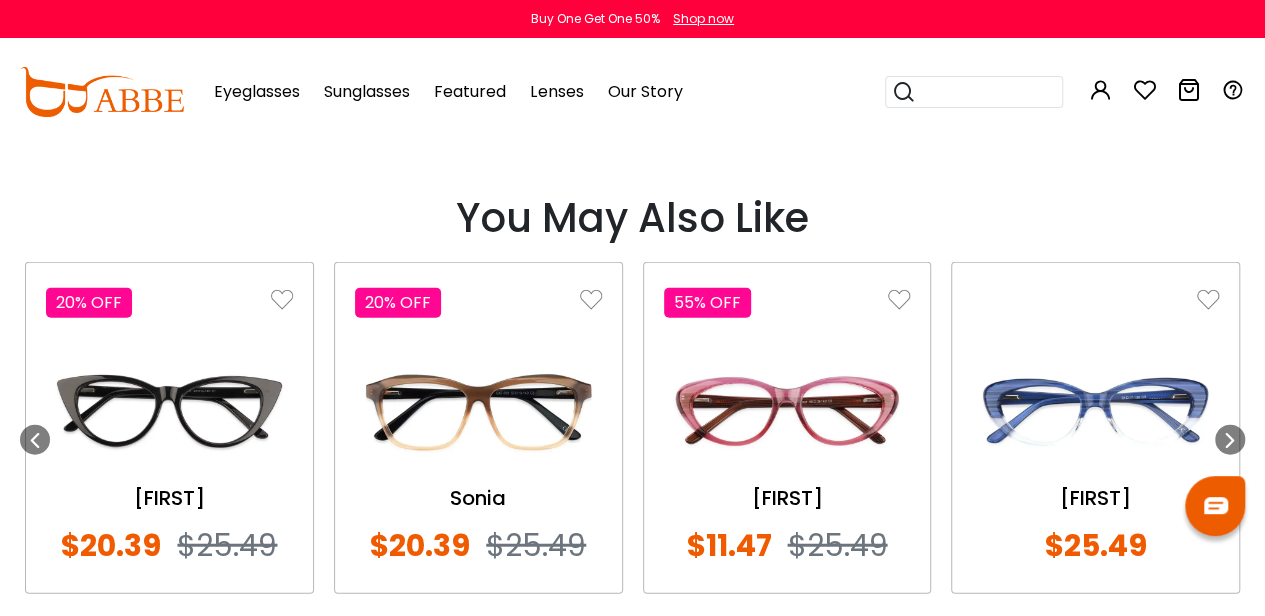 scroll, scrollTop: 2400, scrollLeft: 0, axis: vertical 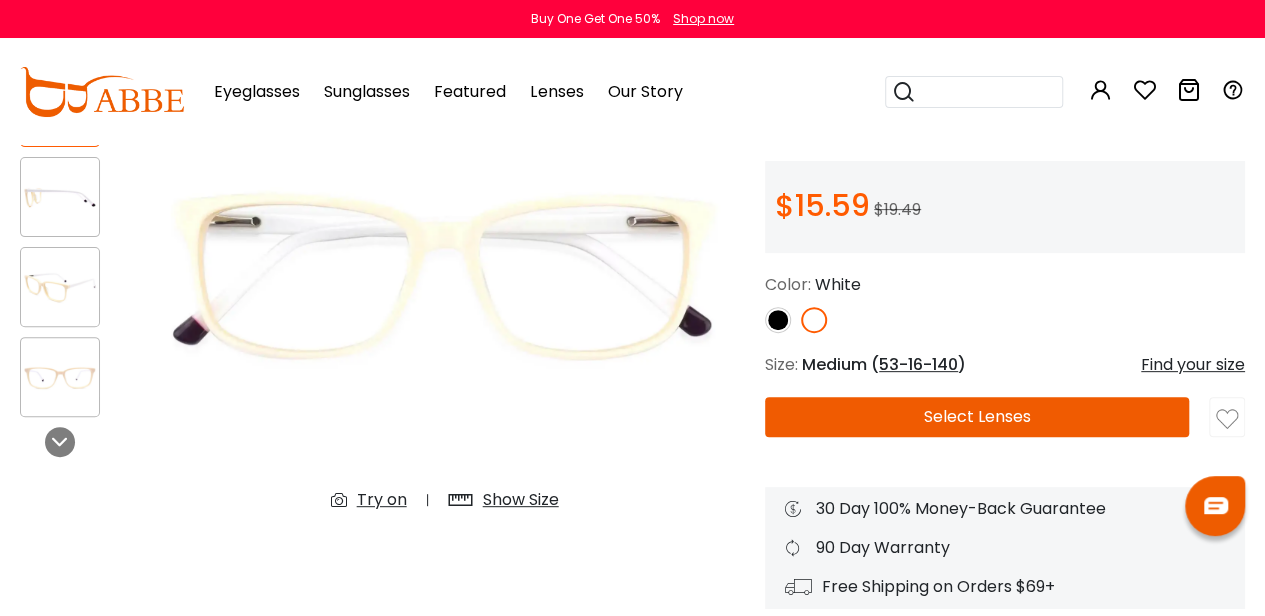 click at bounding box center [60, 287] 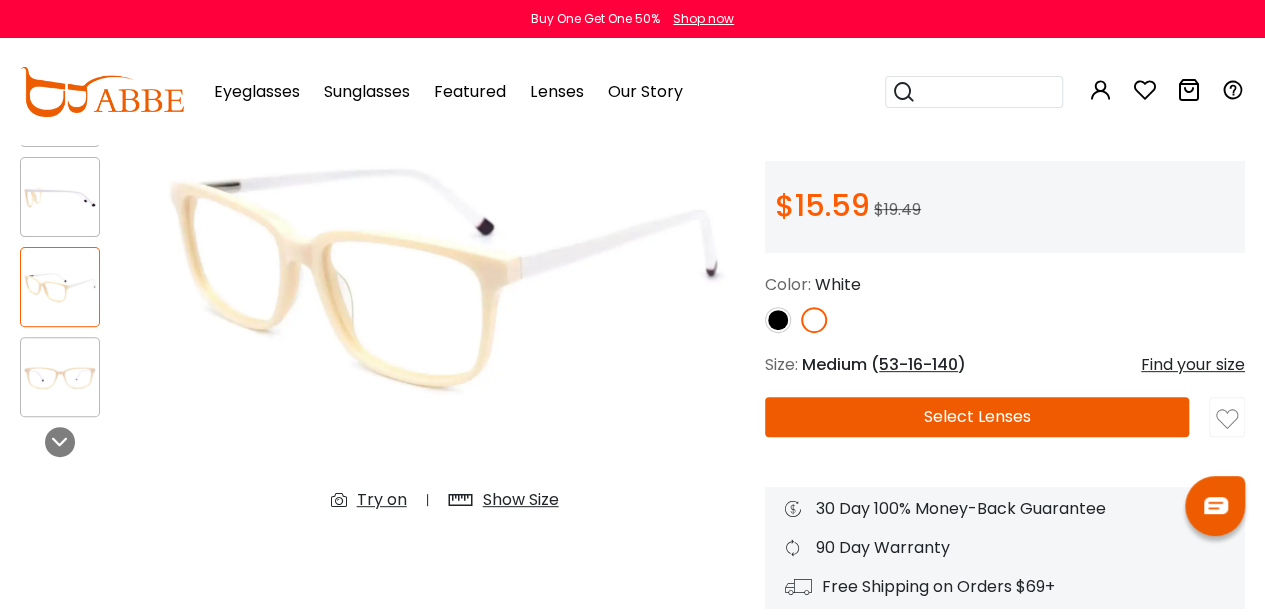 click at bounding box center (60, 377) 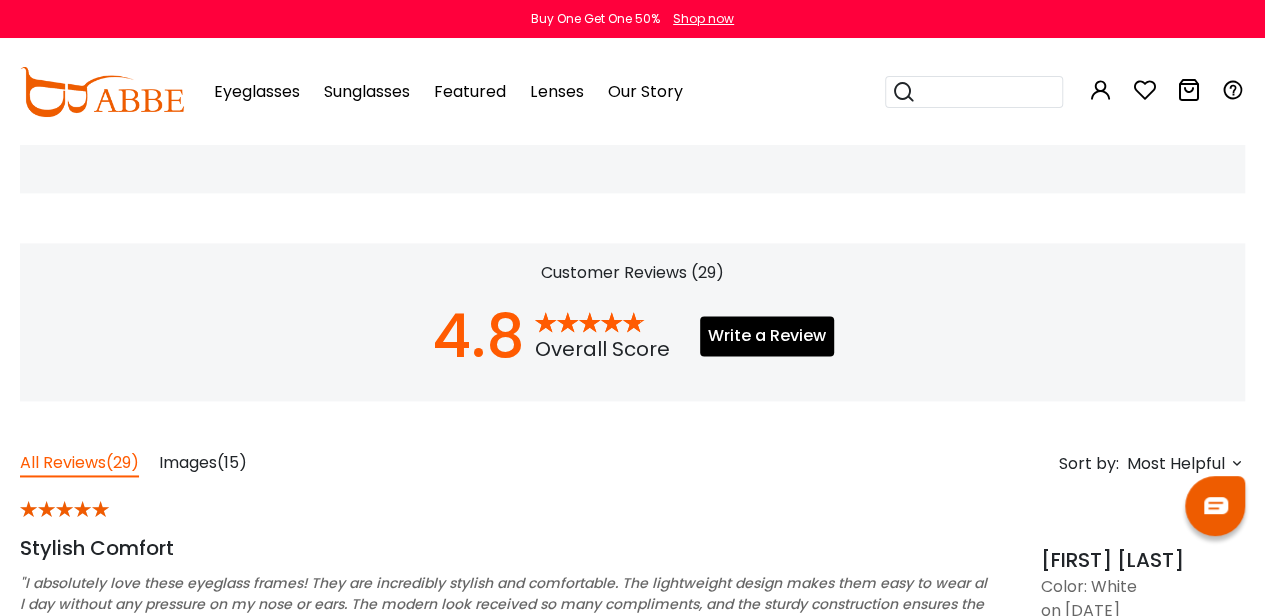scroll, scrollTop: 1400, scrollLeft: 0, axis: vertical 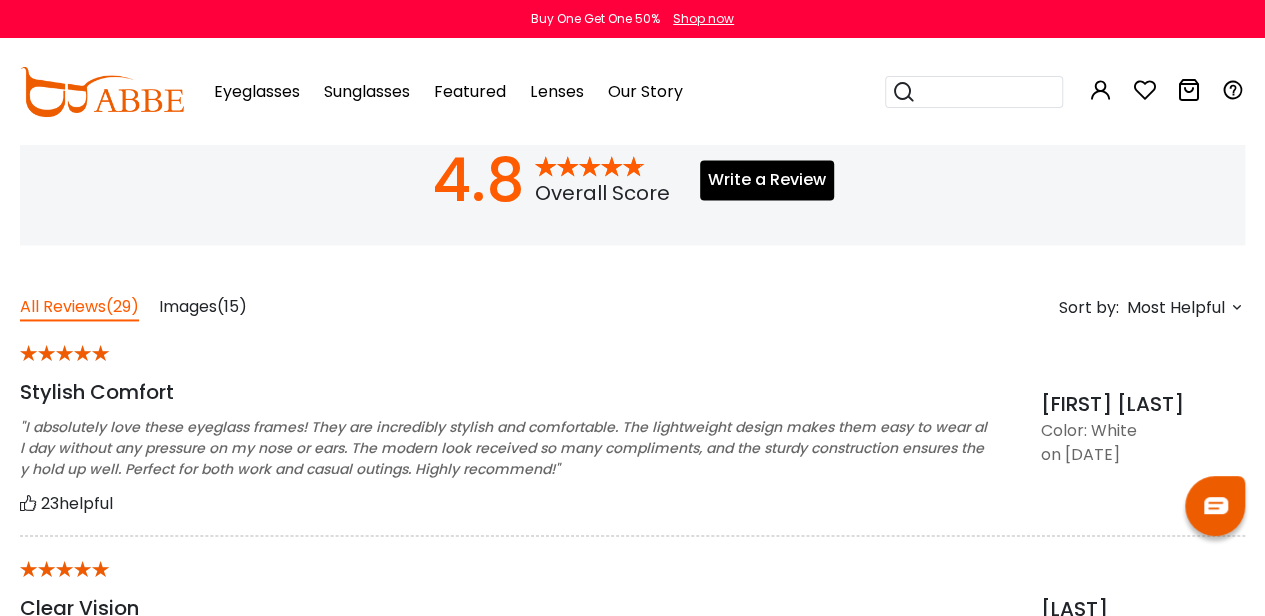 click on "Images" at bounding box center [188, 306] 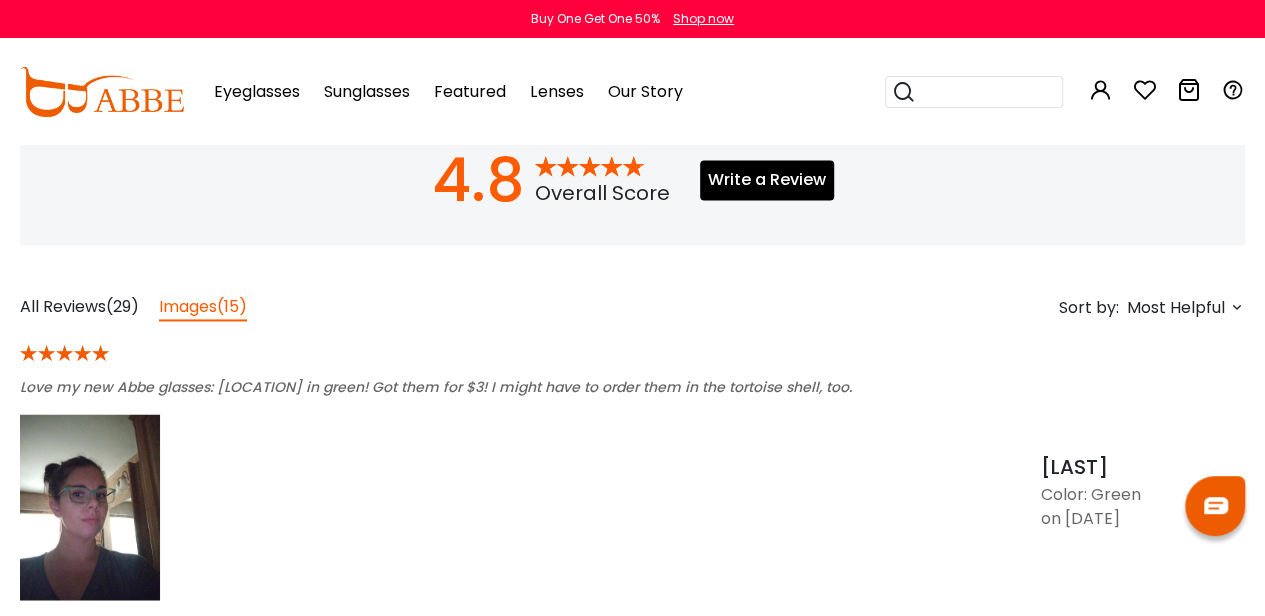 click at bounding box center (90, 507) 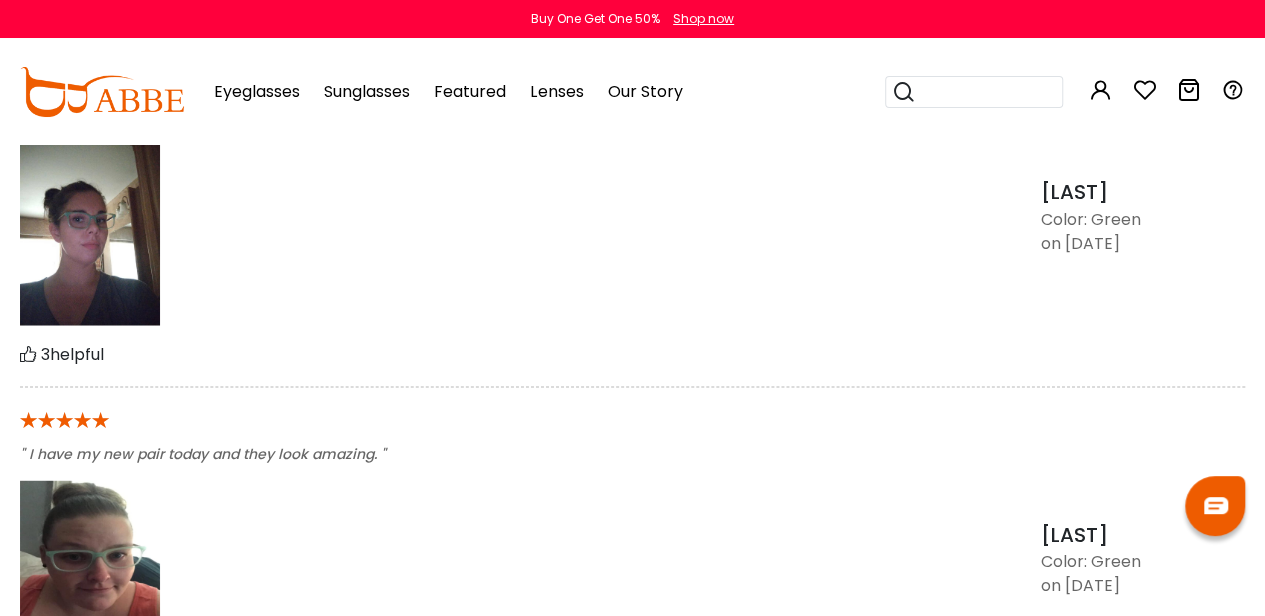 scroll, scrollTop: 1800, scrollLeft: 0, axis: vertical 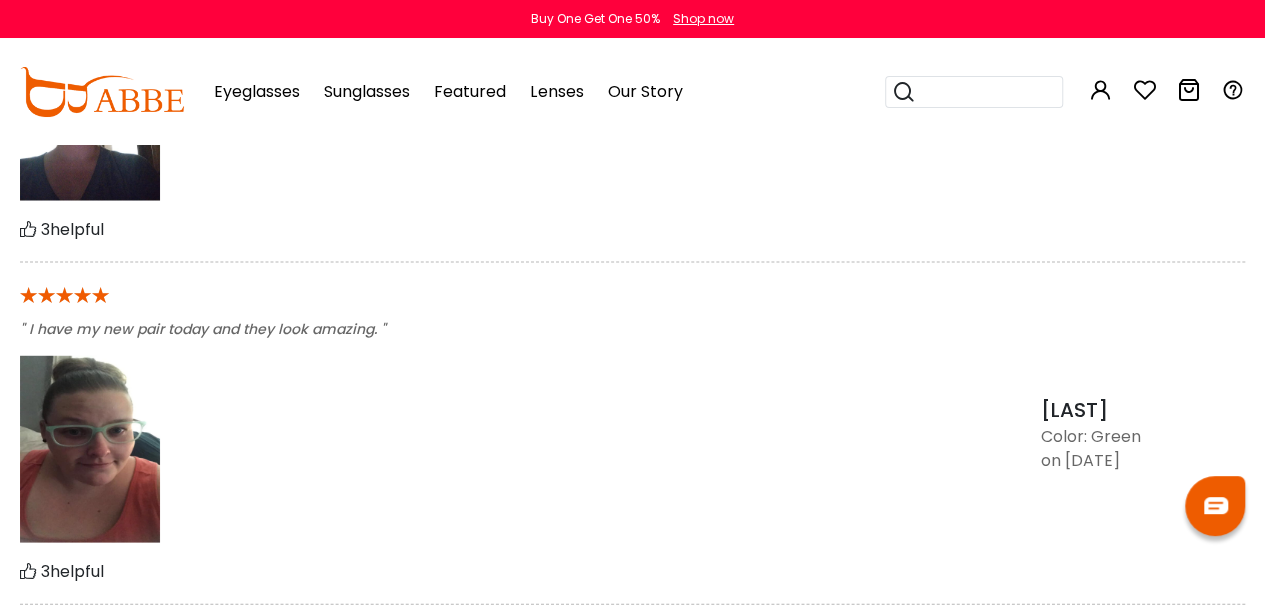 click at bounding box center [90, 107] 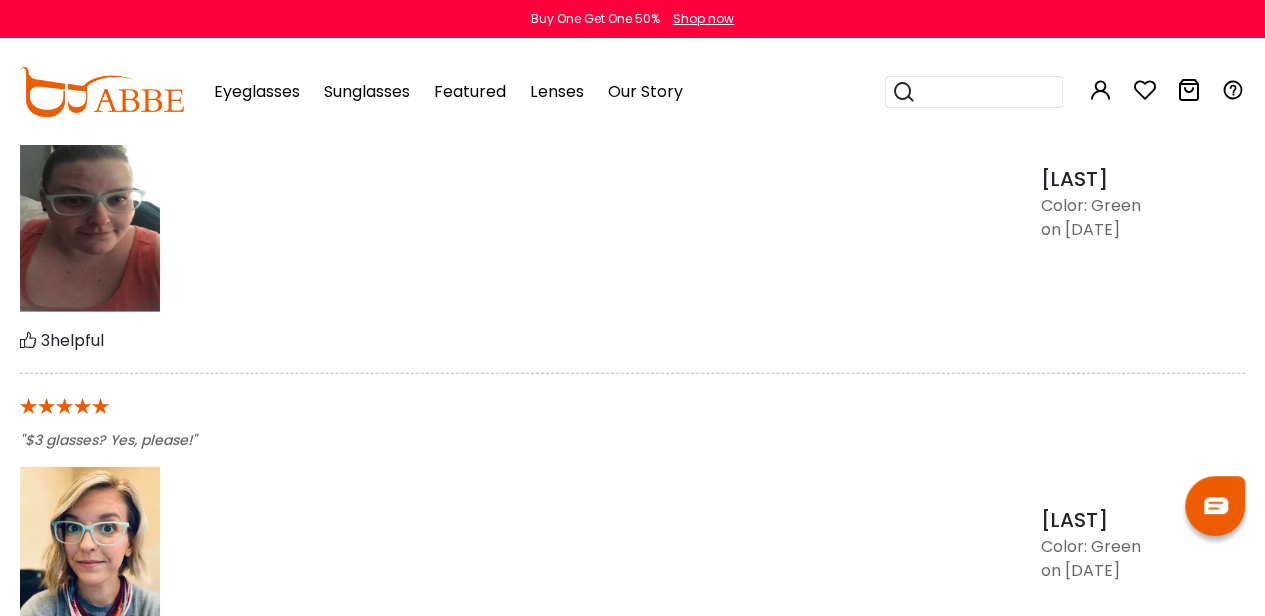 scroll, scrollTop: 2200, scrollLeft: 0, axis: vertical 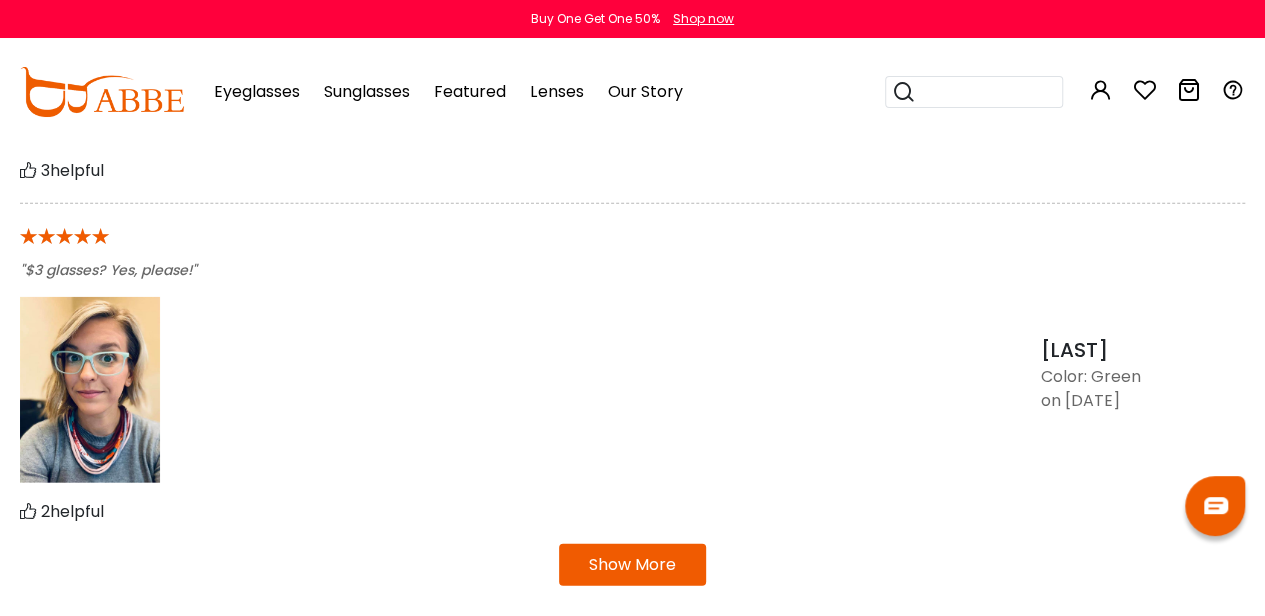 click at bounding box center [90, -293] 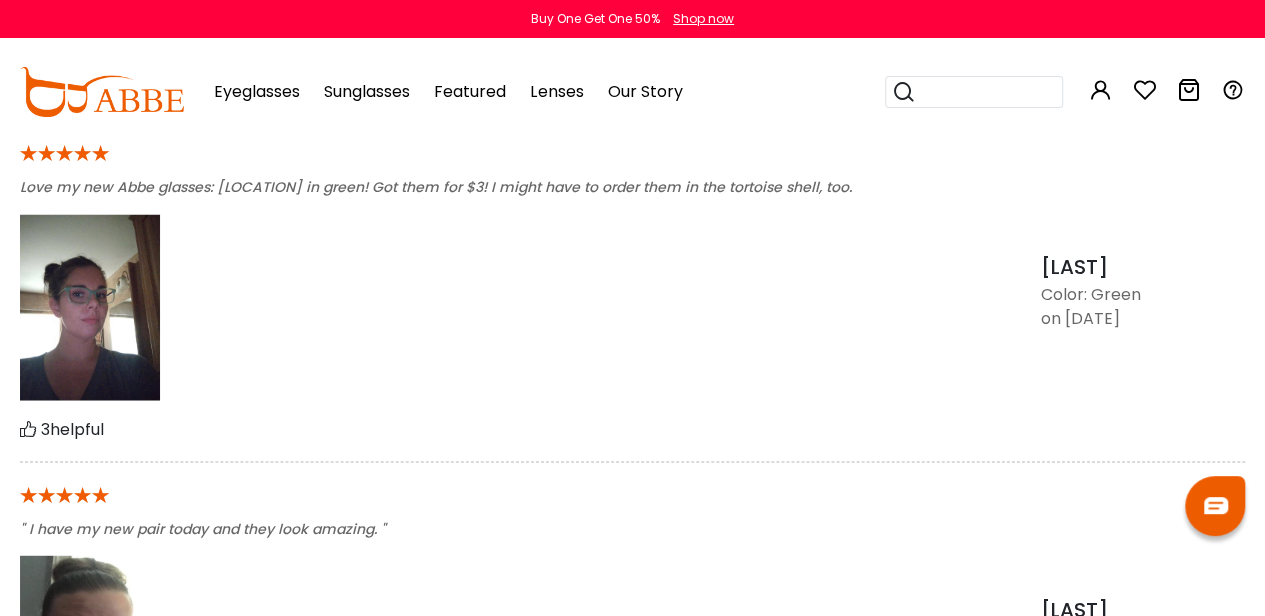 scroll, scrollTop: 0, scrollLeft: 0, axis: both 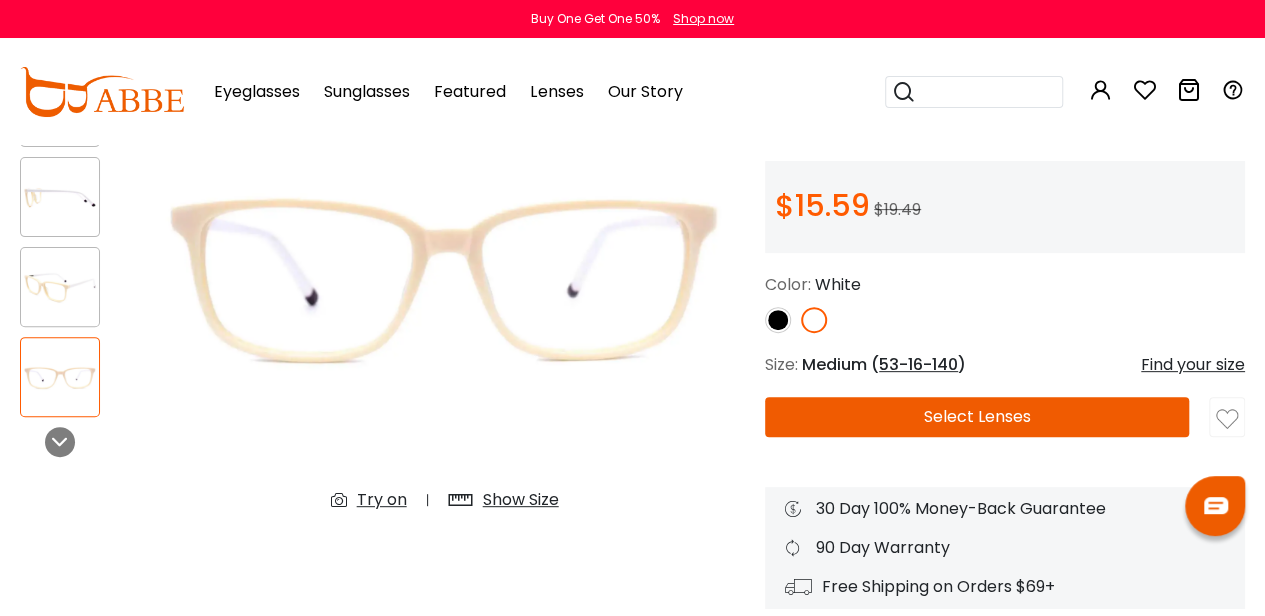 click on "Leupp Corner
White
Square
&
White
Eyeglasses
***
Reviews(29)" at bounding box center (995, 318) 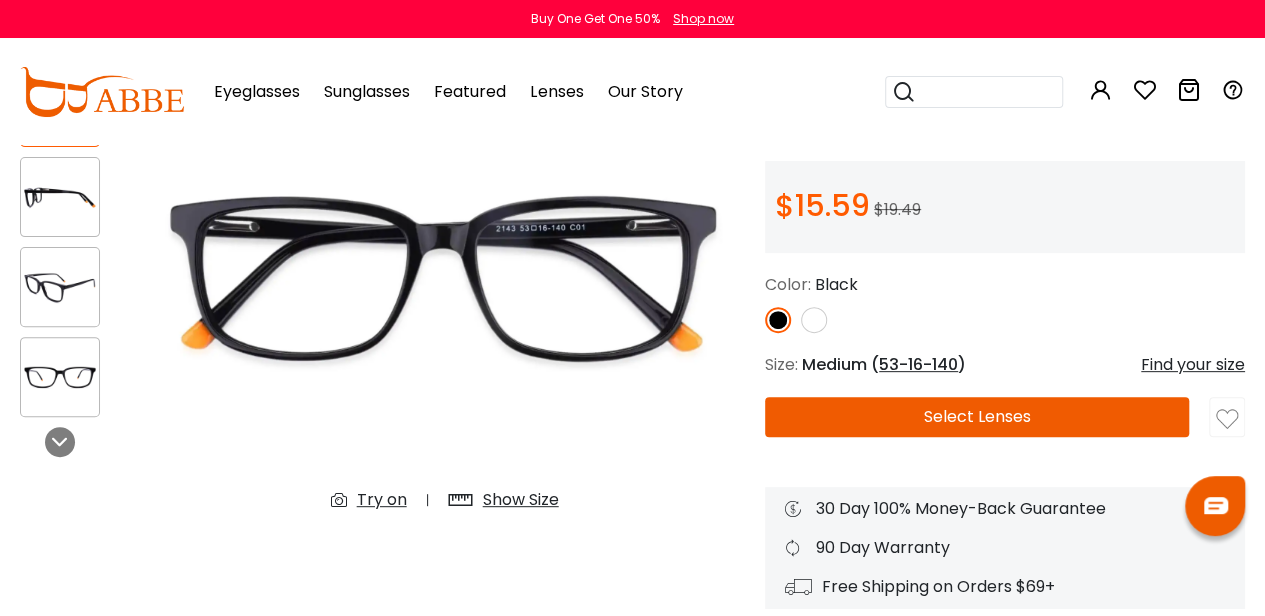 click at bounding box center [814, 320] 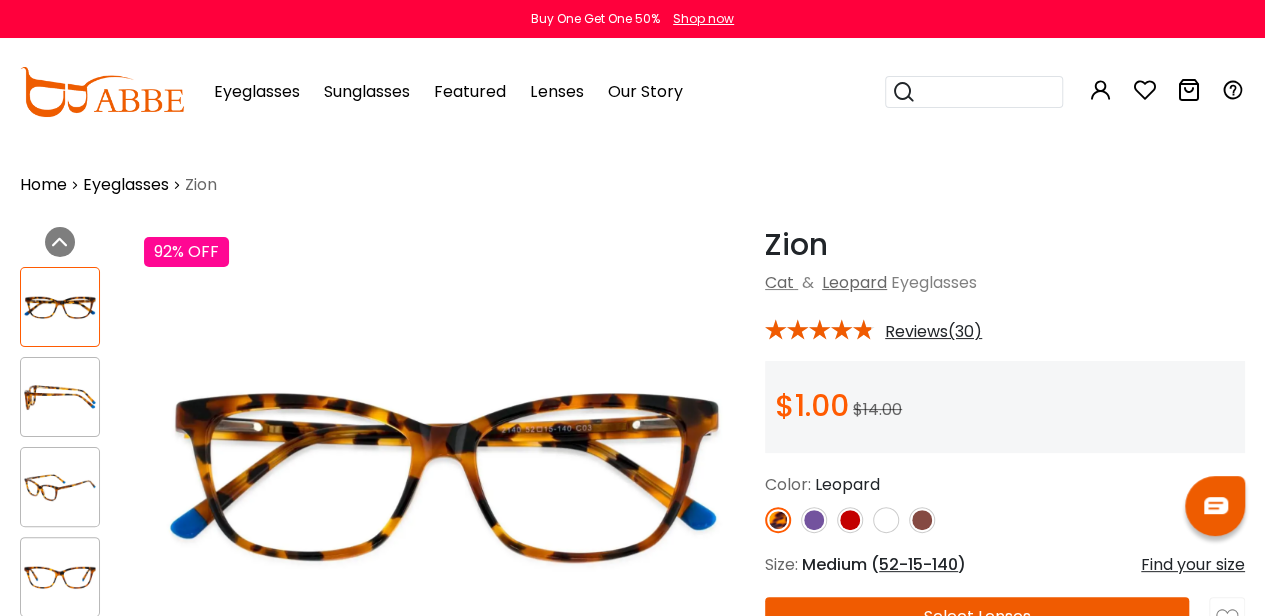 scroll, scrollTop: 0, scrollLeft: 0, axis: both 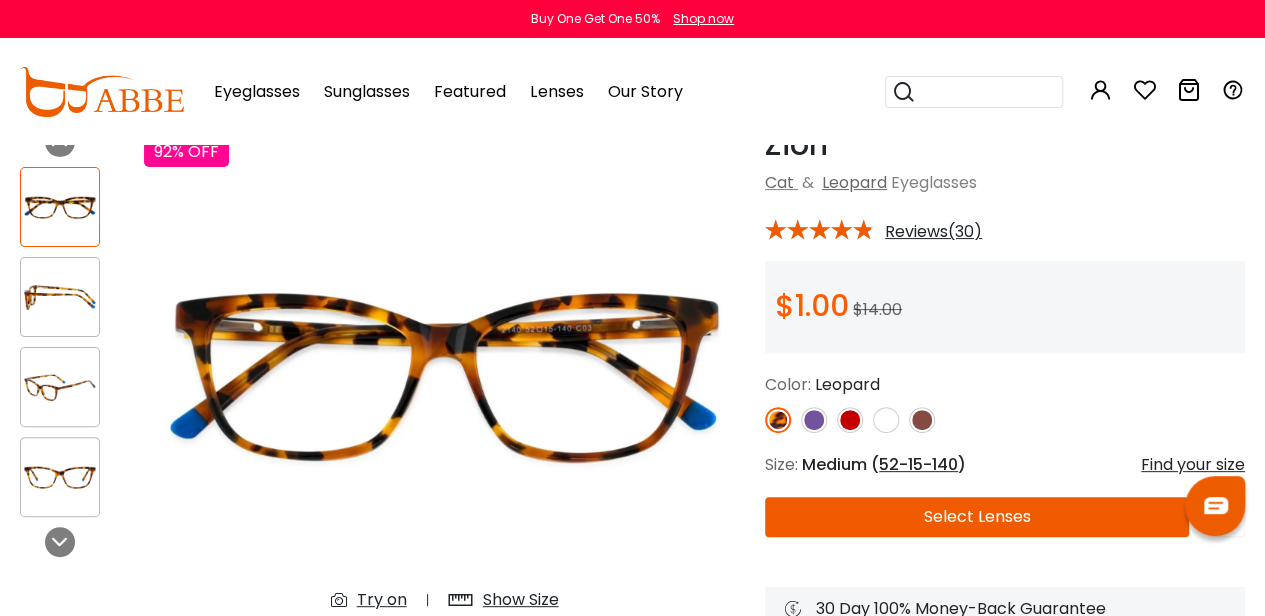 click at bounding box center [814, 420] 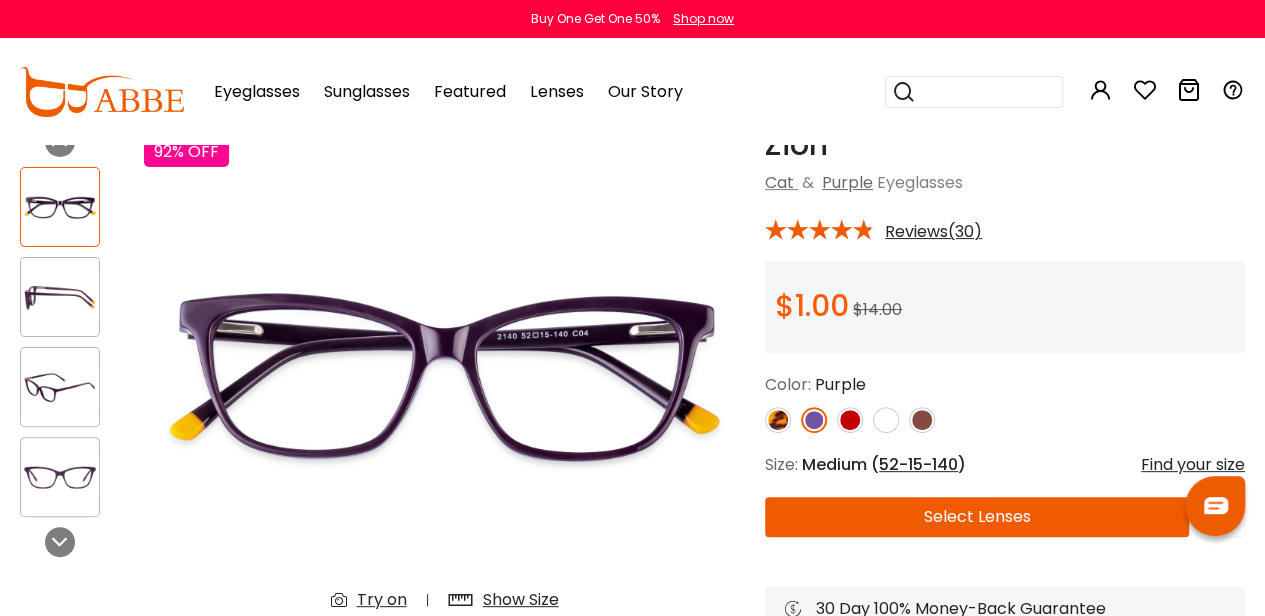 click at bounding box center [850, 420] 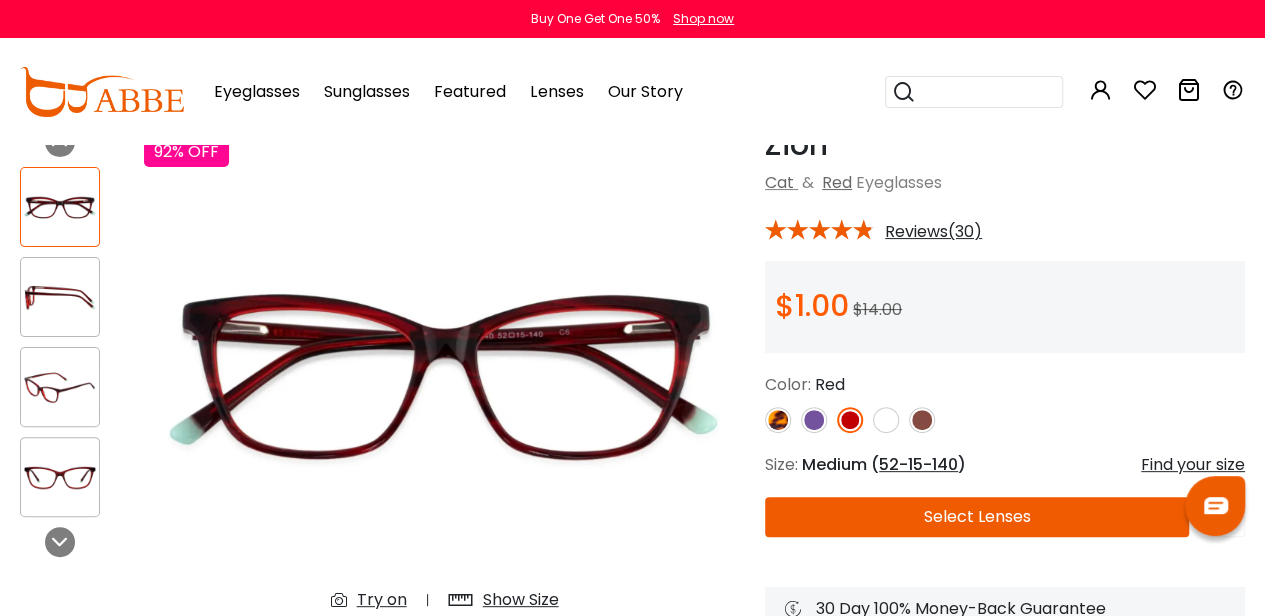 click at bounding box center (886, 420) 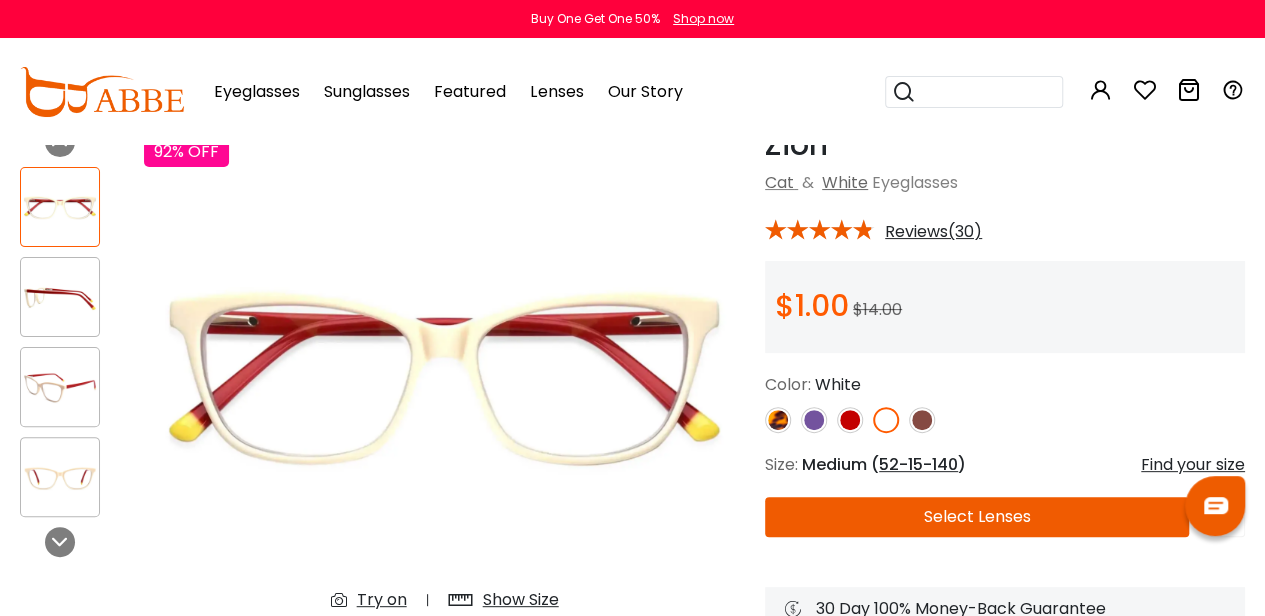 click at bounding box center (922, 420) 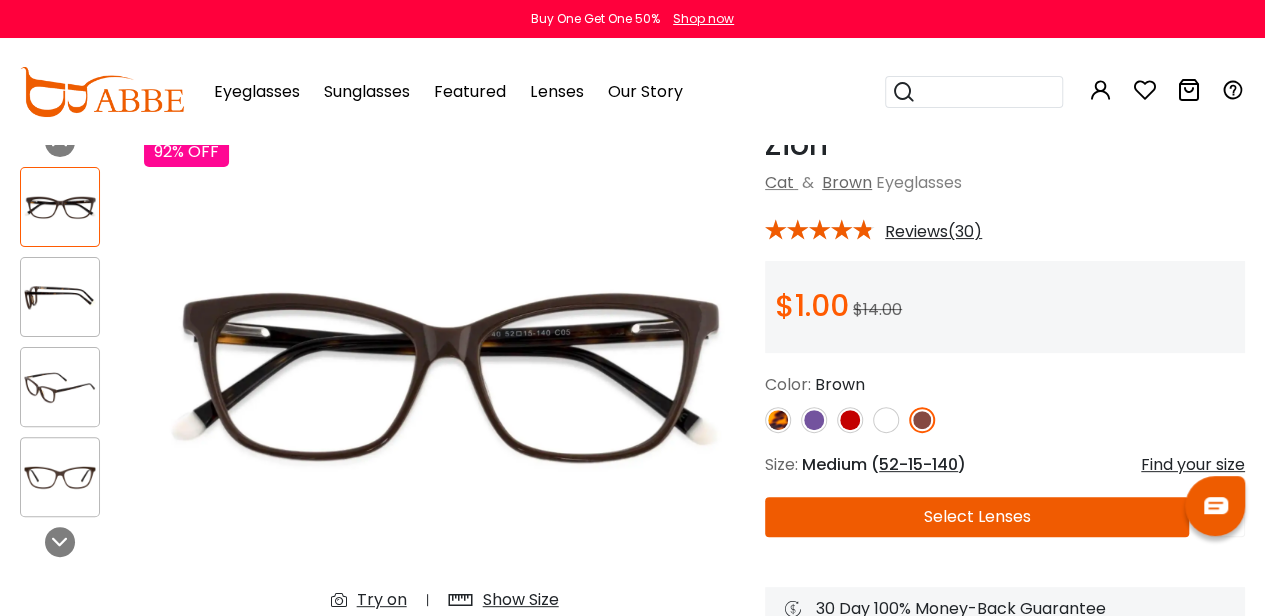 drag, startPoint x: 799, startPoint y: 411, endPoint x: 784, endPoint y: 421, distance: 18.027756 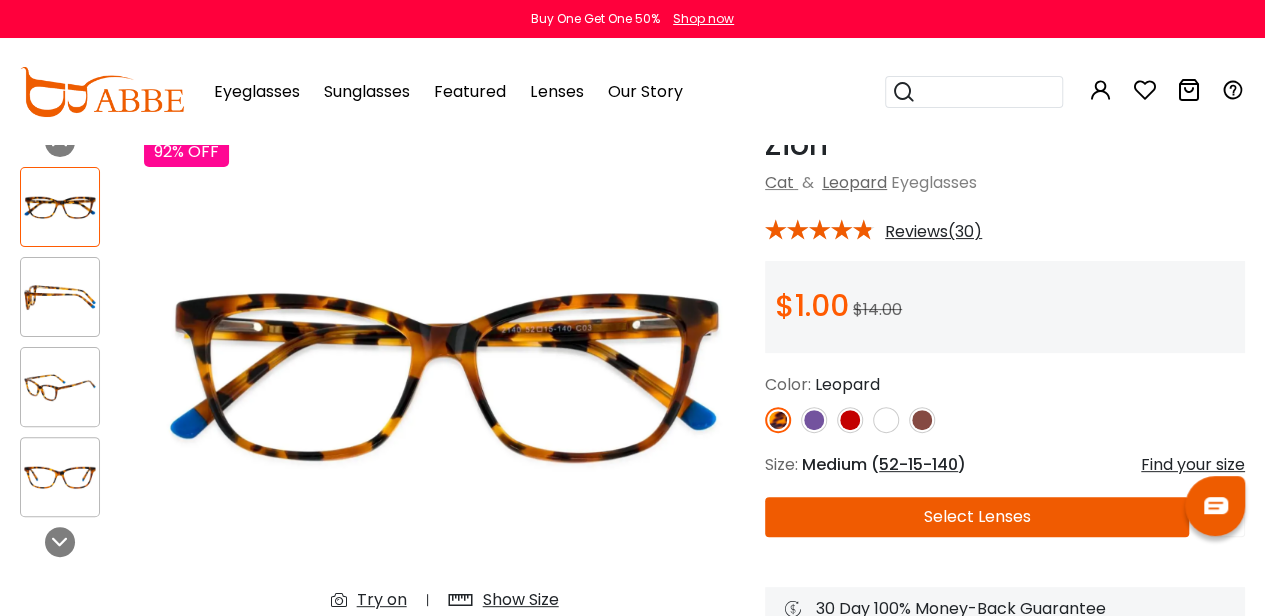 click at bounding box center (60, 297) 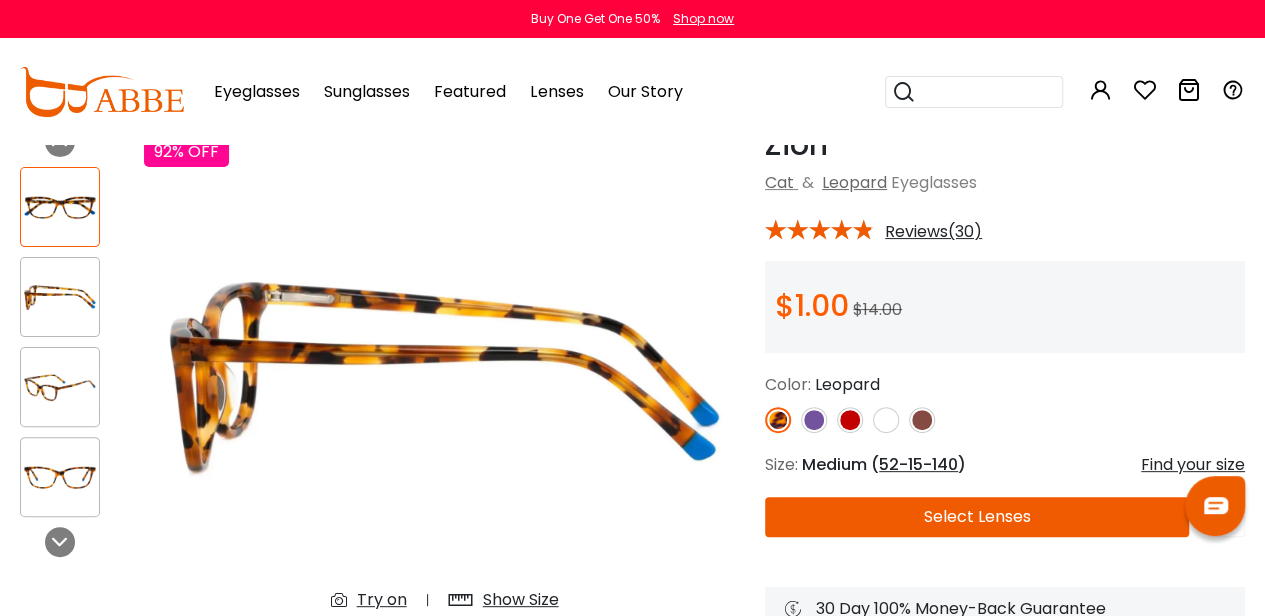 click at bounding box center (60, 387) 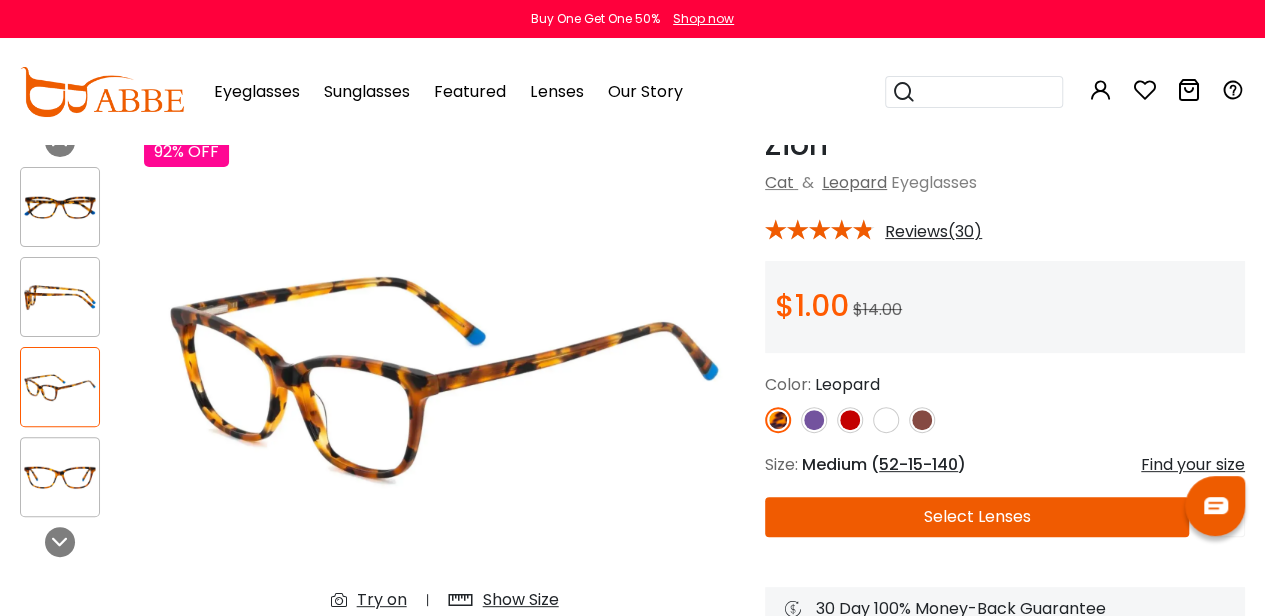 click at bounding box center (60, 477) 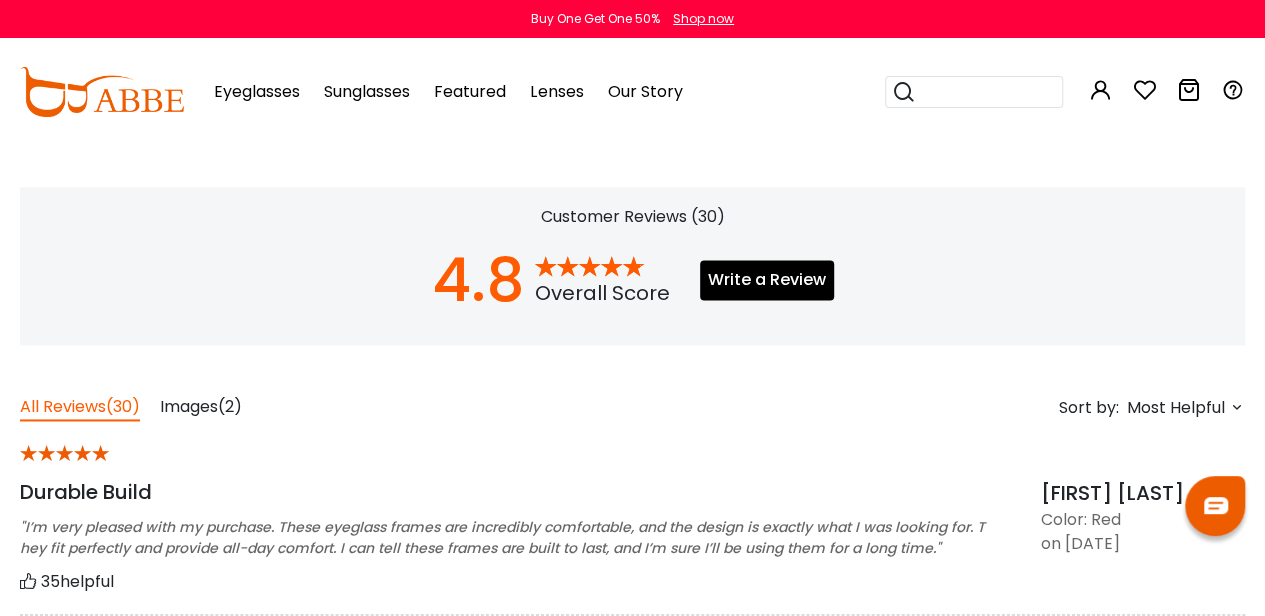scroll, scrollTop: 1400, scrollLeft: 0, axis: vertical 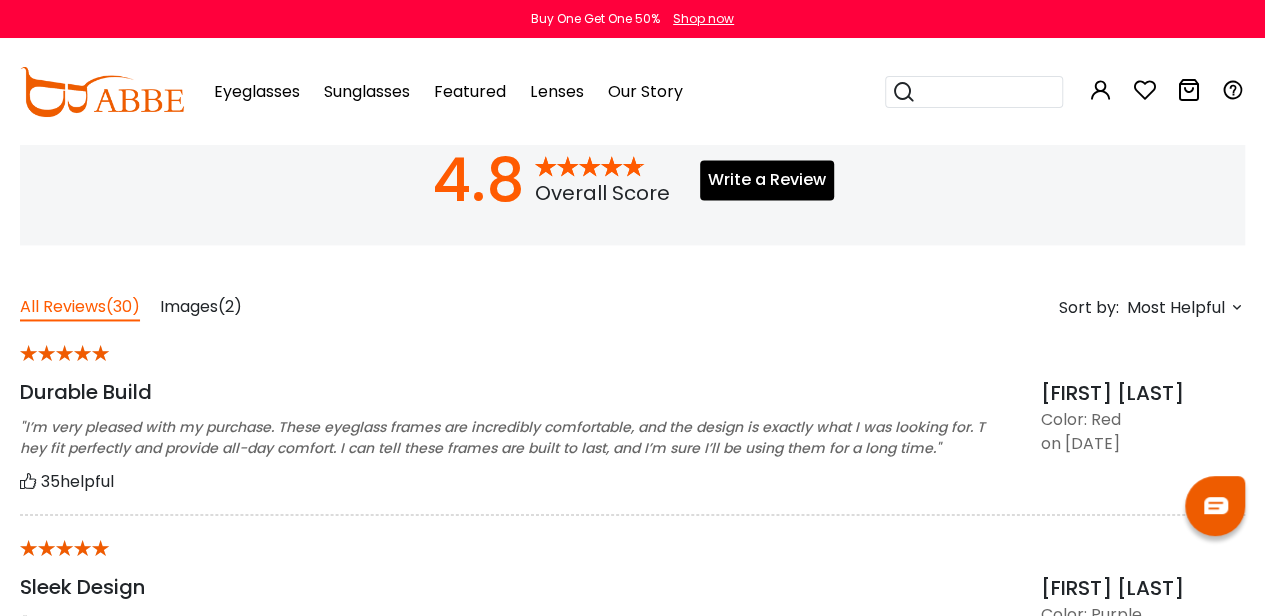 drag, startPoint x: 216, startPoint y: 306, endPoint x: 294, endPoint y: 322, distance: 79.624115 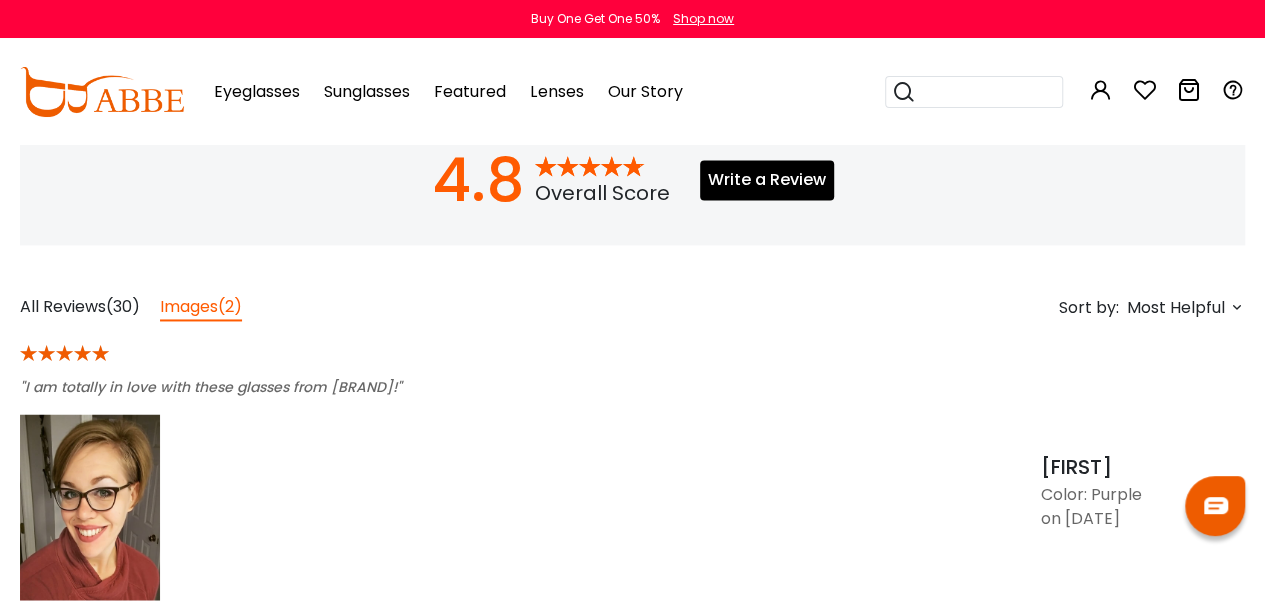 click at bounding box center (90, 507) 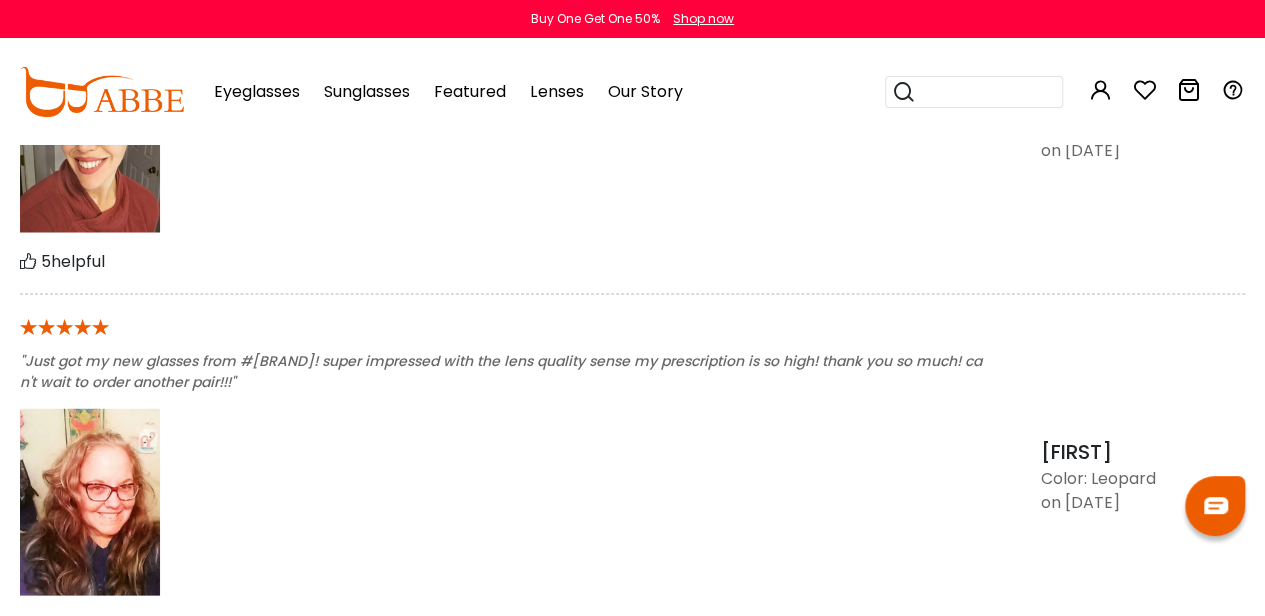 scroll, scrollTop: 1800, scrollLeft: 0, axis: vertical 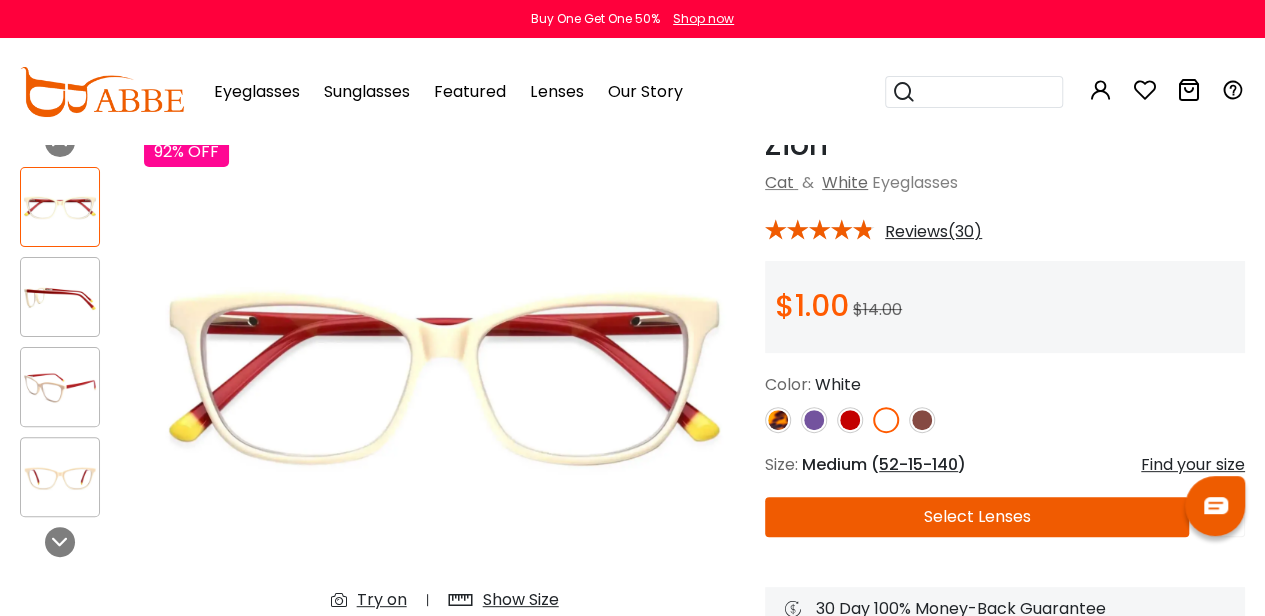 click at bounding box center [814, 420] 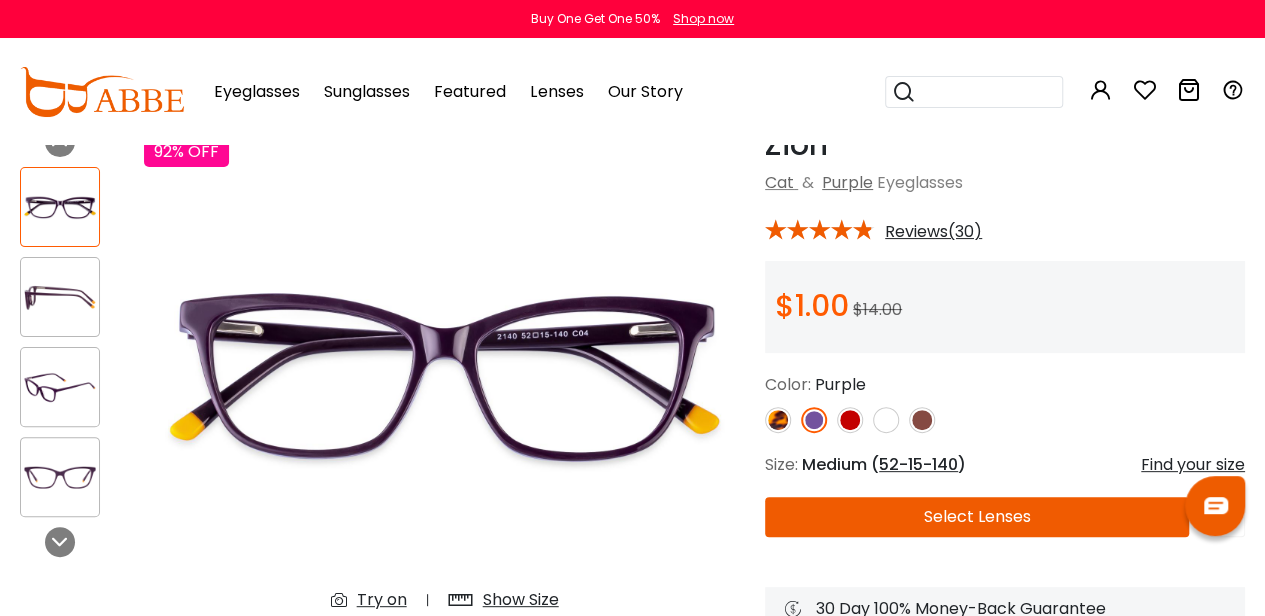 click at bounding box center (850, 420) 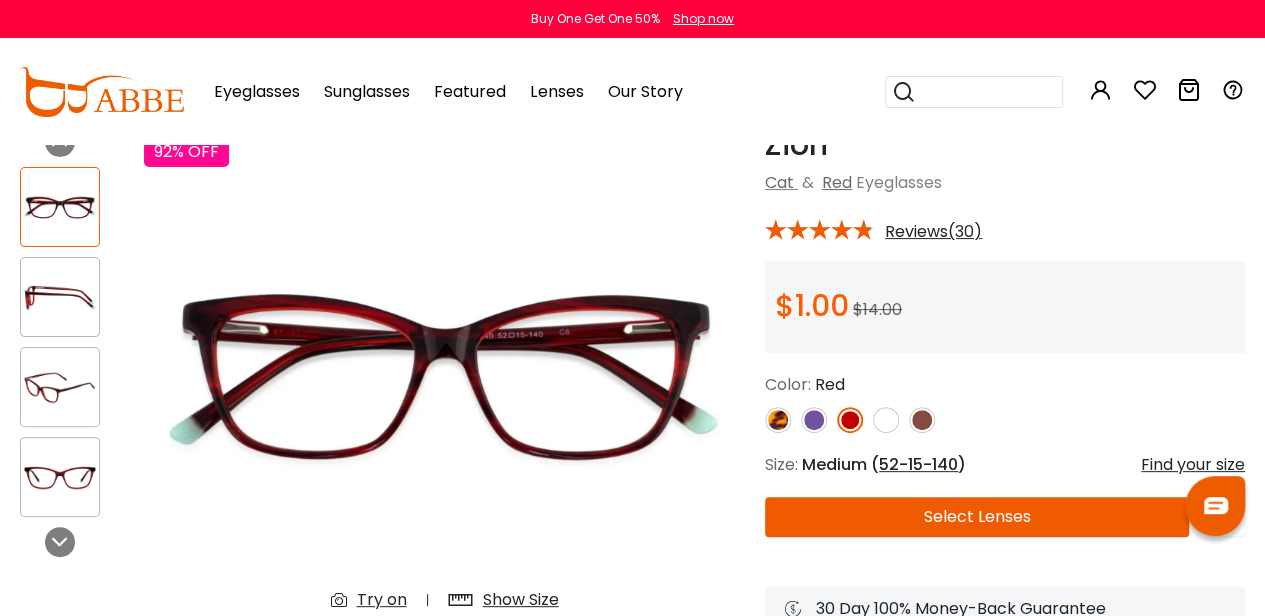 click at bounding box center (778, 420) 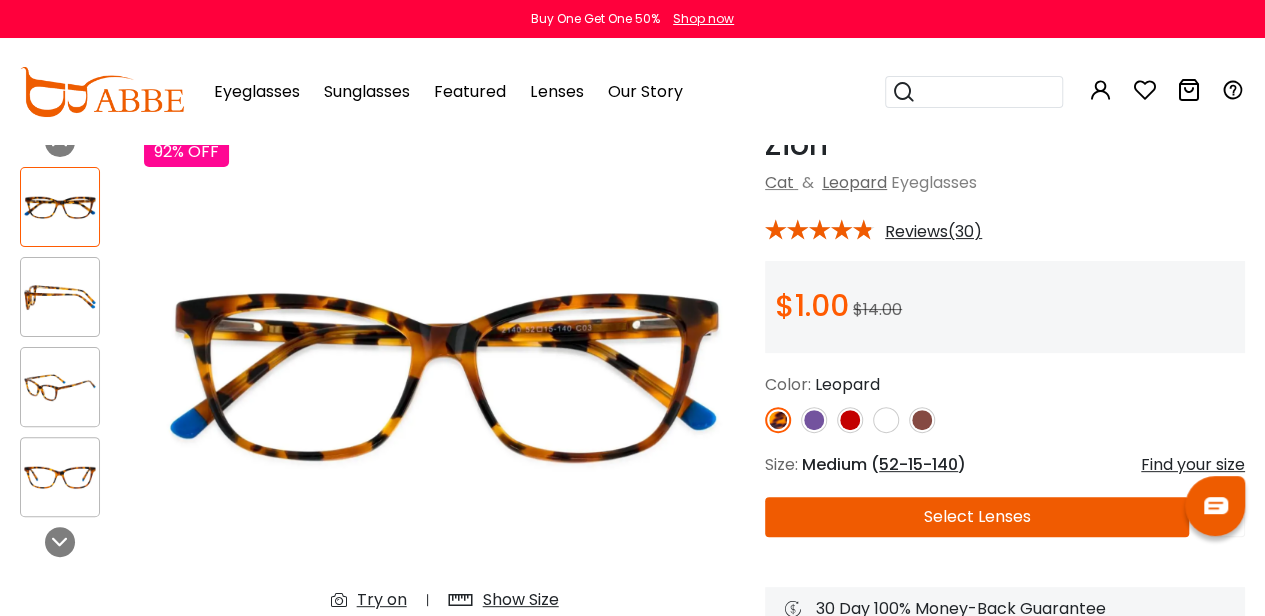 click at bounding box center (922, 420) 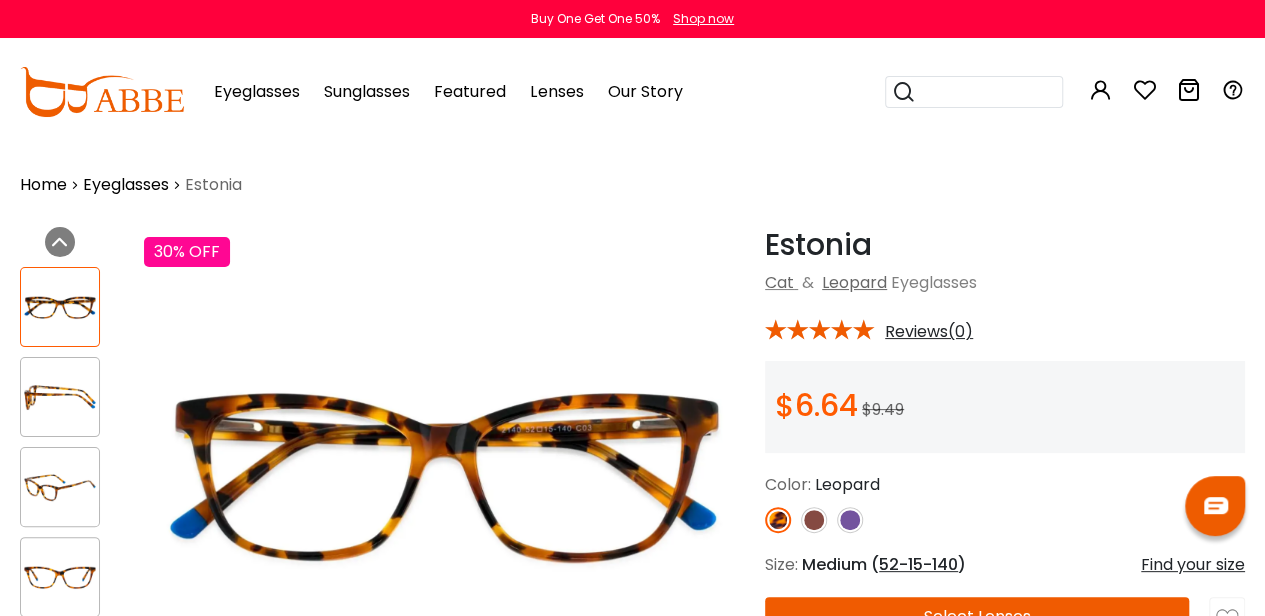 scroll, scrollTop: 0, scrollLeft: 0, axis: both 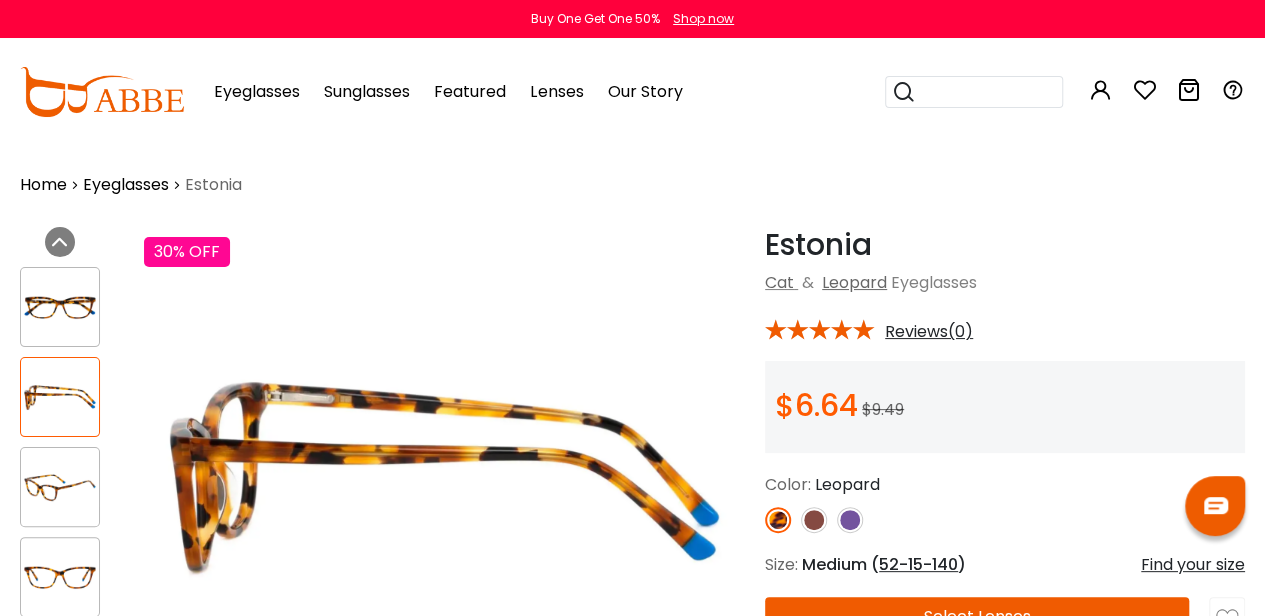 click at bounding box center (60, 487) 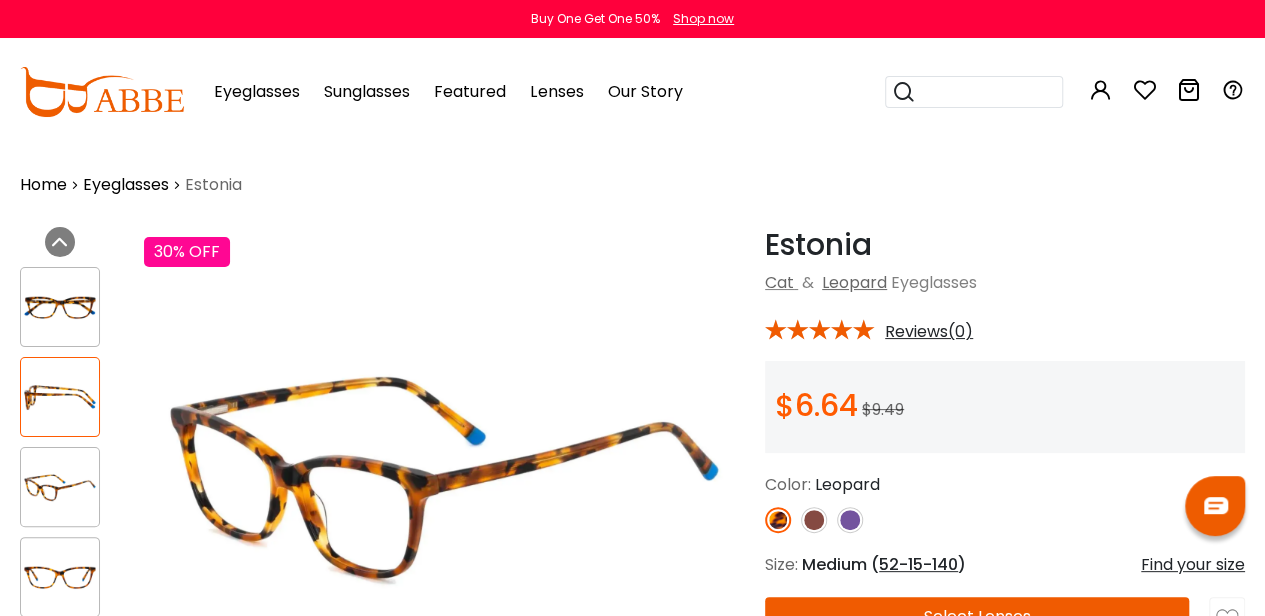 click at bounding box center [60, 577] 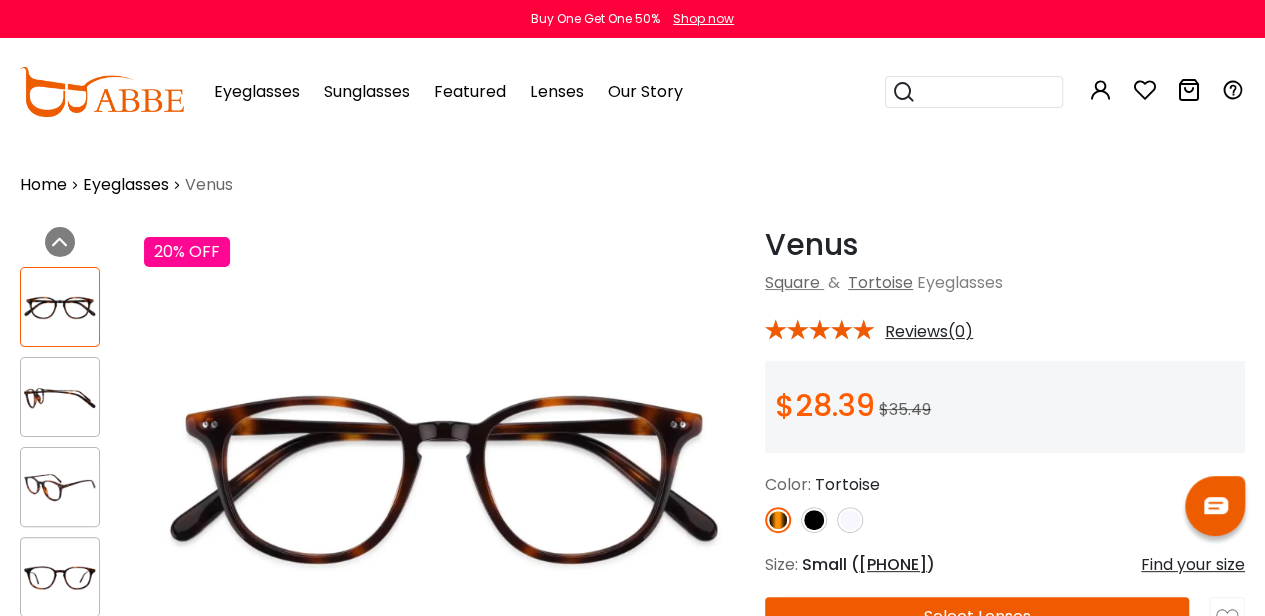 scroll, scrollTop: 0, scrollLeft: 0, axis: both 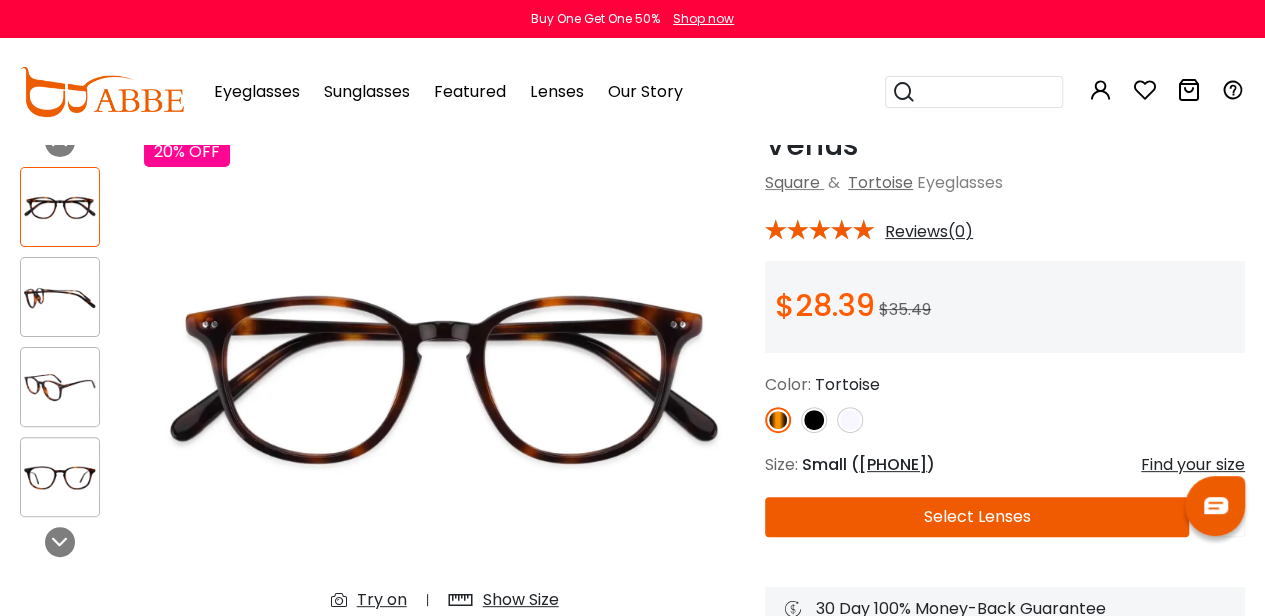 click at bounding box center (850, 420) 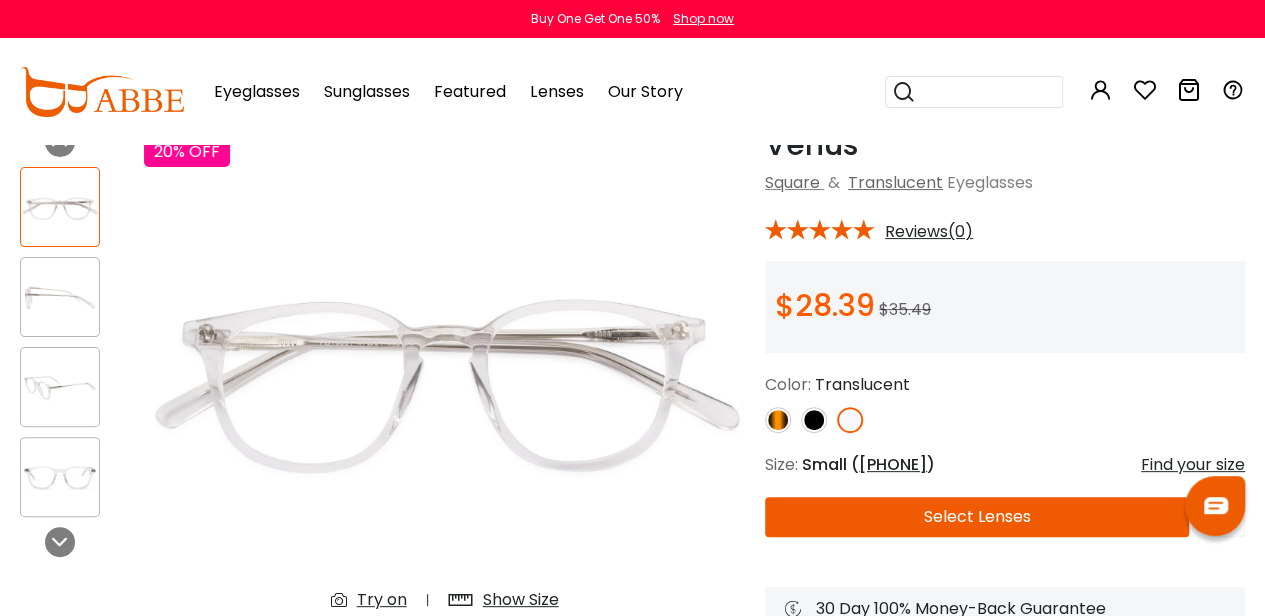 click at bounding box center (814, 420) 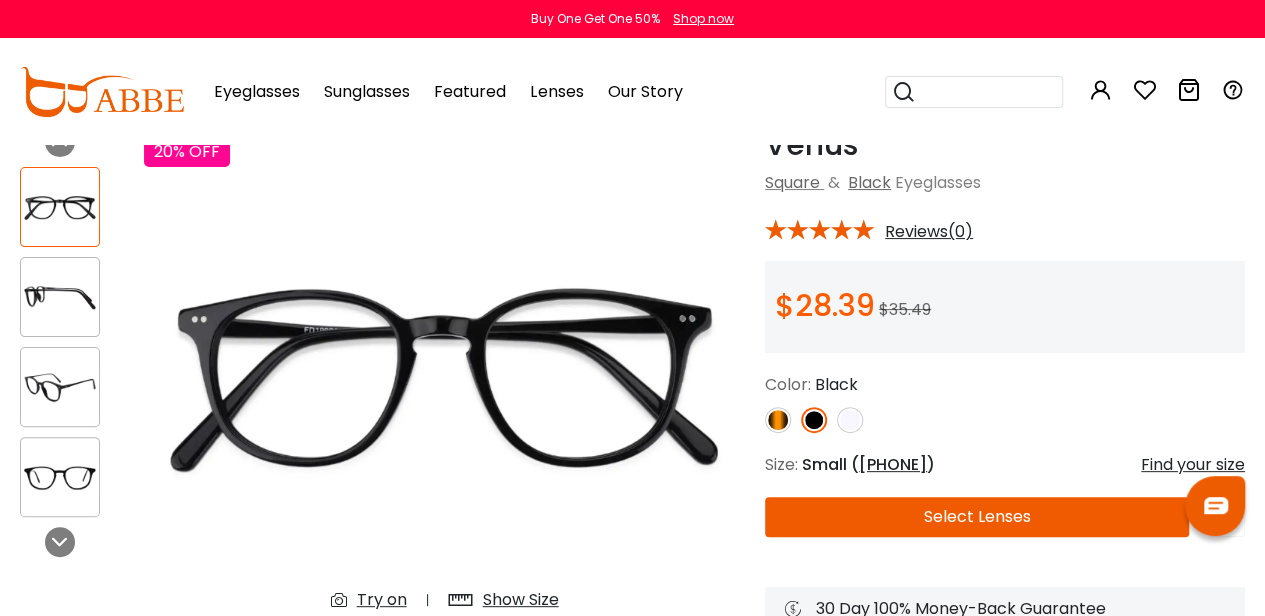 drag, startPoint x: 19, startPoint y: 277, endPoint x: 31, endPoint y: 285, distance: 14.422205 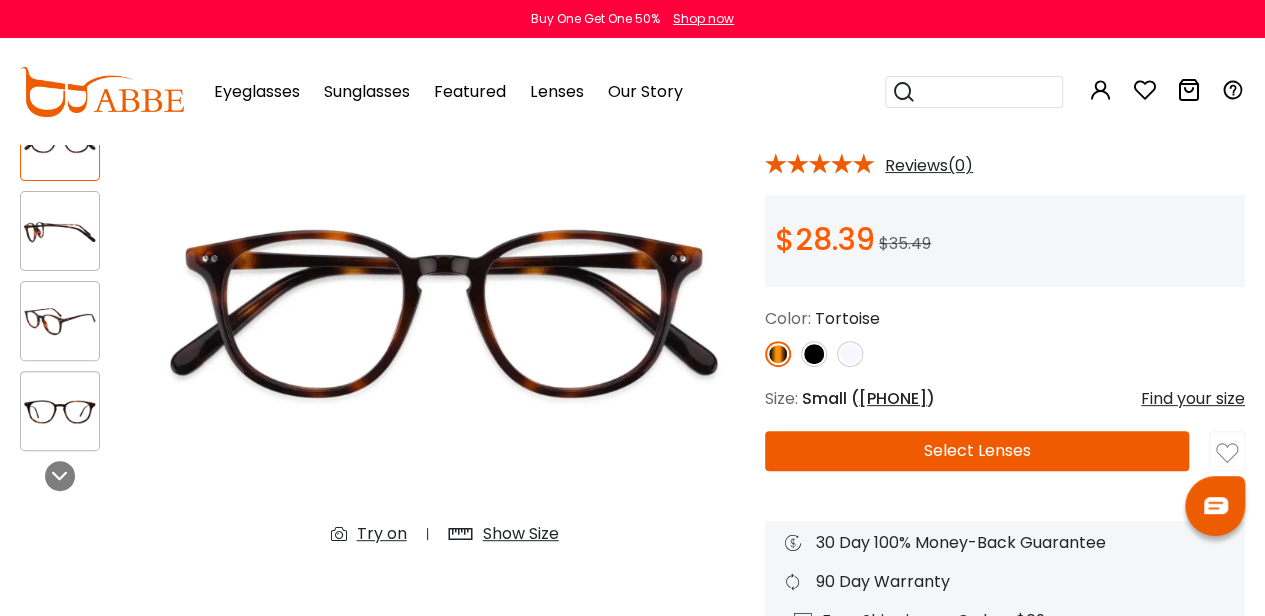 scroll, scrollTop: 300, scrollLeft: 0, axis: vertical 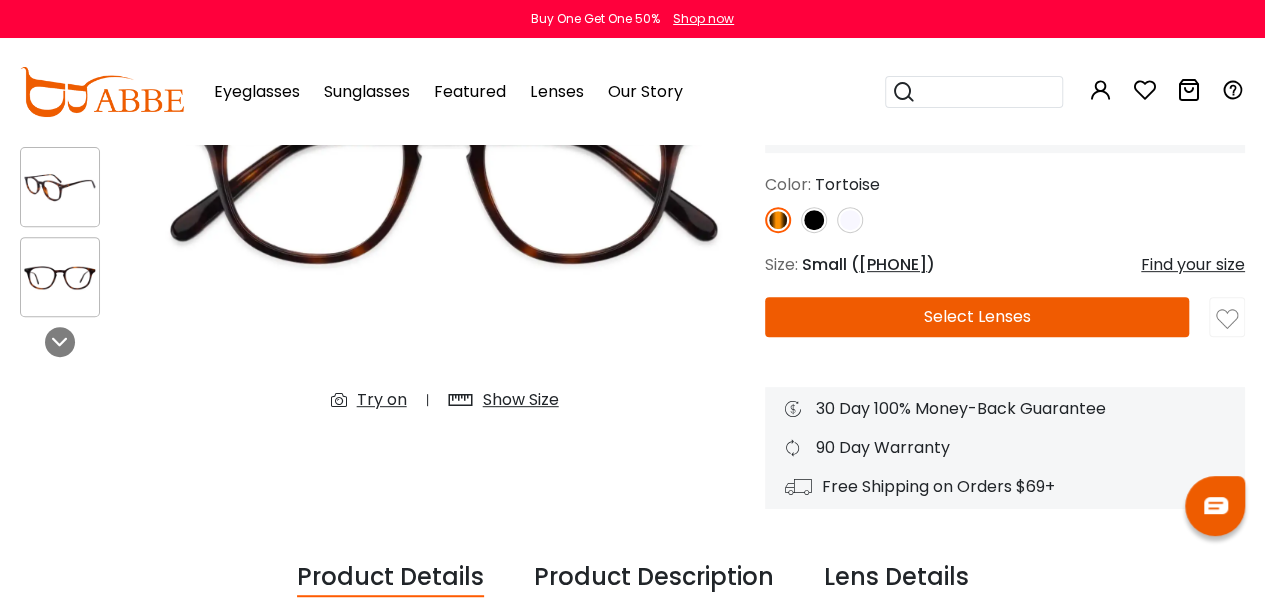 click on "Try on" at bounding box center [382, 400] 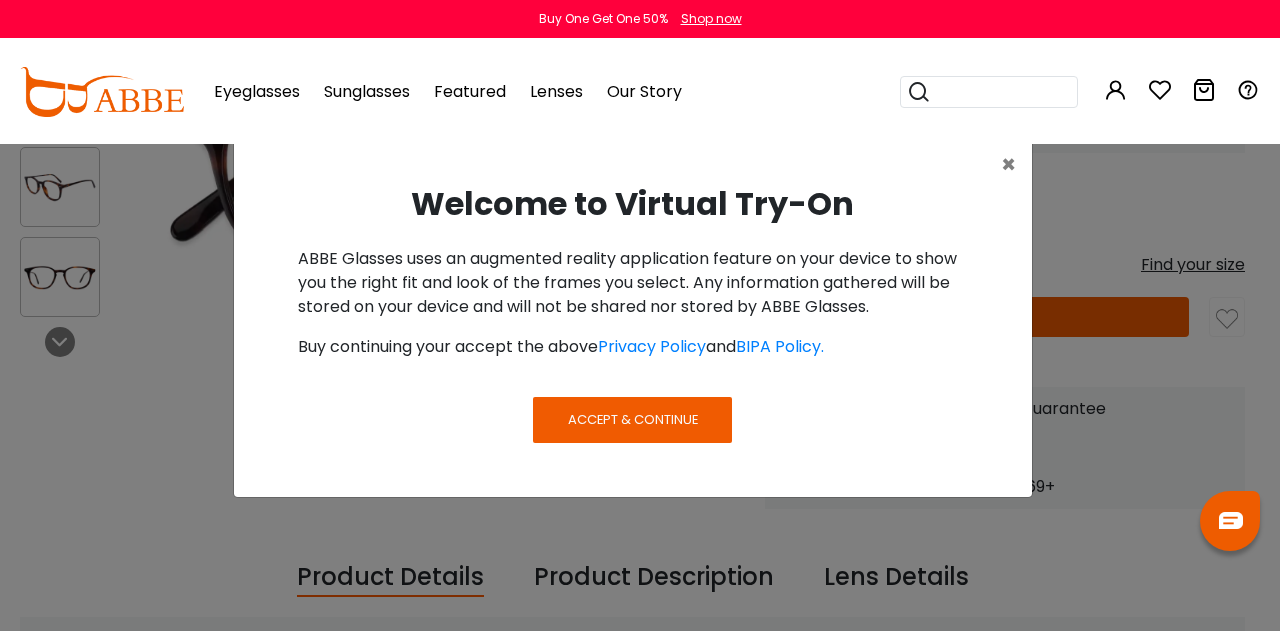click on "ABBE Glasses uses an augmented reality application feature on your device to show you the right fit and look of the frames you select. Any information gathered will be stored on your device and will not be shared nor stored by ABBE Glasses.                  Buy continuing your accept the above  Privacy Policy  and  BIPA Policy." at bounding box center (633, 303) 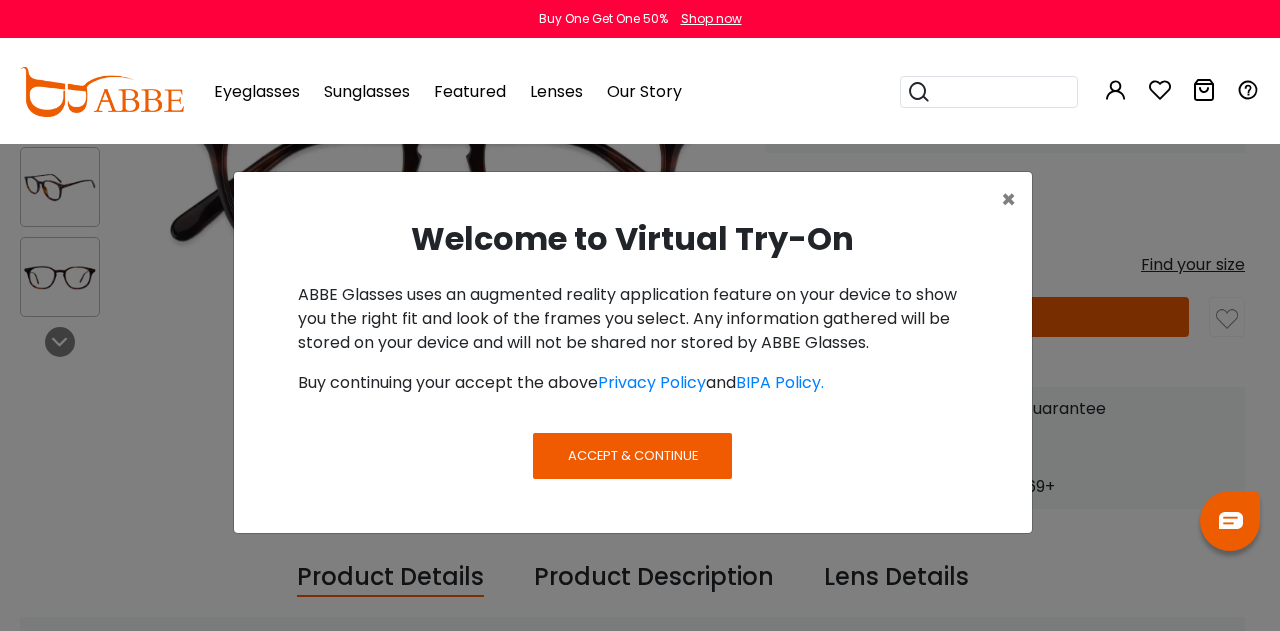 click on "Accept & Continue" at bounding box center [633, 455] 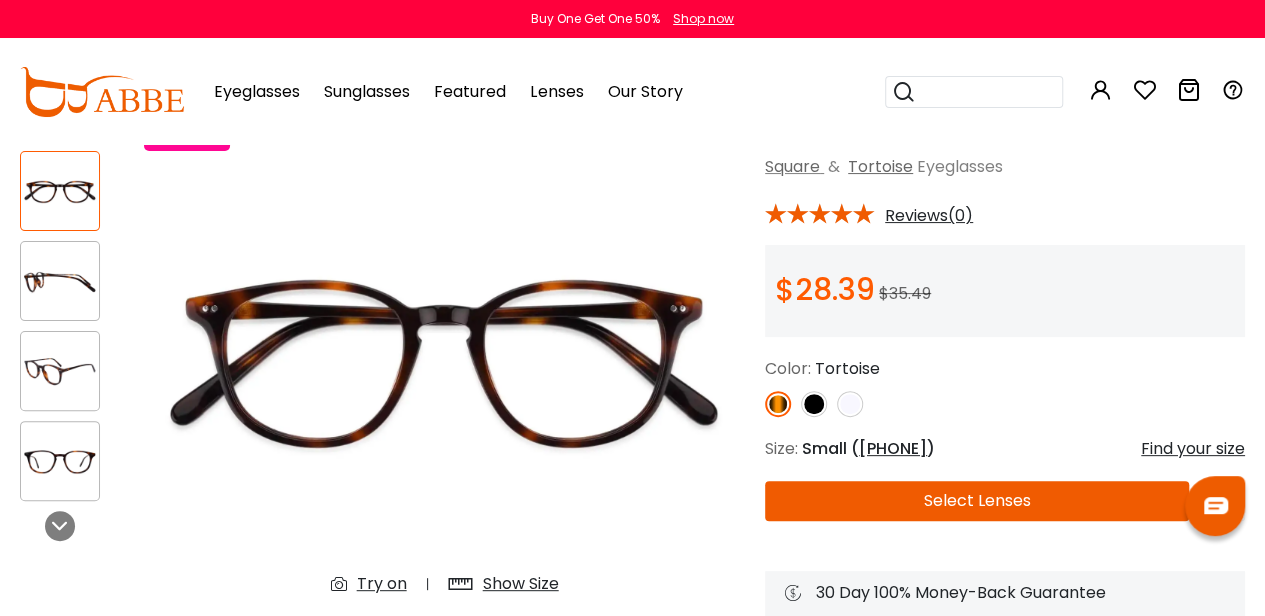 scroll, scrollTop: 300, scrollLeft: 0, axis: vertical 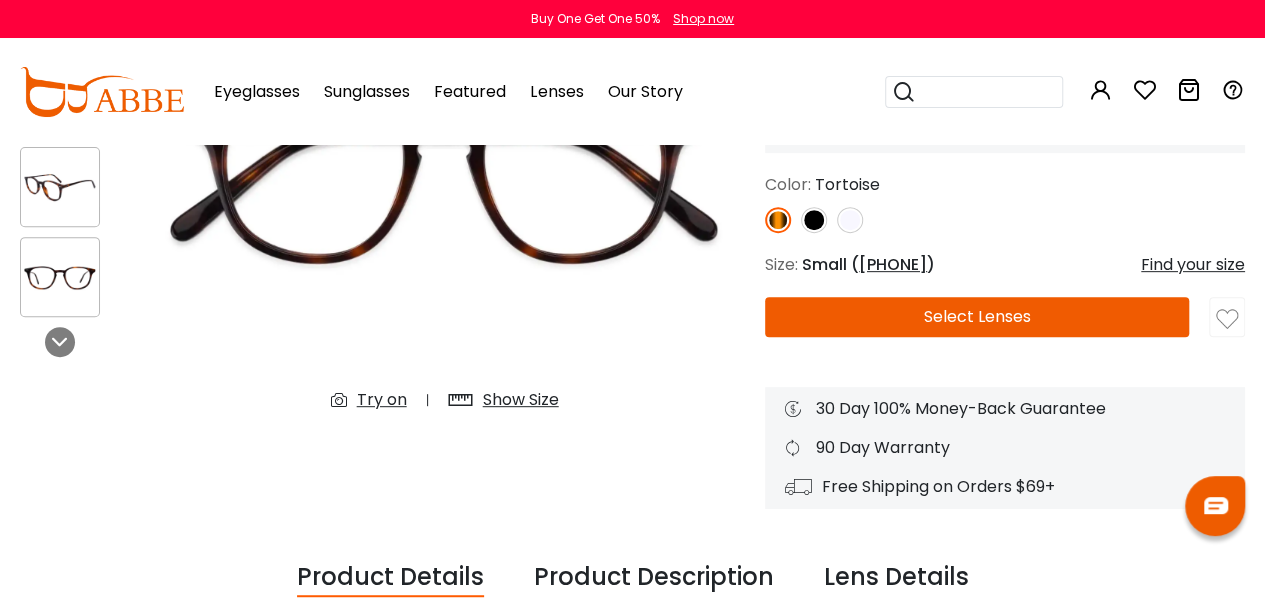 click on "Try on" at bounding box center (382, 400) 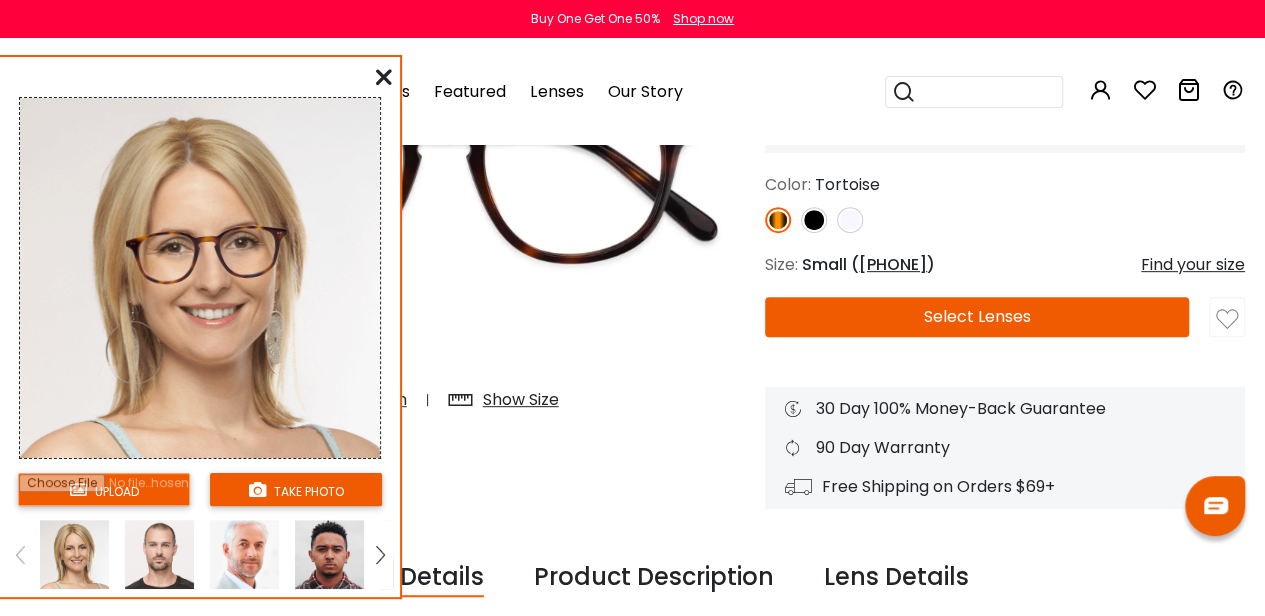 scroll, scrollTop: 400, scrollLeft: 0, axis: vertical 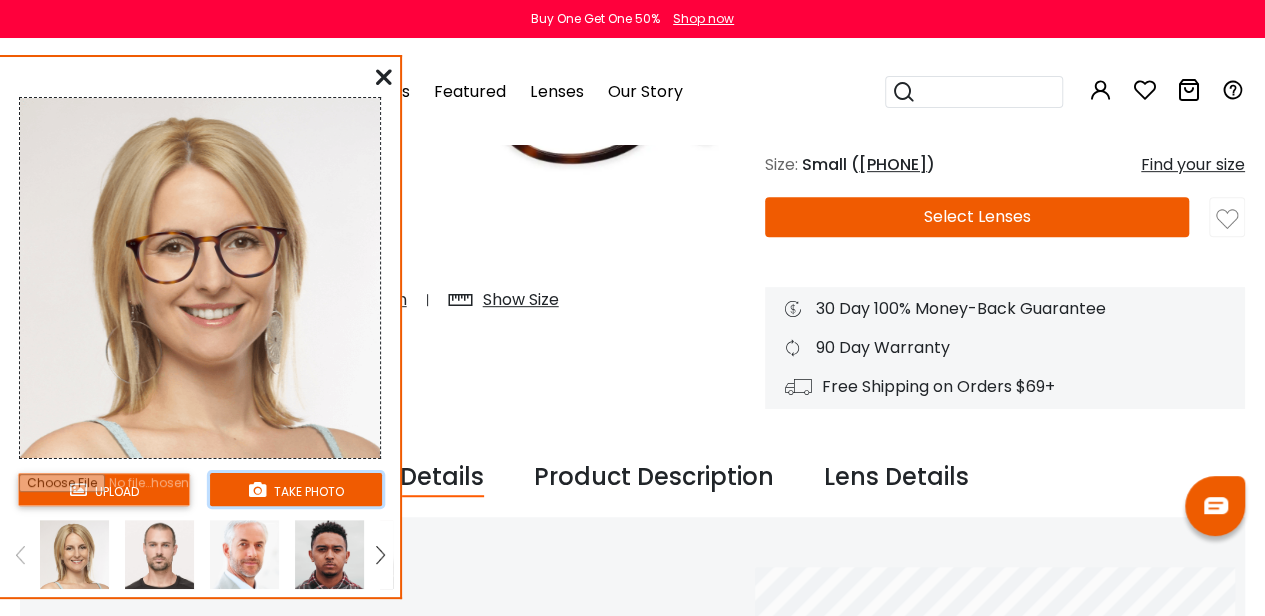 click on "take photo" at bounding box center [296, 489] 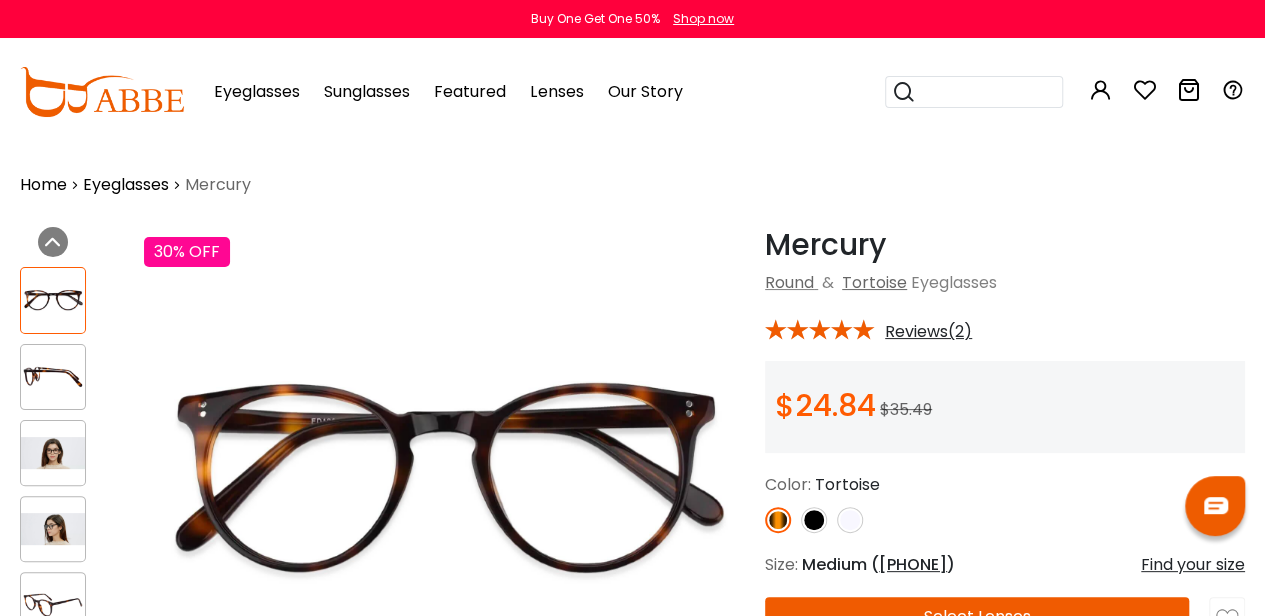 scroll, scrollTop: 0, scrollLeft: 0, axis: both 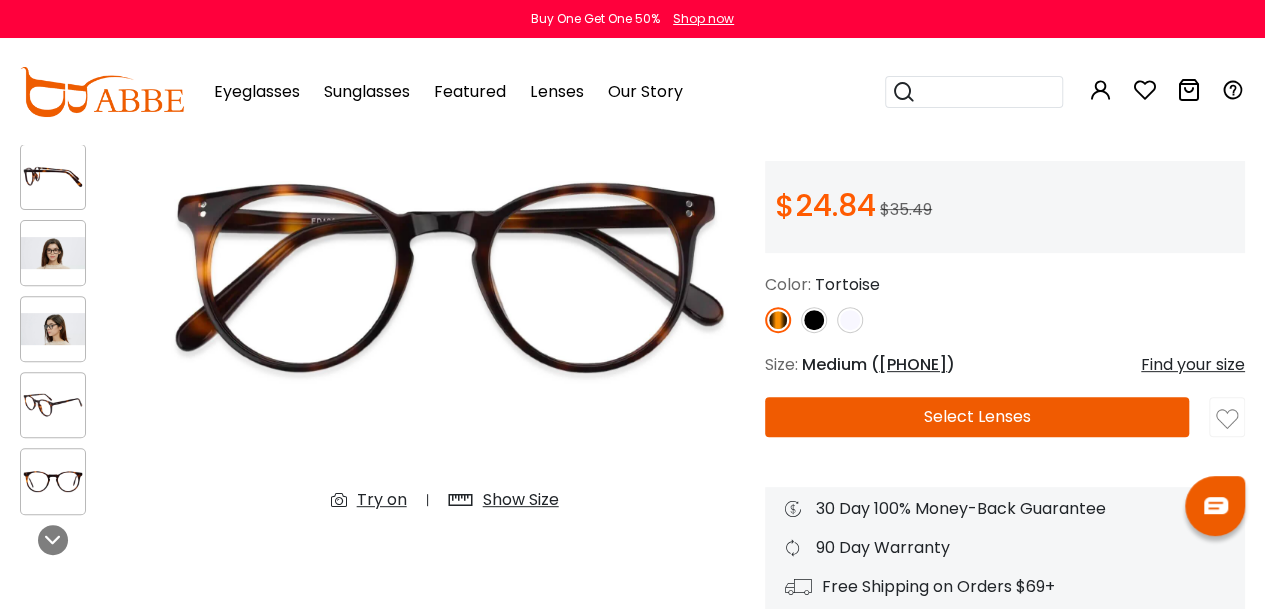 click at bounding box center [814, 320] 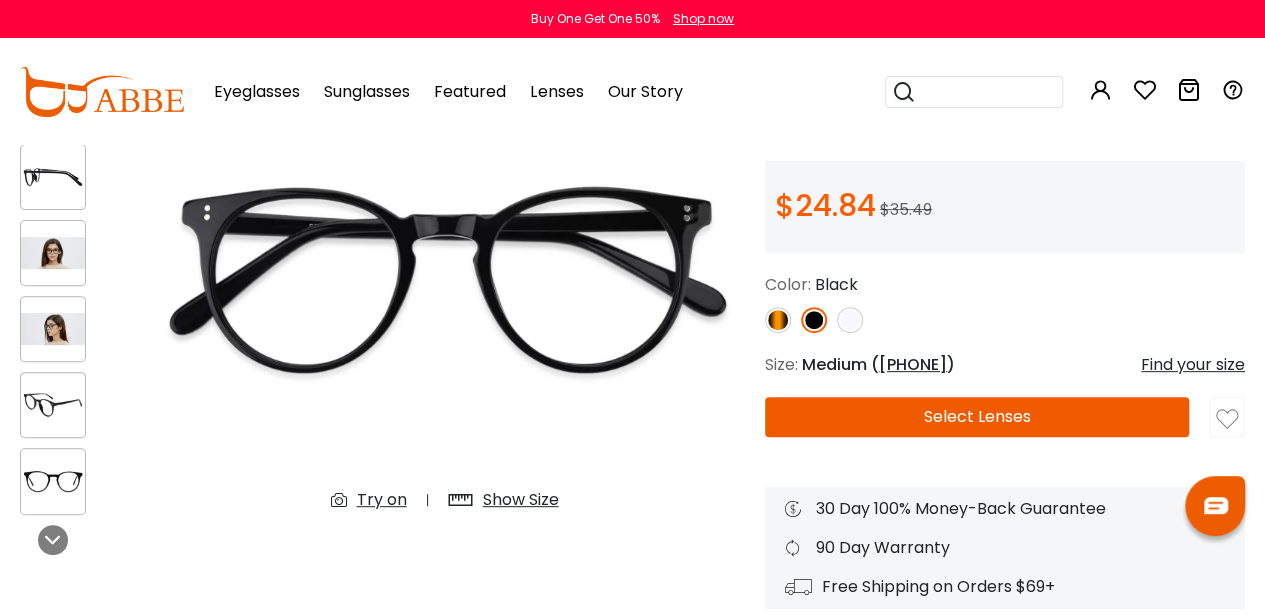 click at bounding box center [850, 320] 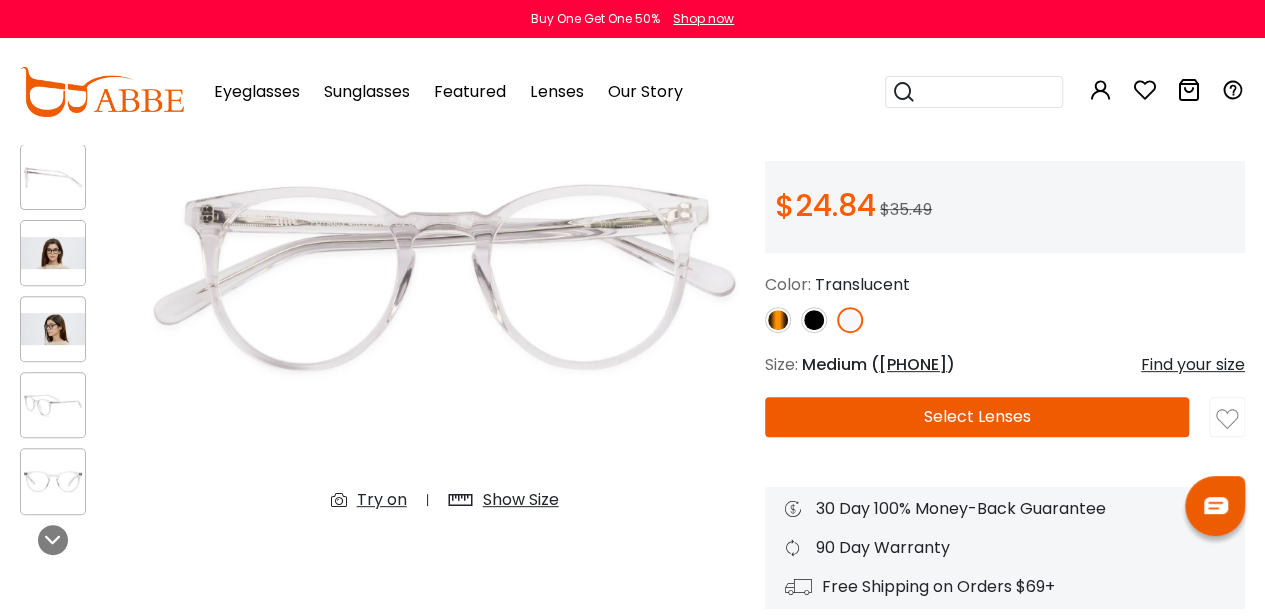 click at bounding box center (53, 253) 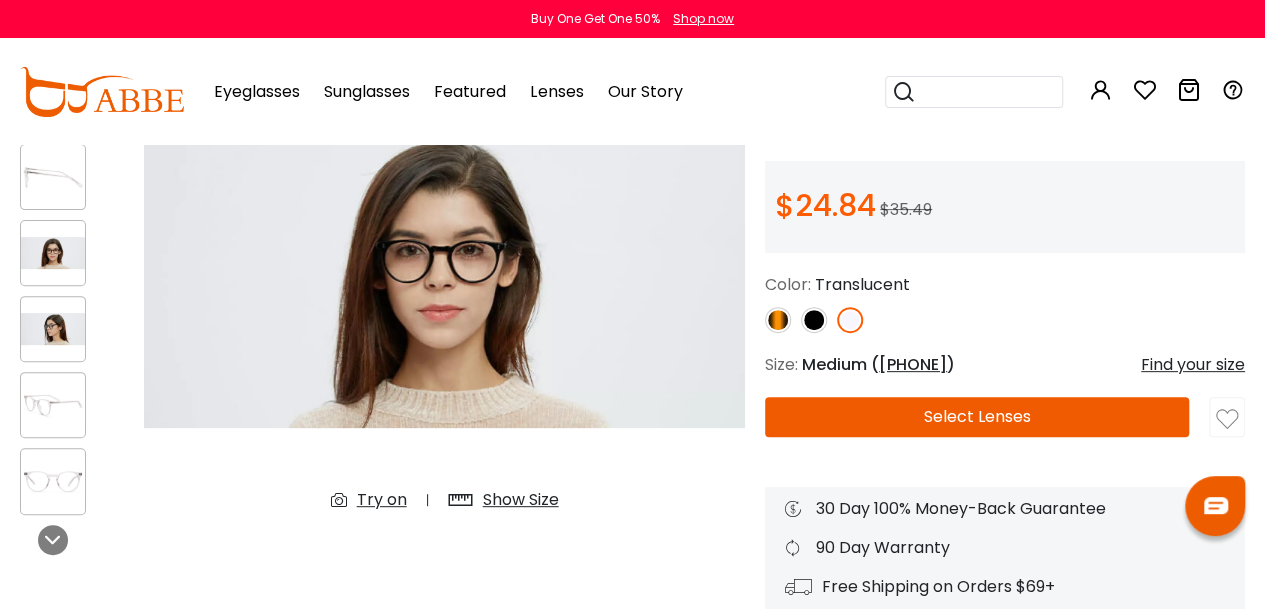 click at bounding box center [53, 329] 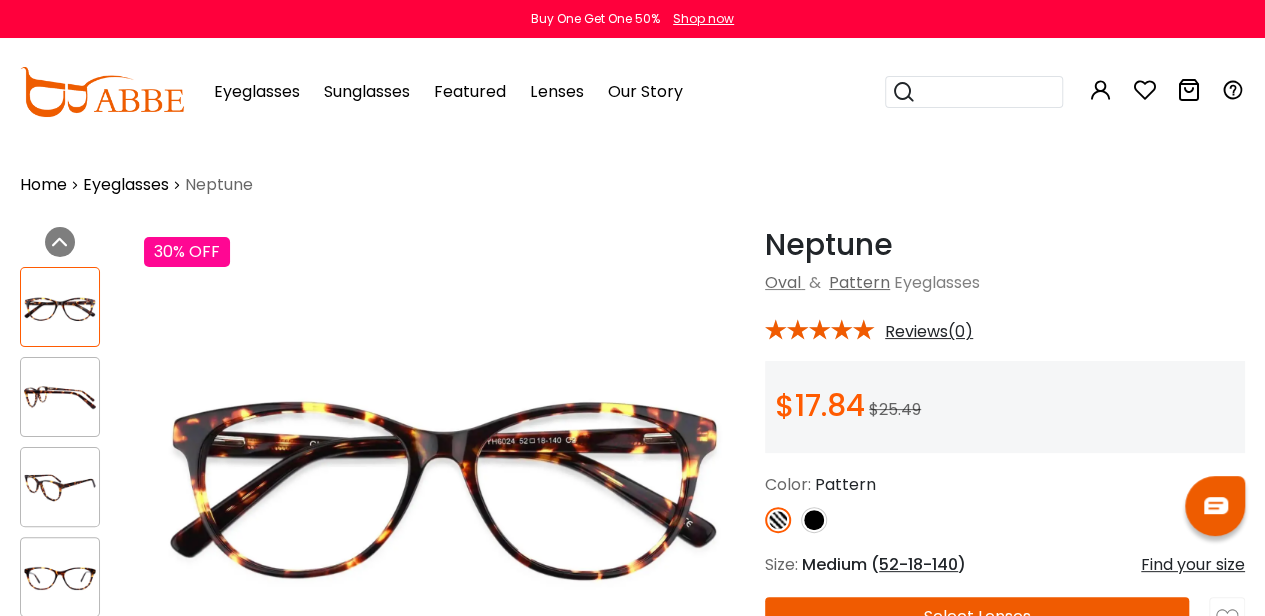 scroll, scrollTop: 0, scrollLeft: 0, axis: both 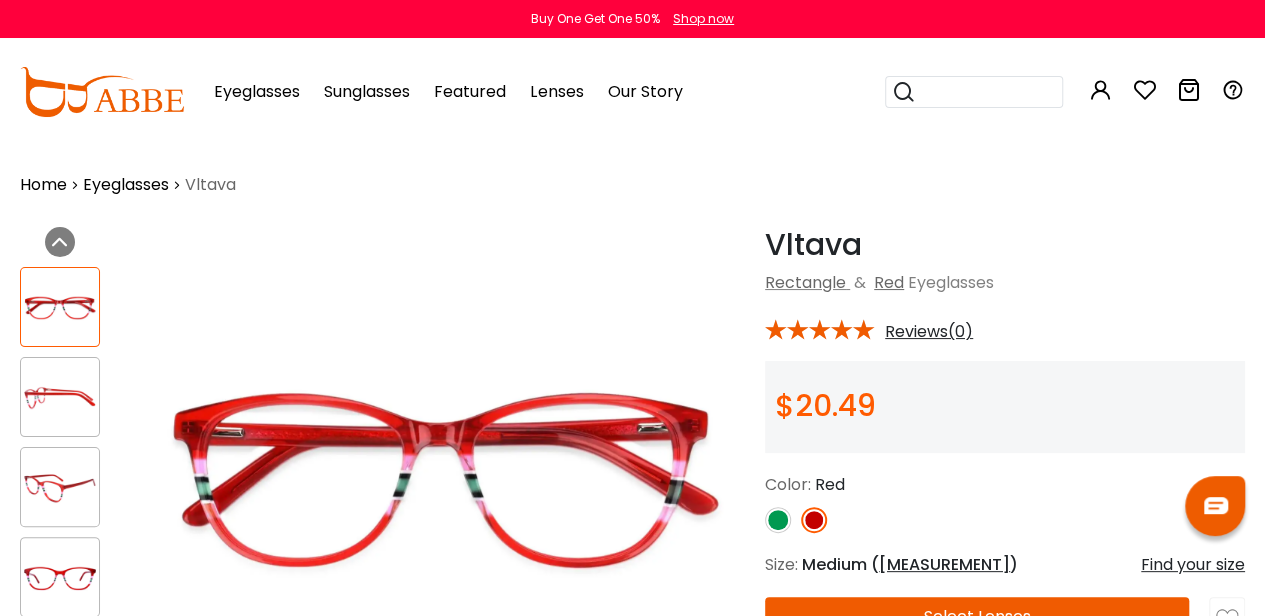 click at bounding box center [778, 520] 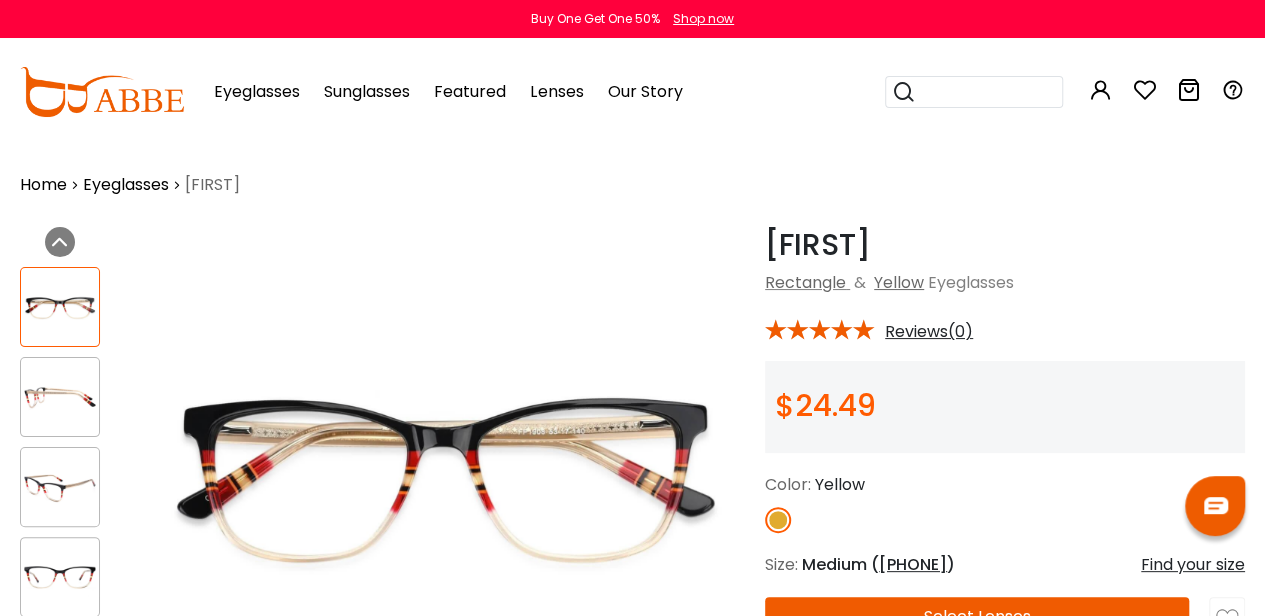 scroll, scrollTop: 0, scrollLeft: 0, axis: both 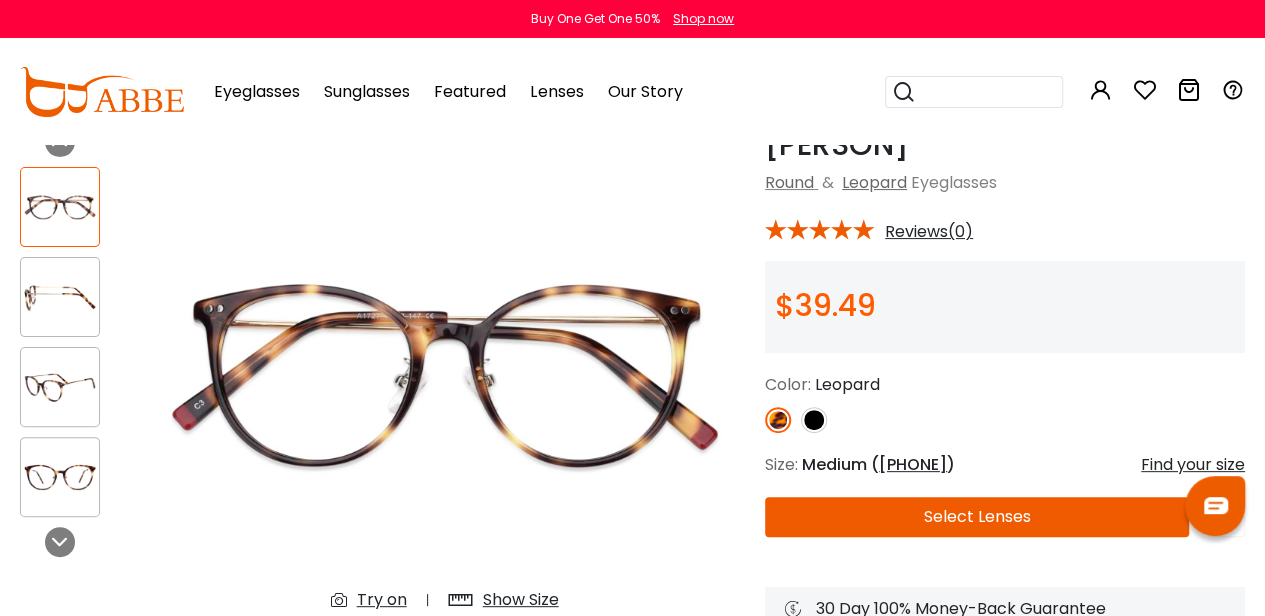 click at bounding box center [72, 342] 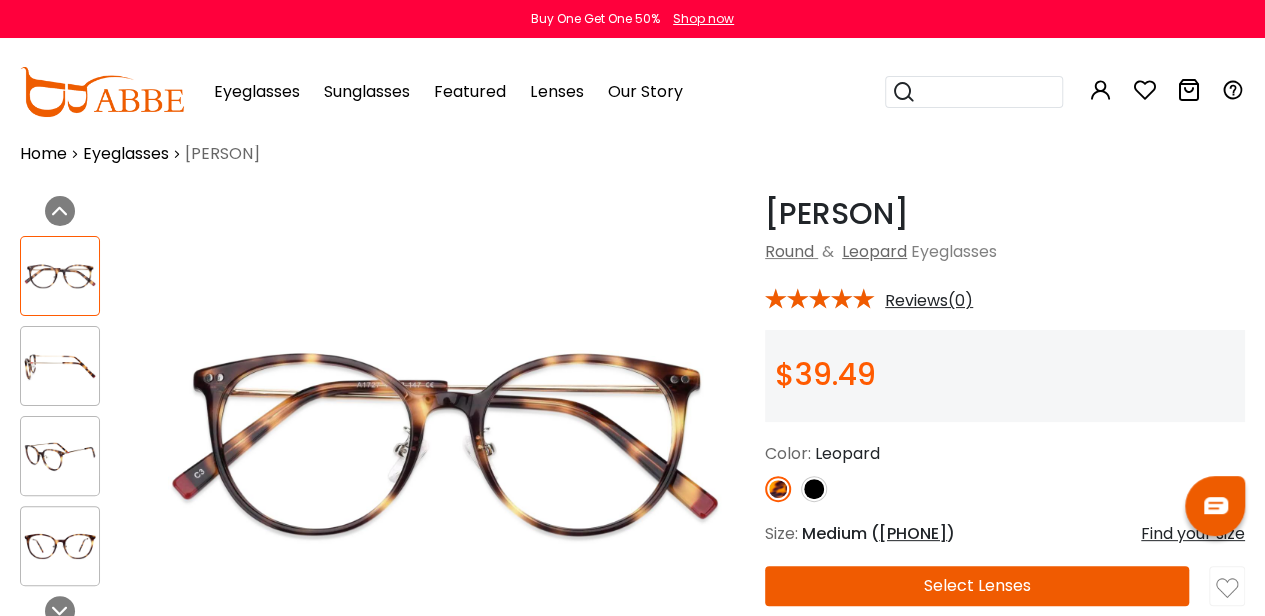 scroll, scrollTop: 0, scrollLeft: 0, axis: both 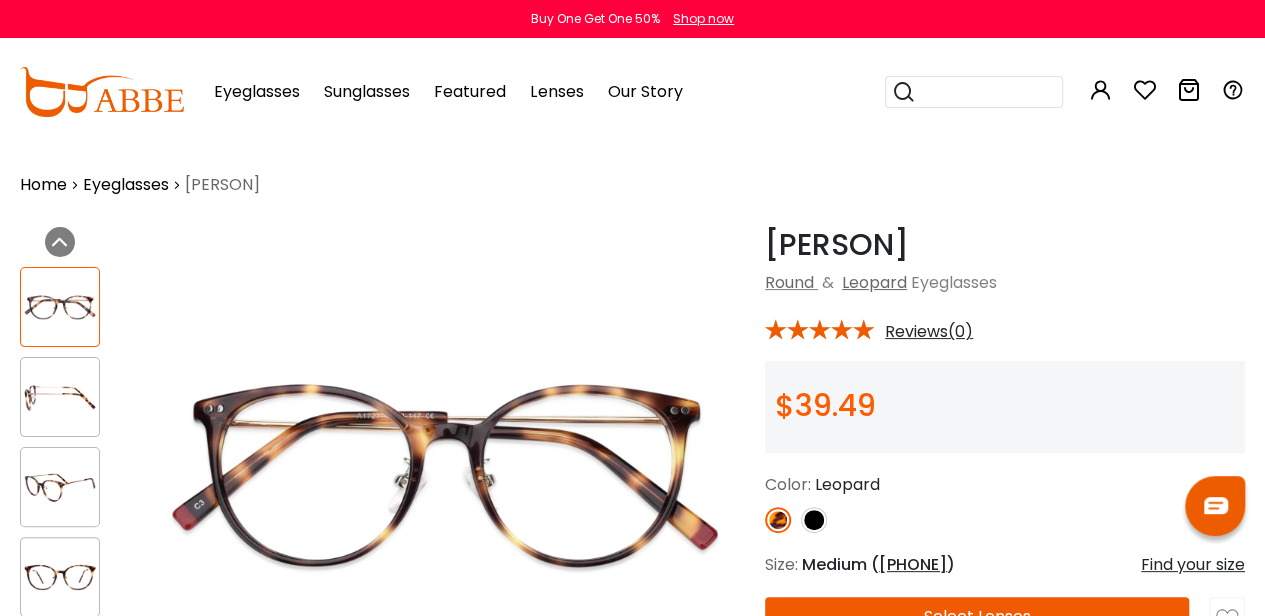 click at bounding box center [814, 520] 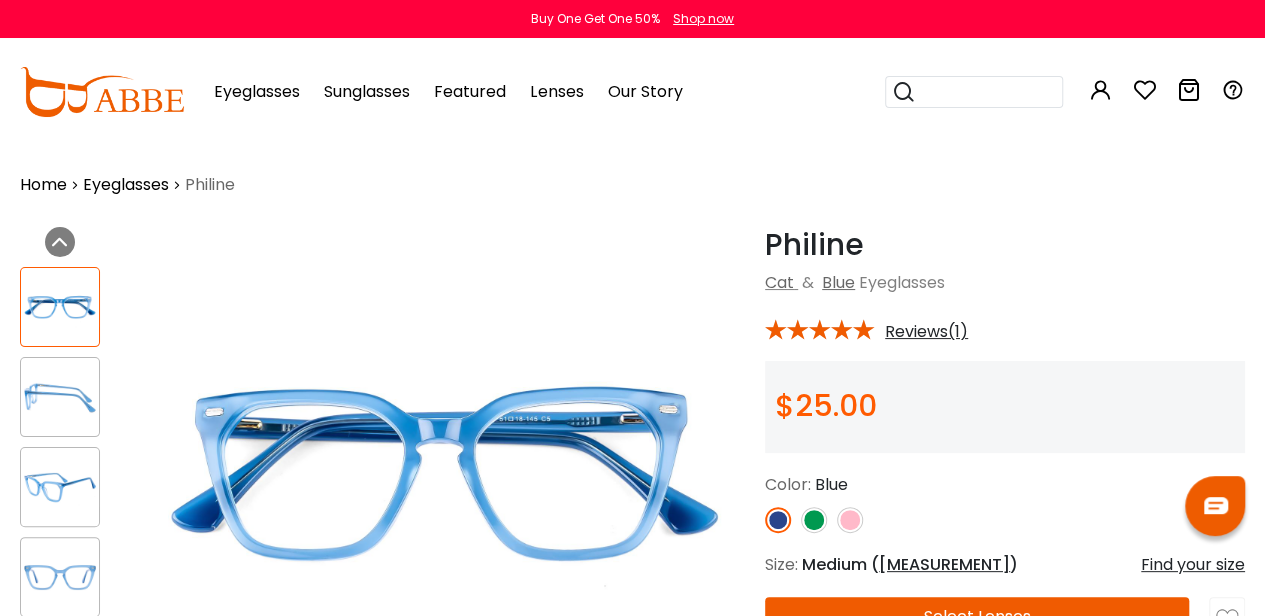 scroll, scrollTop: 0, scrollLeft: 0, axis: both 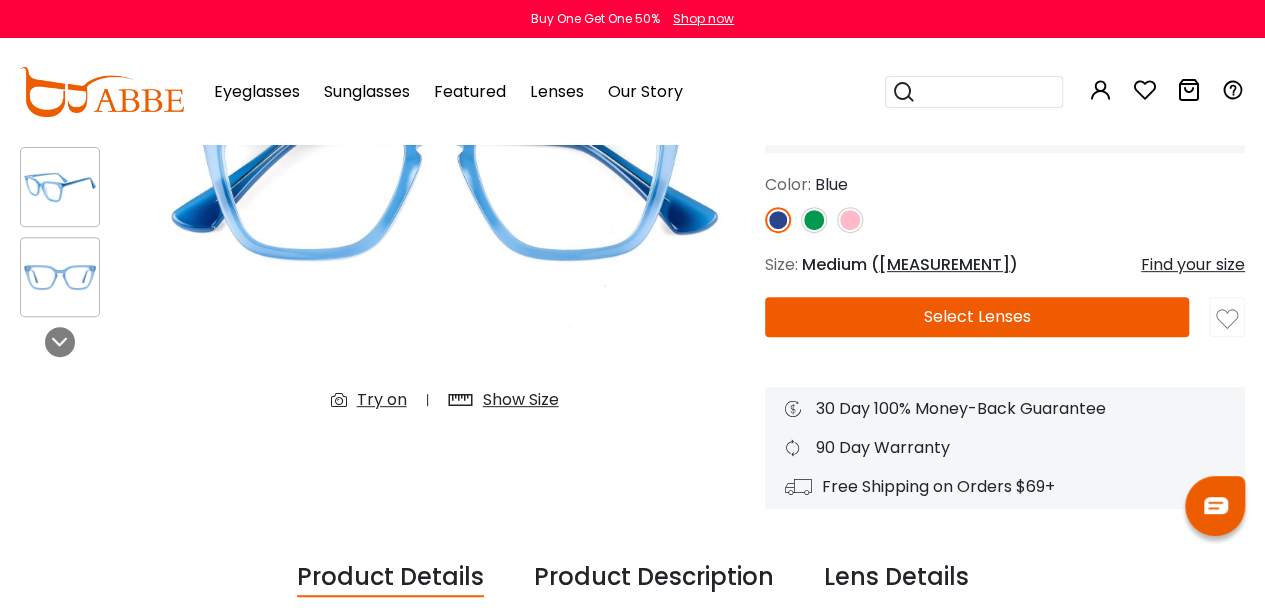 click at bounding box center [850, 220] 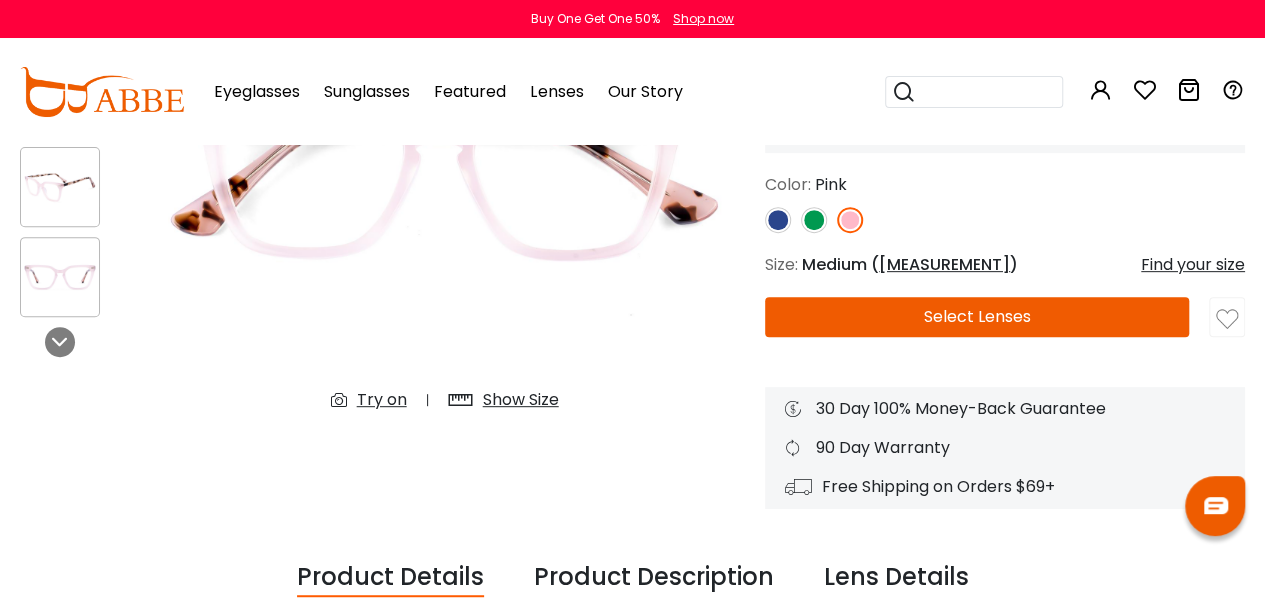 click at bounding box center [814, 220] 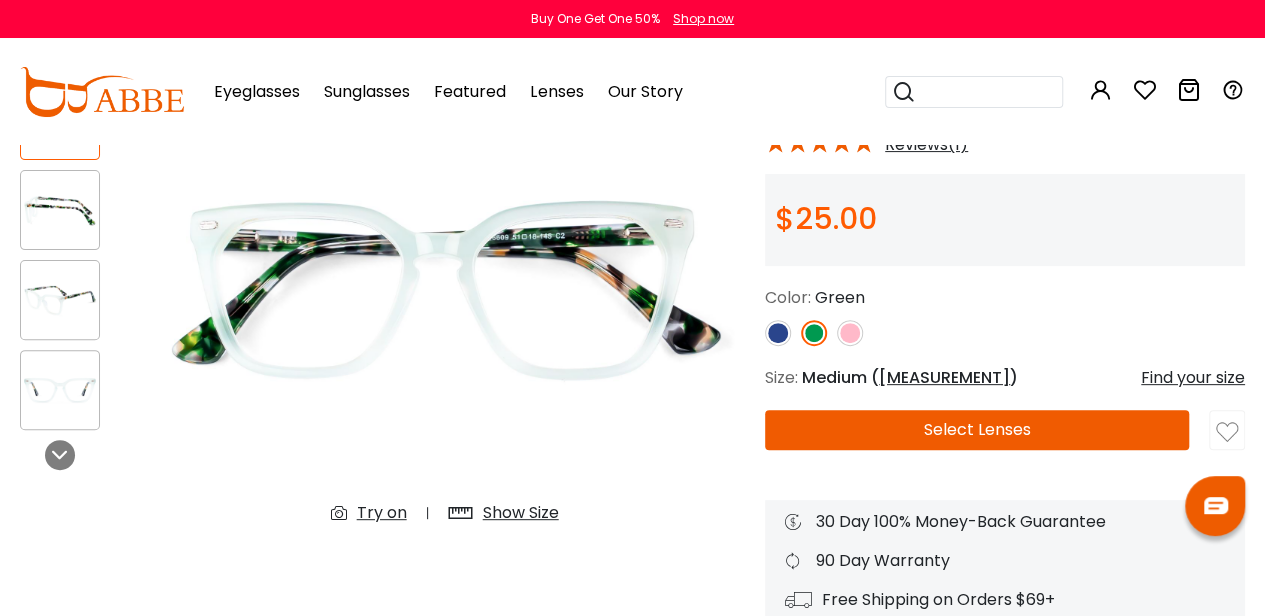 scroll, scrollTop: 100, scrollLeft: 0, axis: vertical 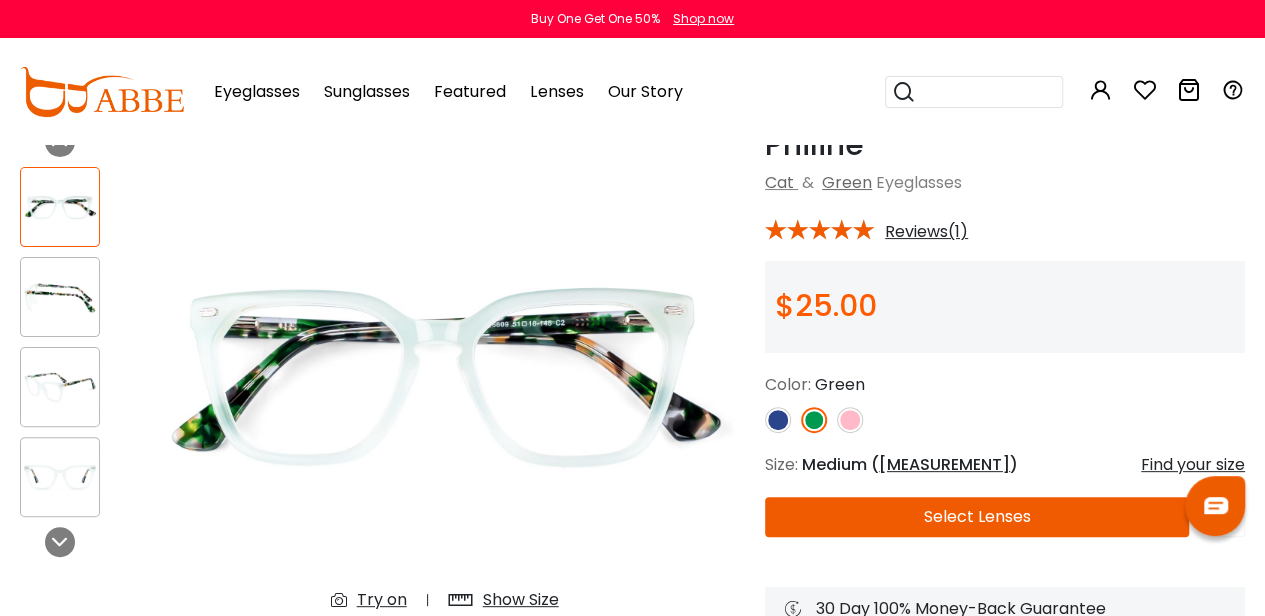 click at bounding box center (60, 297) 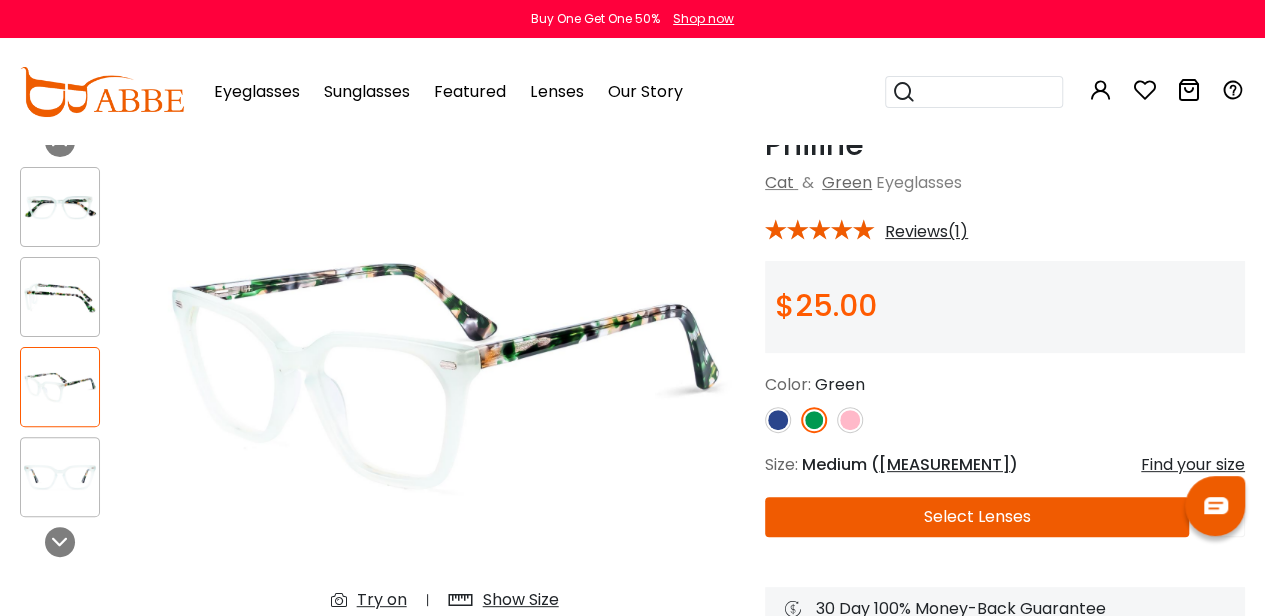 click at bounding box center (60, 477) 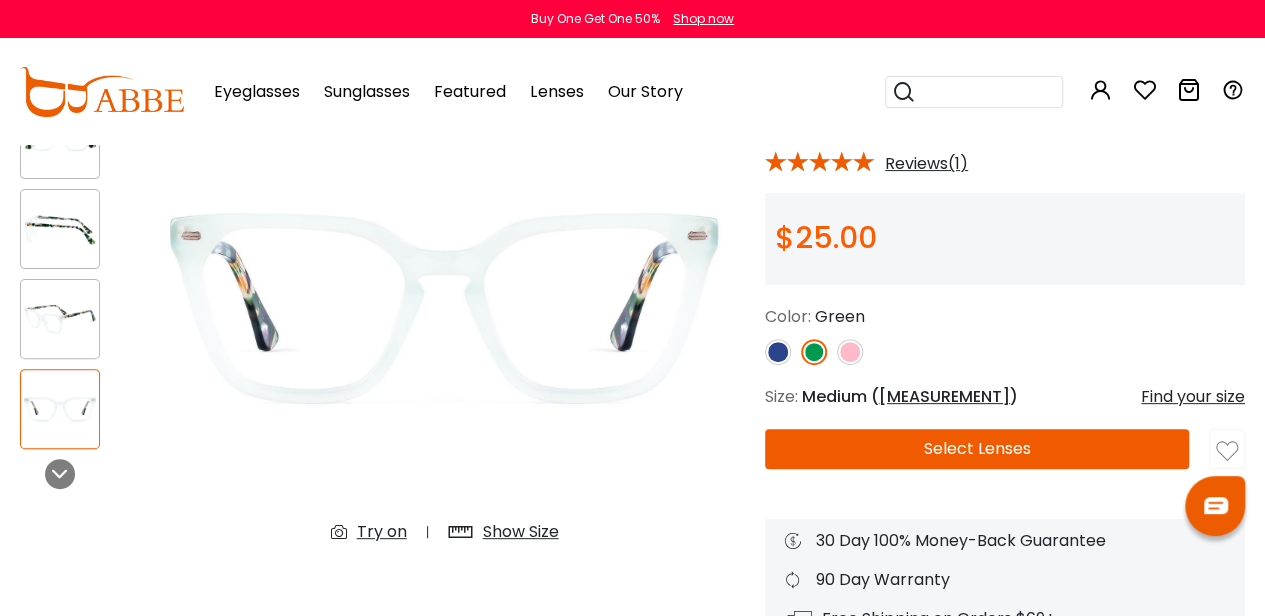 scroll, scrollTop: 200, scrollLeft: 0, axis: vertical 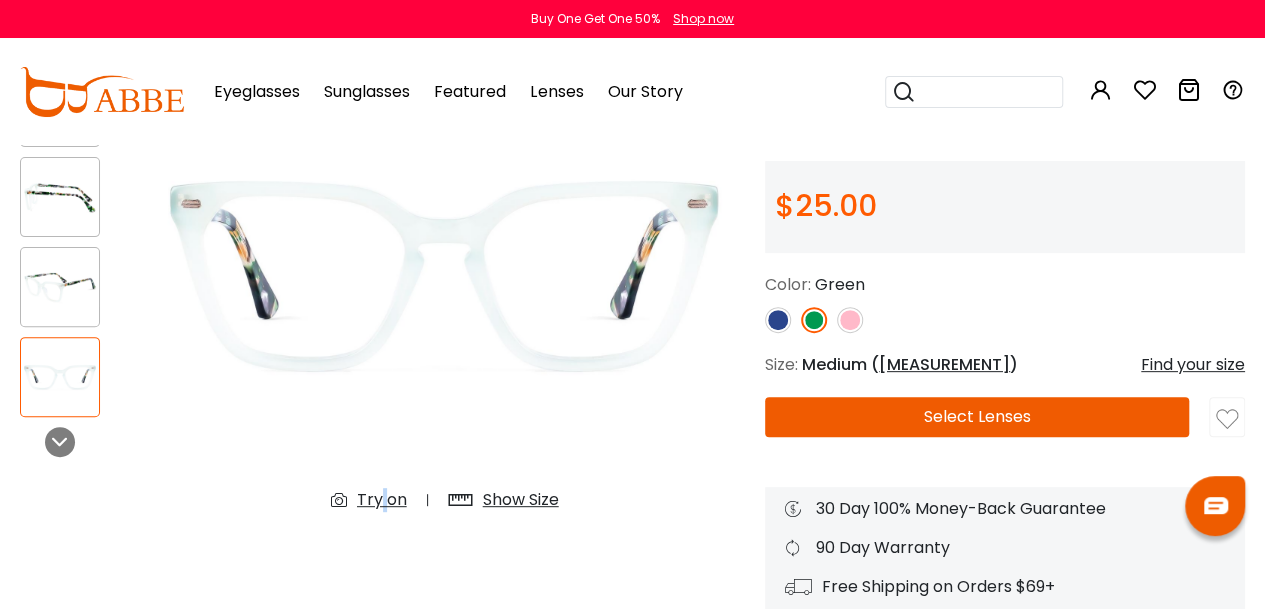 click on "Try on" at bounding box center (382, 500) 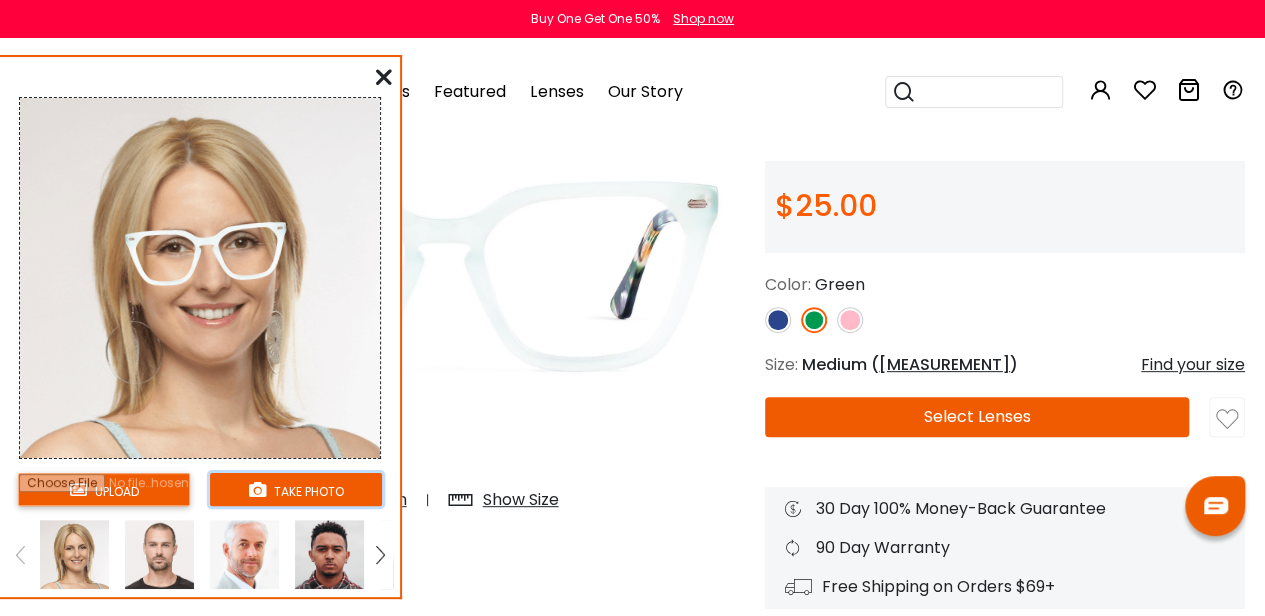 click on "take photo" at bounding box center [296, 489] 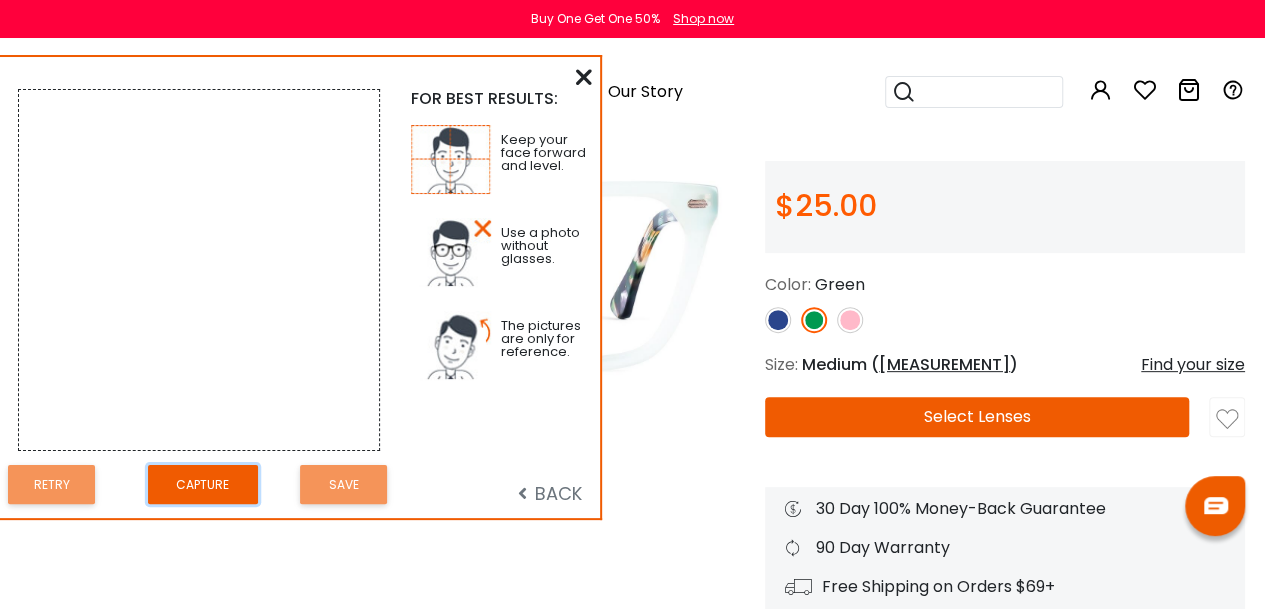 click on "Capture" at bounding box center (203, 484) 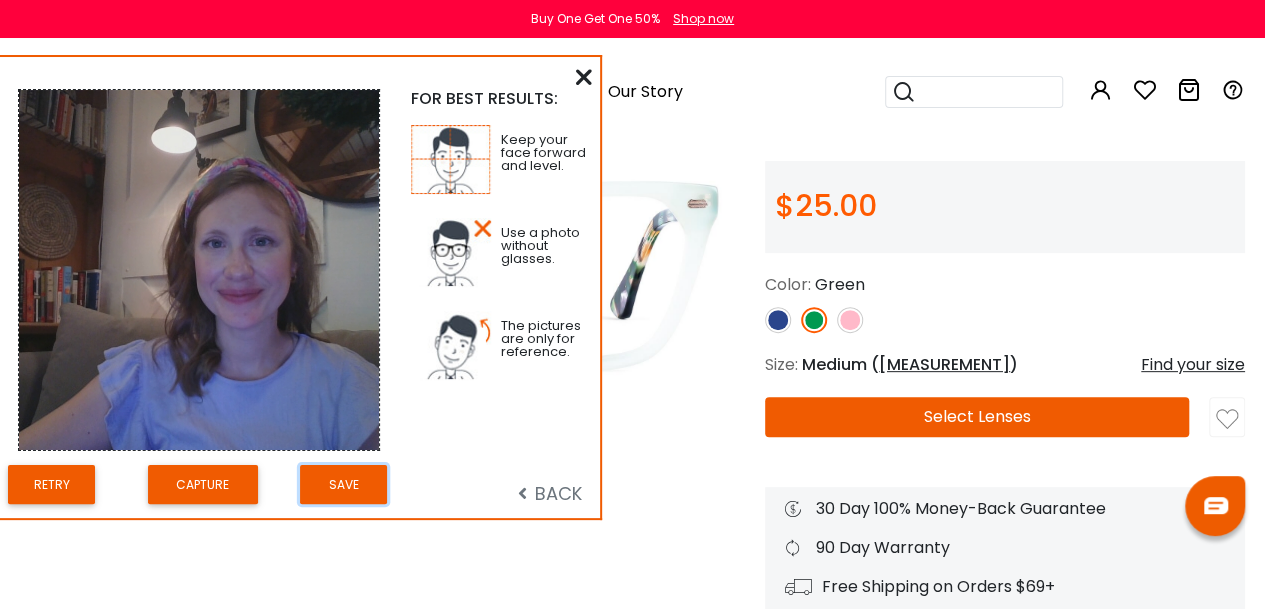 click on "Save" at bounding box center [343, 484] 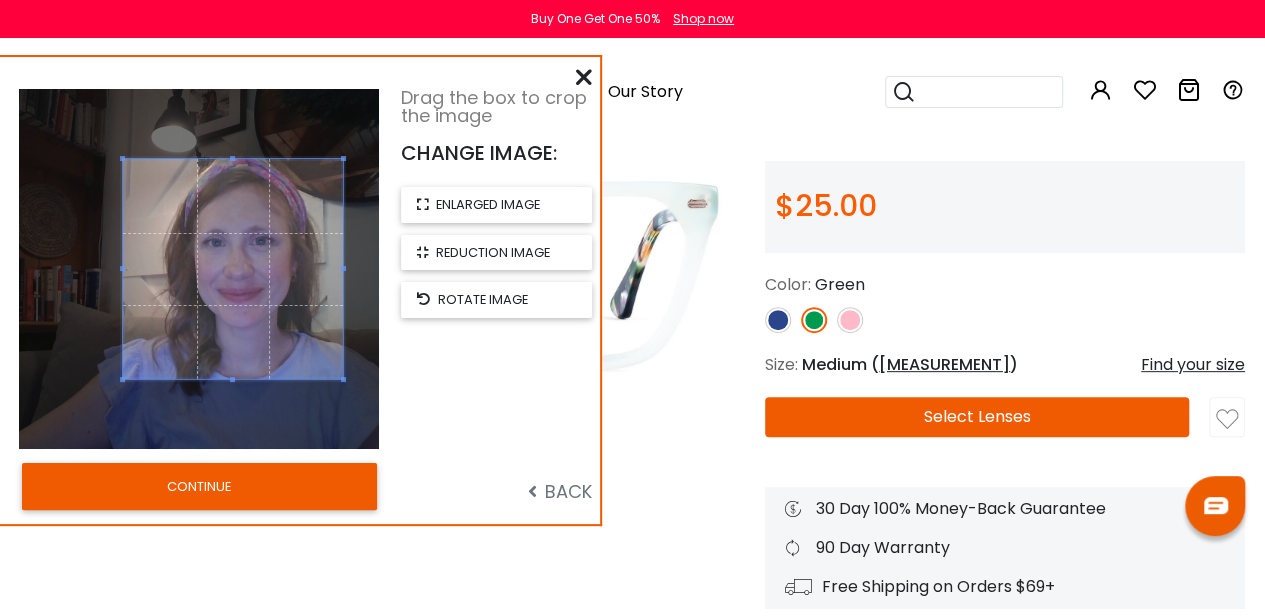 drag, startPoint x: 56, startPoint y: 268, endPoint x: 126, endPoint y: 259, distance: 70.5762 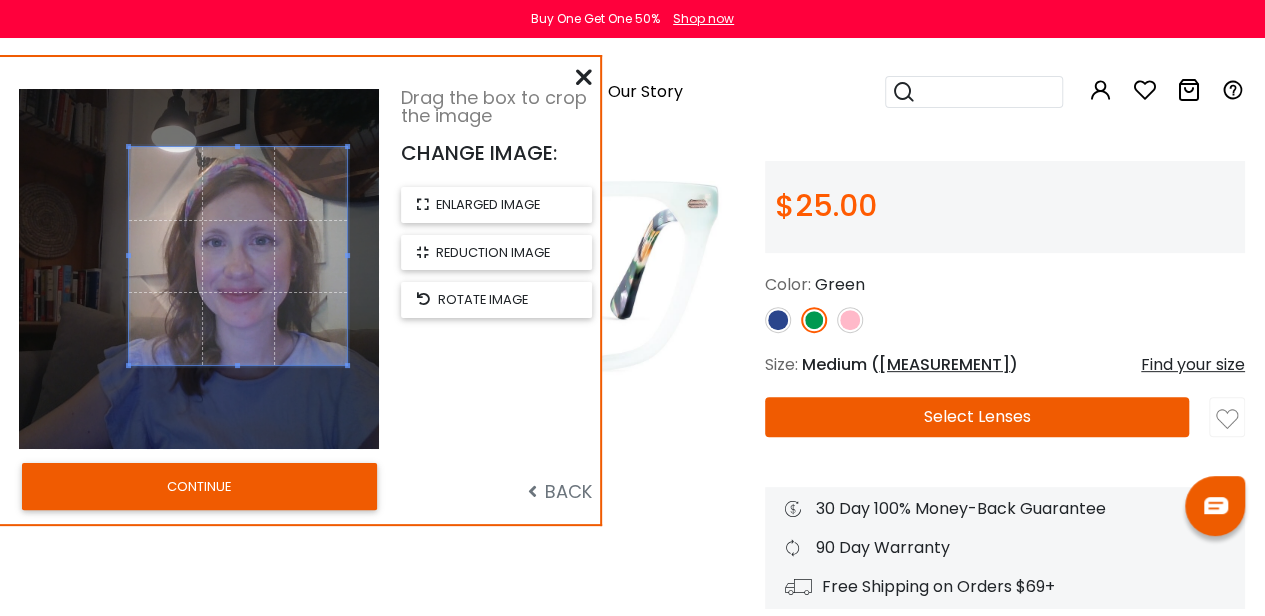 drag, startPoint x: 229, startPoint y: 254, endPoint x: 233, endPoint y: 241, distance: 13.601471 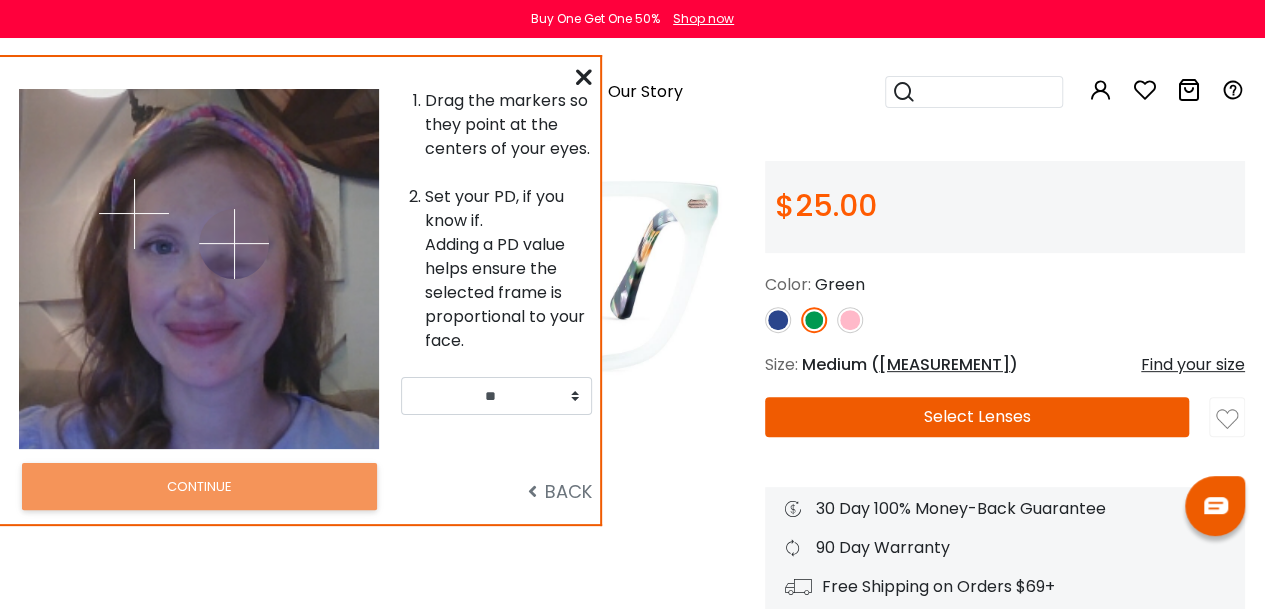 drag, startPoint x: 234, startPoint y: 243, endPoint x: 238, endPoint y: 225, distance: 18.439089 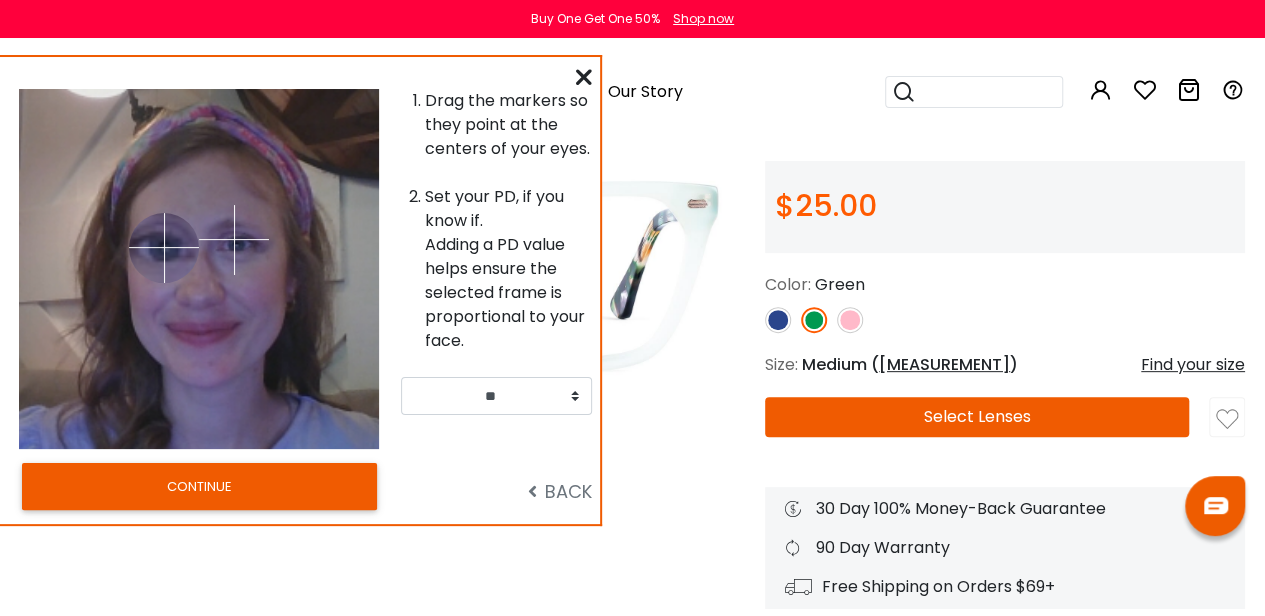 drag, startPoint x: 135, startPoint y: 212, endPoint x: 164, endPoint y: 247, distance: 45.453274 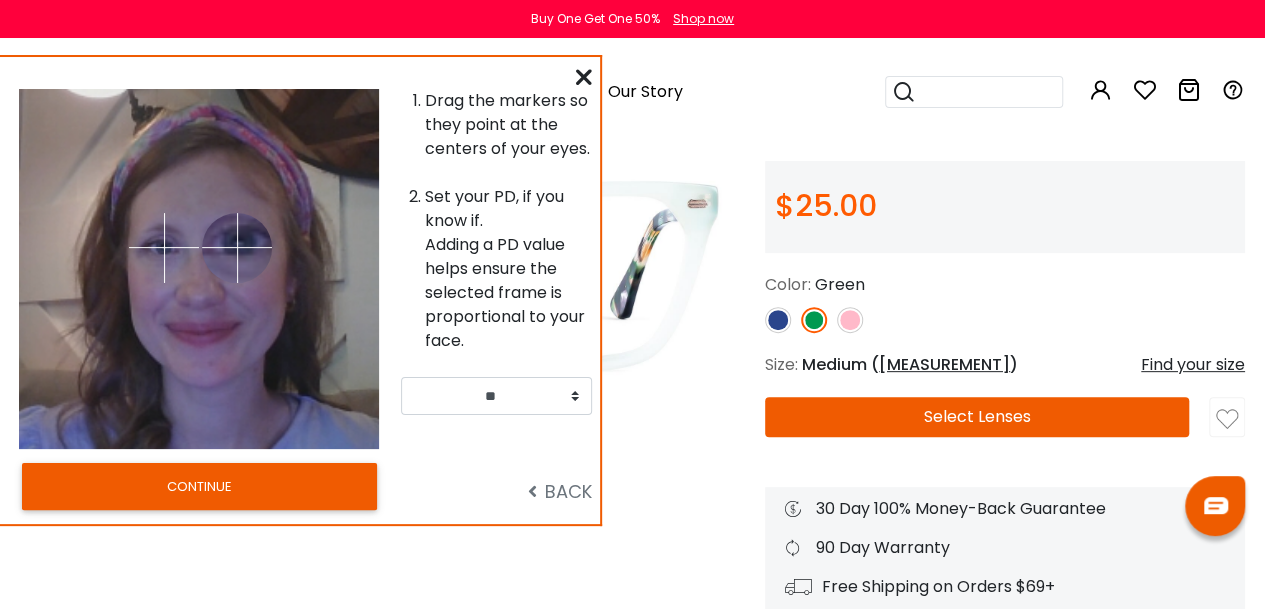 click at bounding box center (237, 248) 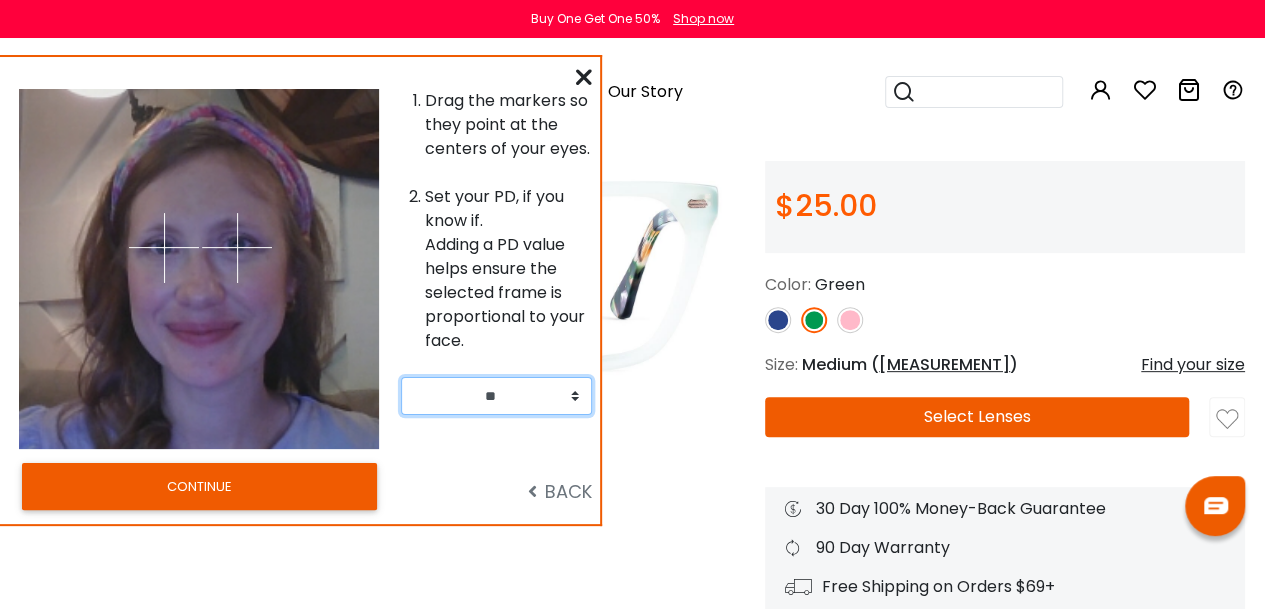 drag, startPoint x: 522, startPoint y: 406, endPoint x: 506, endPoint y: 415, distance: 18.35756 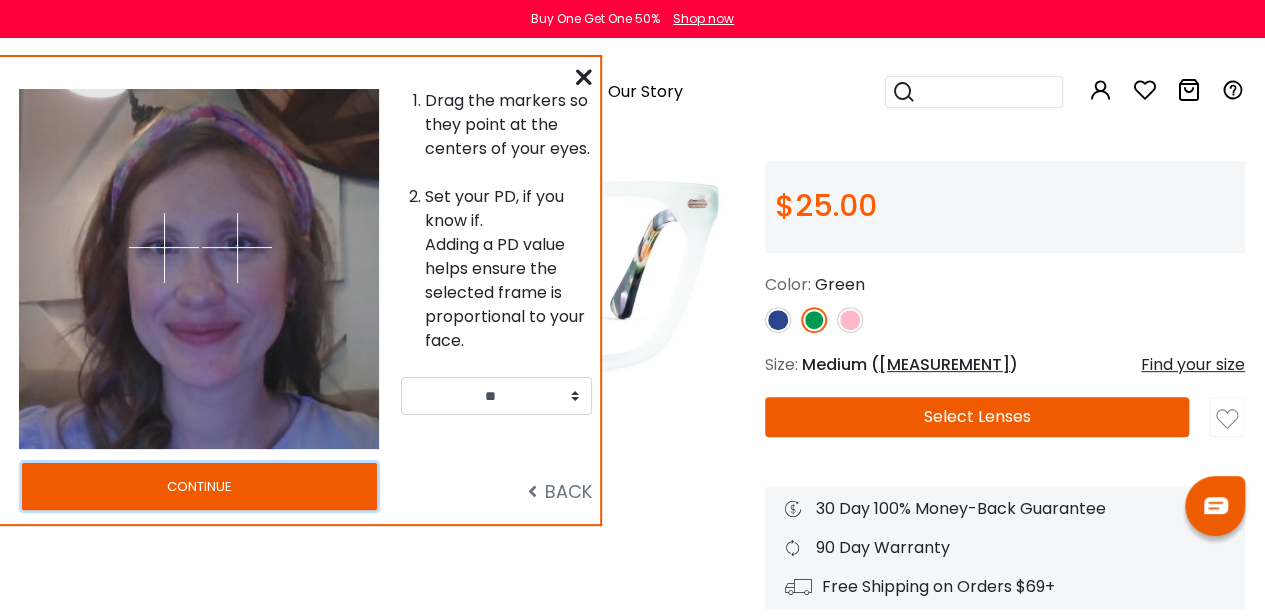 drag, startPoint x: 176, startPoint y: 481, endPoint x: 240, endPoint y: 500, distance: 66.760765 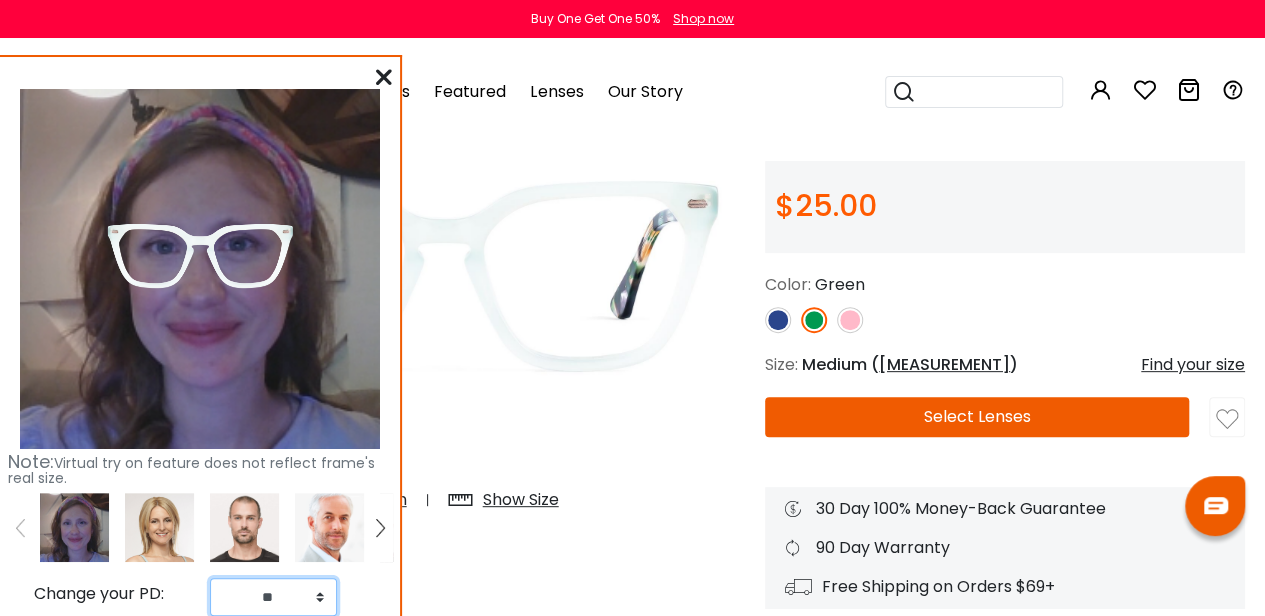 click on "** ** ** ** ** ** ** ** ** ** ** ** ** ** ** ** ** ** ** ** ** ** ** ** ** ** ** ** ** ** ** ** ** **" at bounding box center (273, 597) 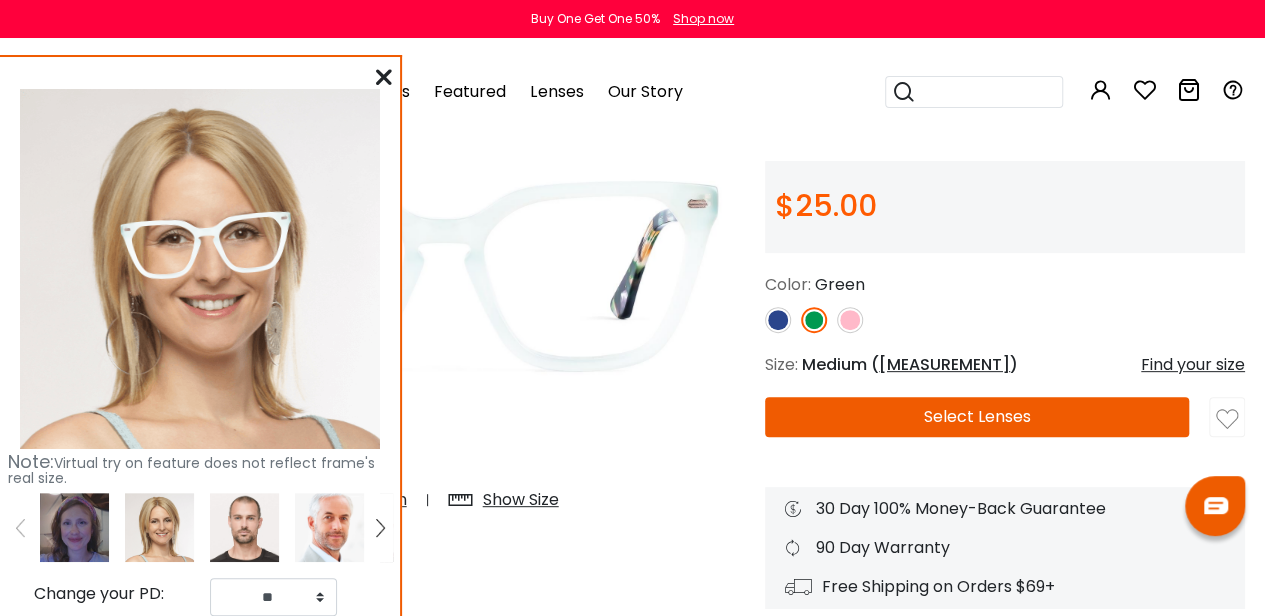 click at bounding box center [74, 527] 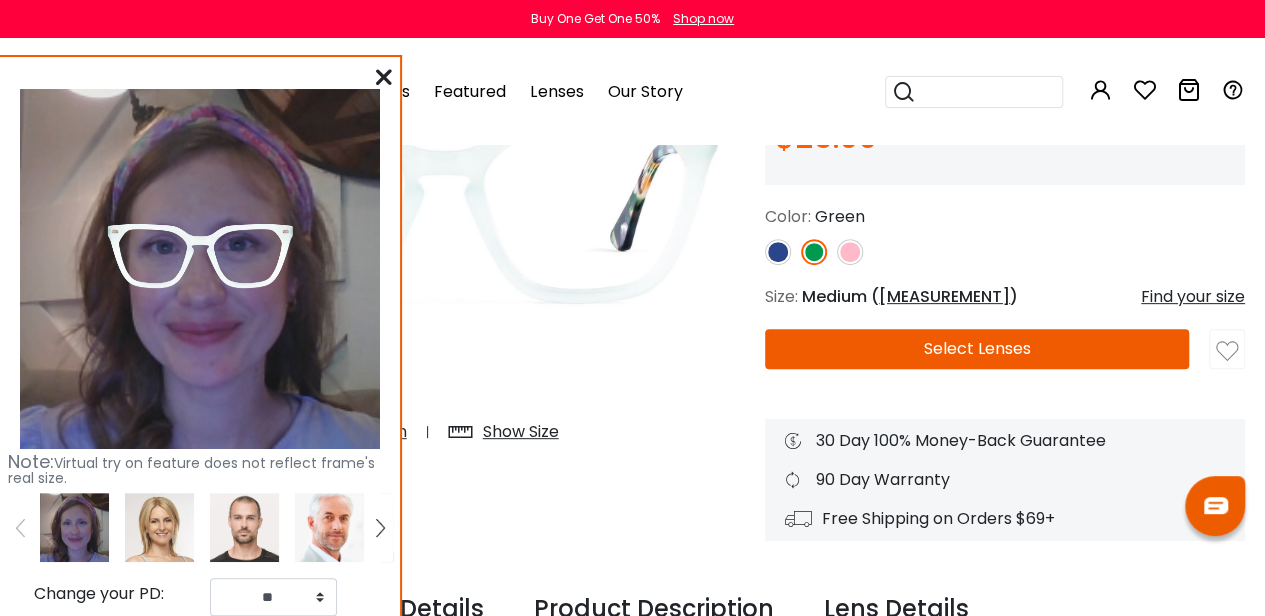 scroll, scrollTop: 300, scrollLeft: 0, axis: vertical 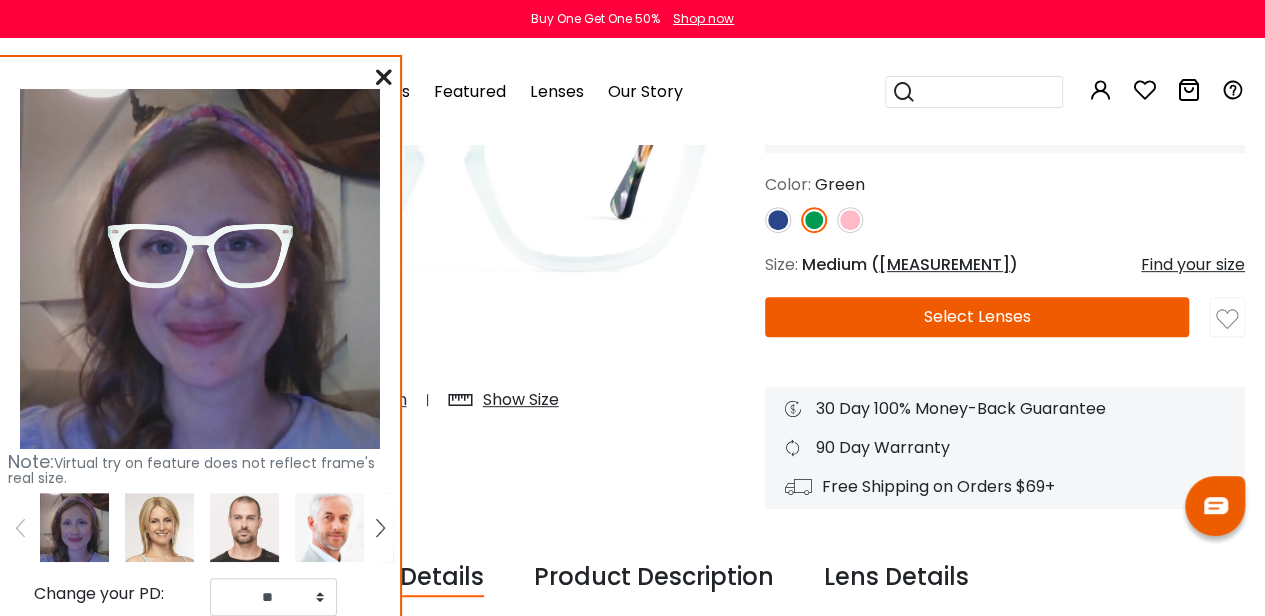 click at bounding box center (850, 220) 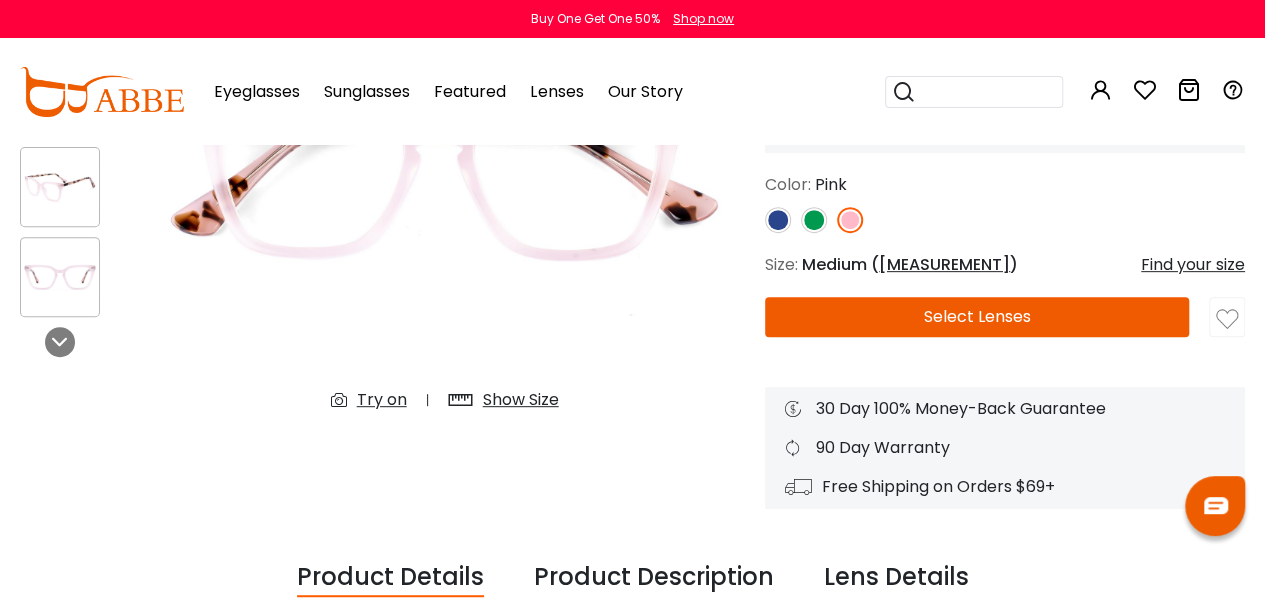 click on "Try on" at bounding box center (382, 400) 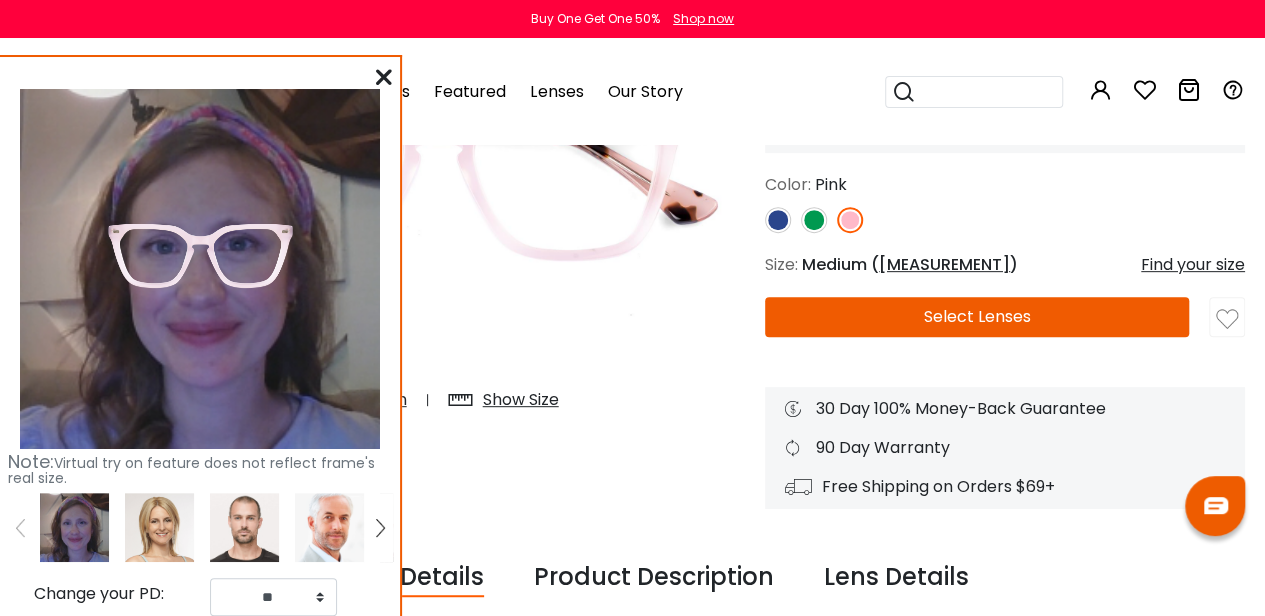 click at bounding box center [159, 527] 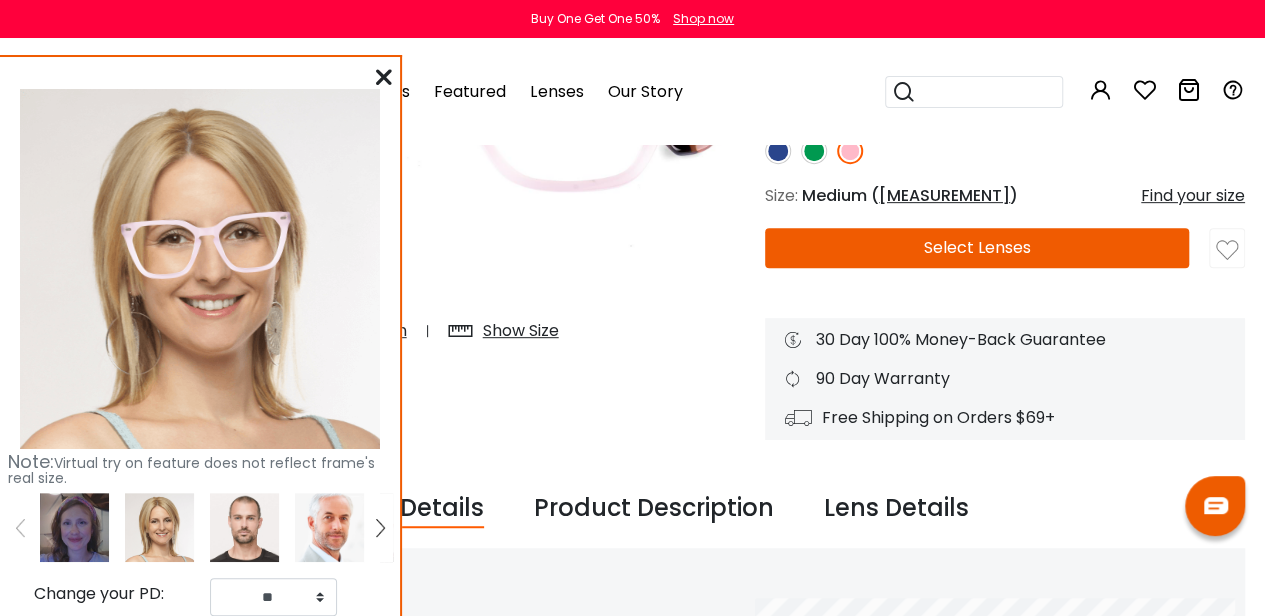 scroll, scrollTop: 400, scrollLeft: 0, axis: vertical 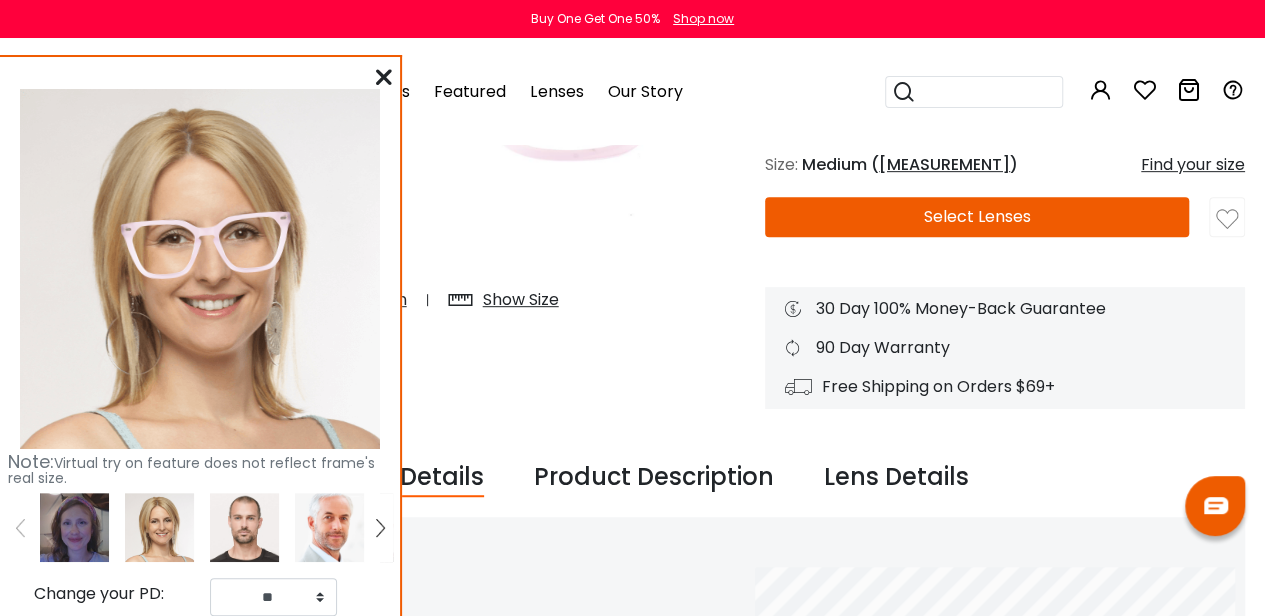 click at bounding box center (329, 527) 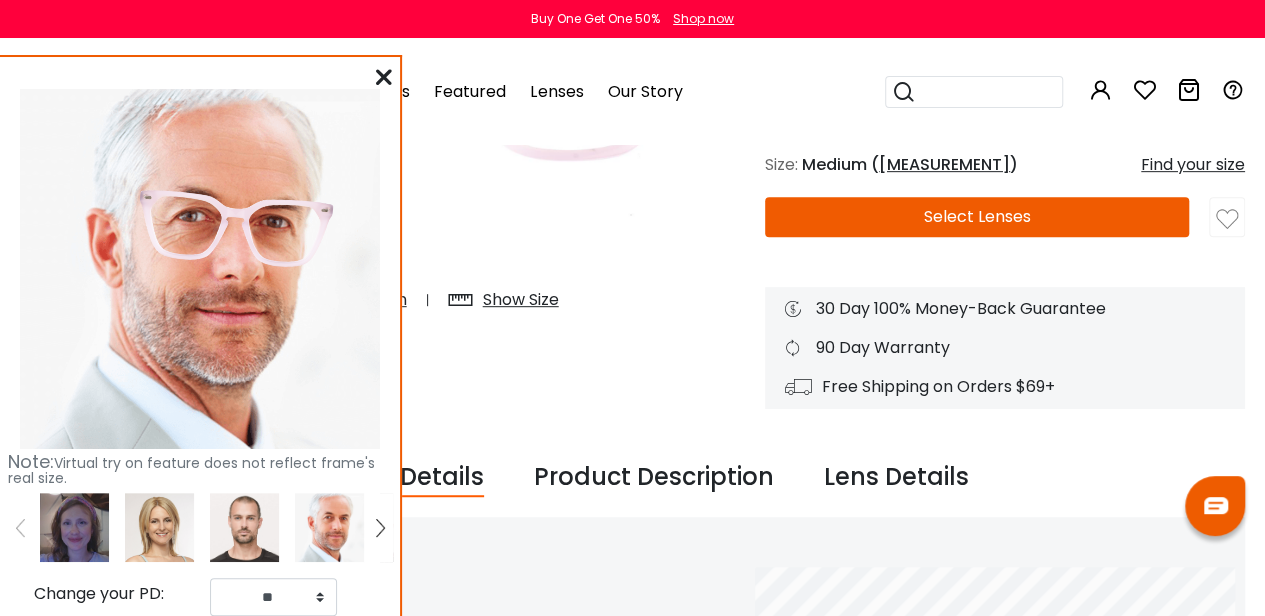 click at bounding box center [380, 527] 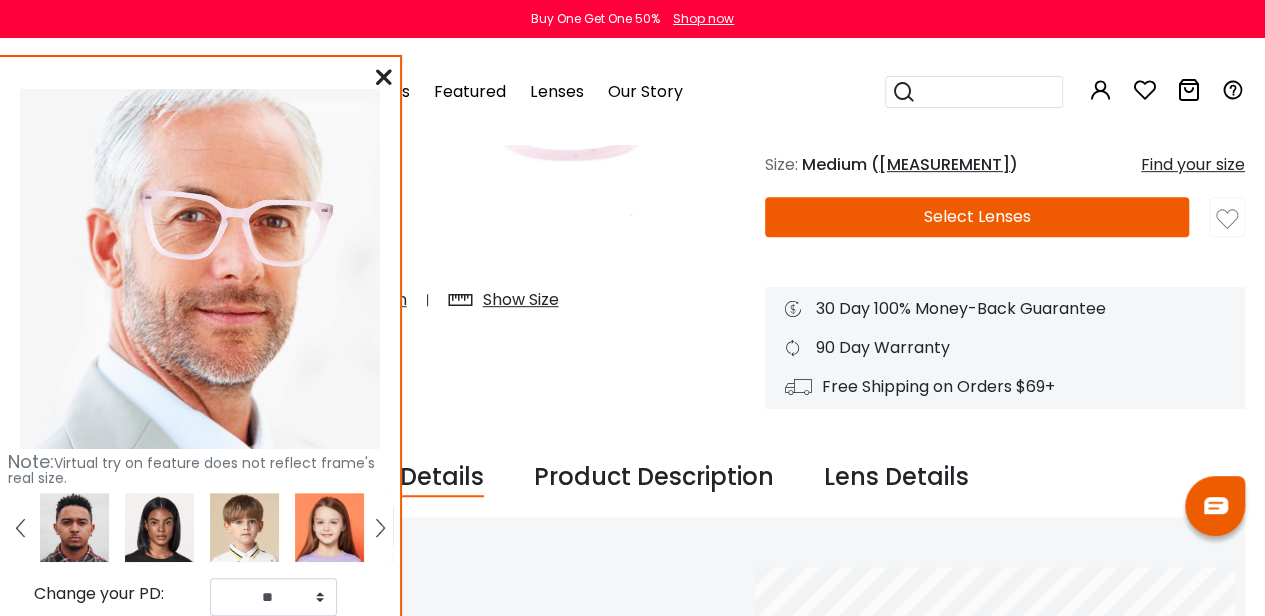 click at bounding box center (329, 527) 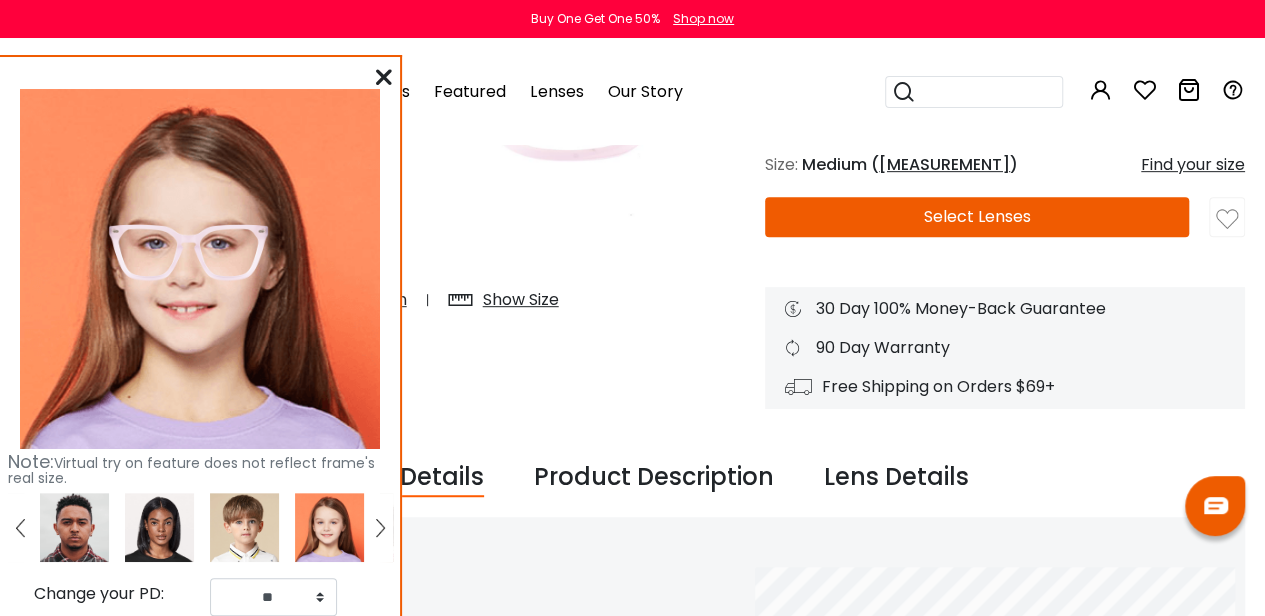 drag, startPoint x: 241, startPoint y: 545, endPoint x: 192, endPoint y: 536, distance: 49.819675 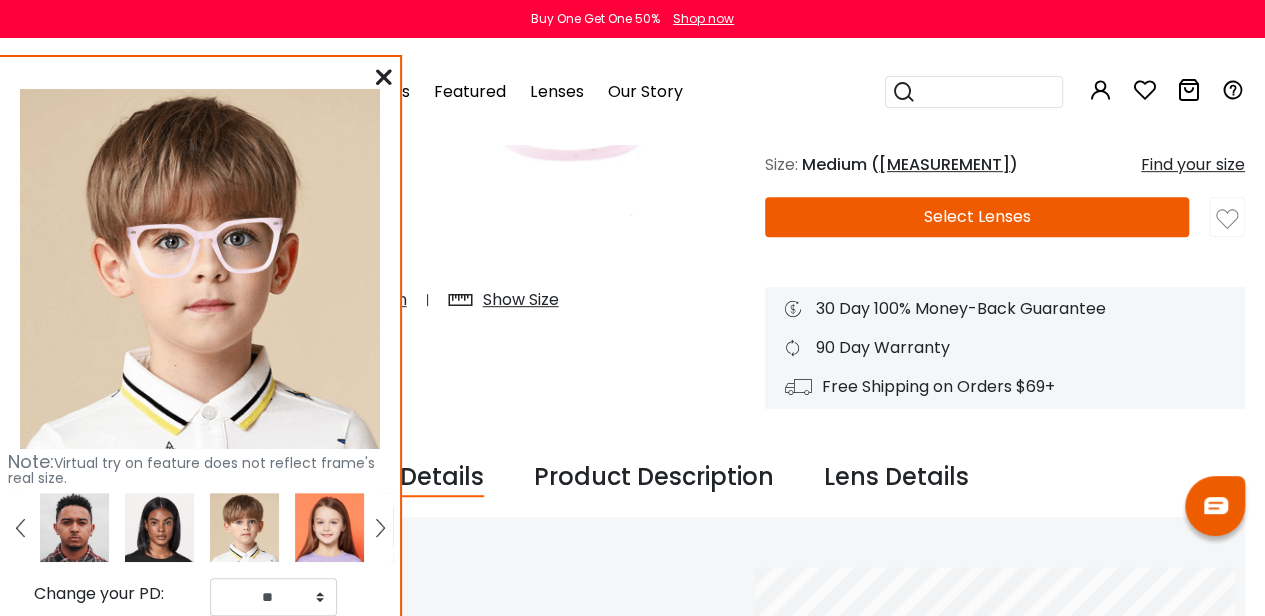 click at bounding box center [159, 527] 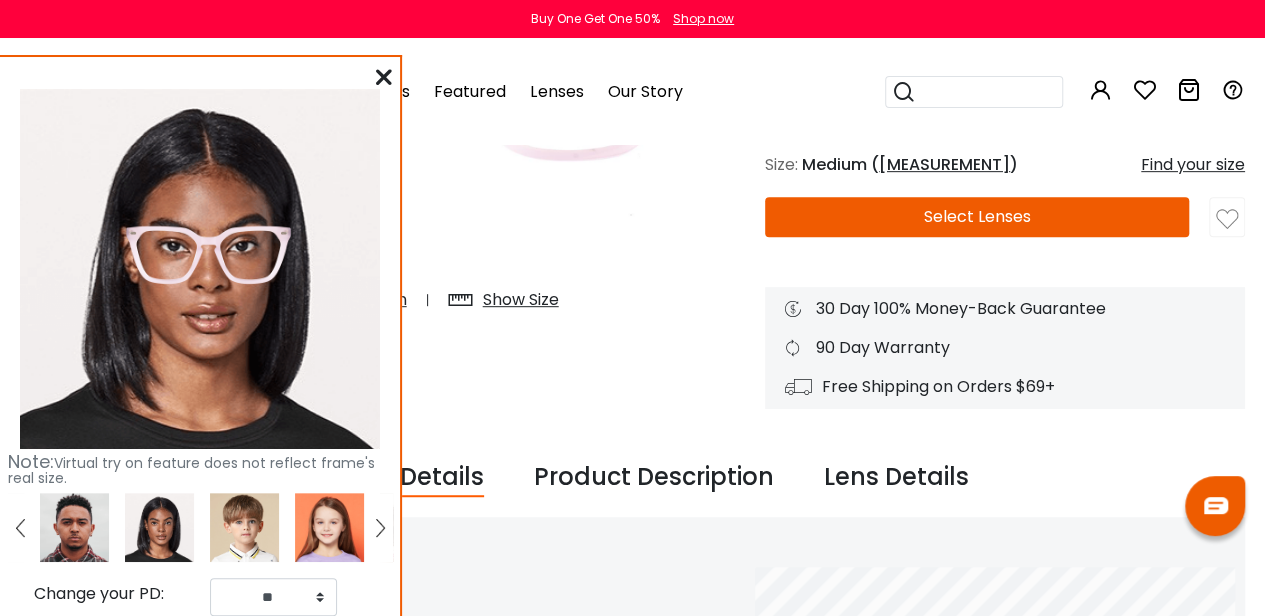 click at bounding box center (74, 527) 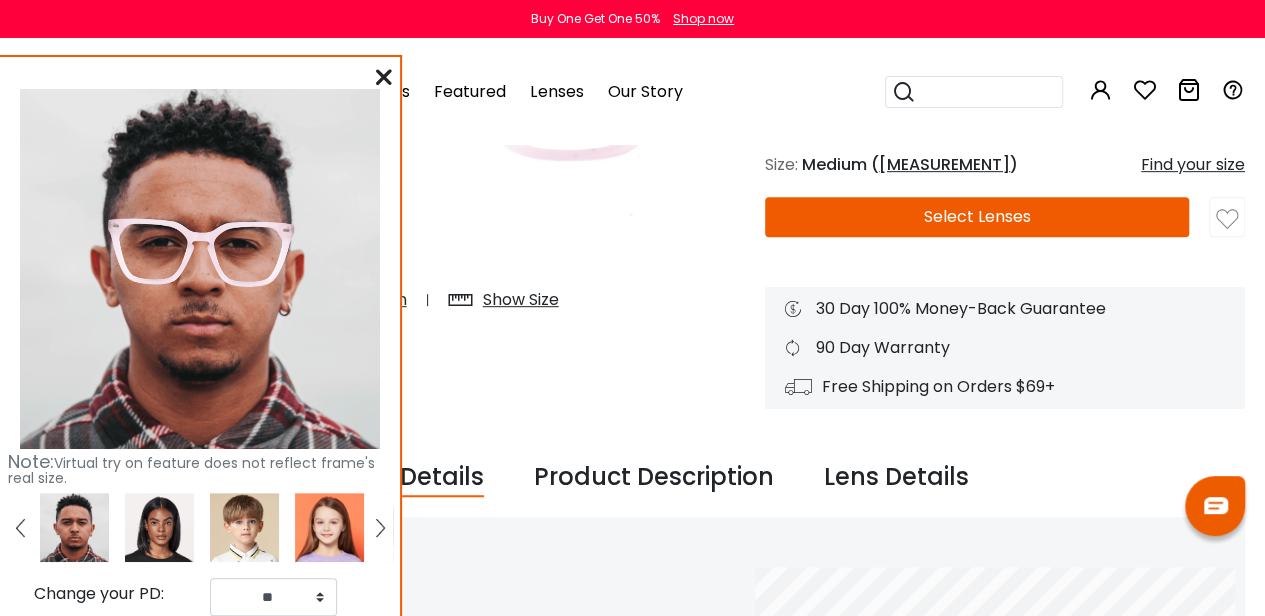 click at bounding box center (74, 527) 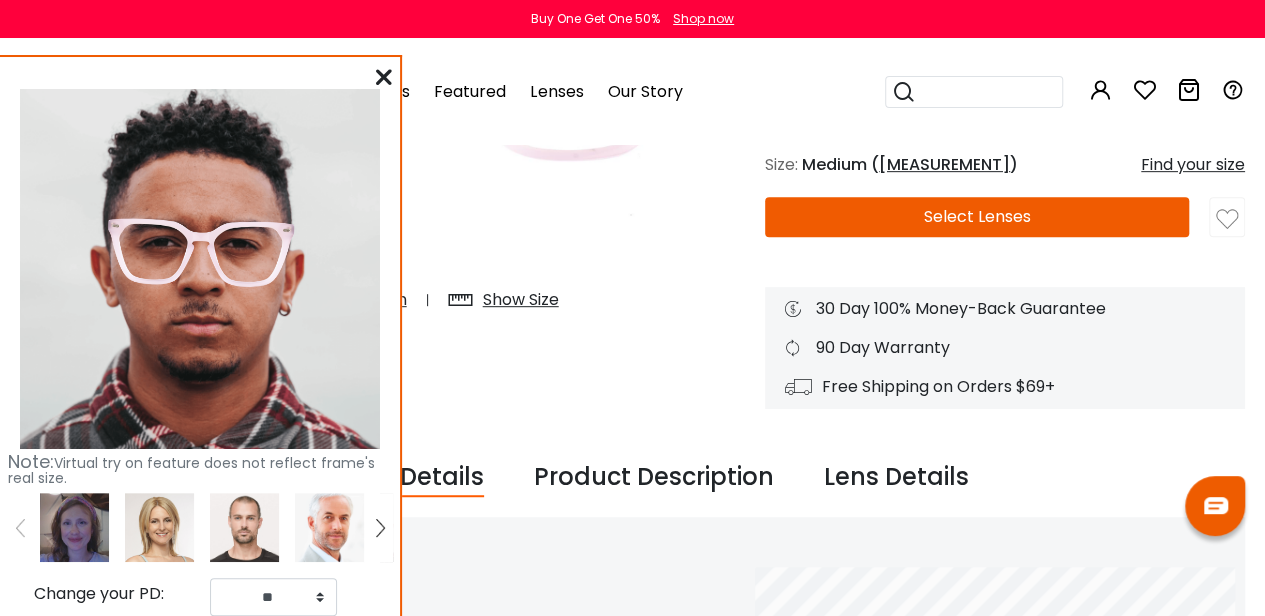 click at bounding box center [74, 527] 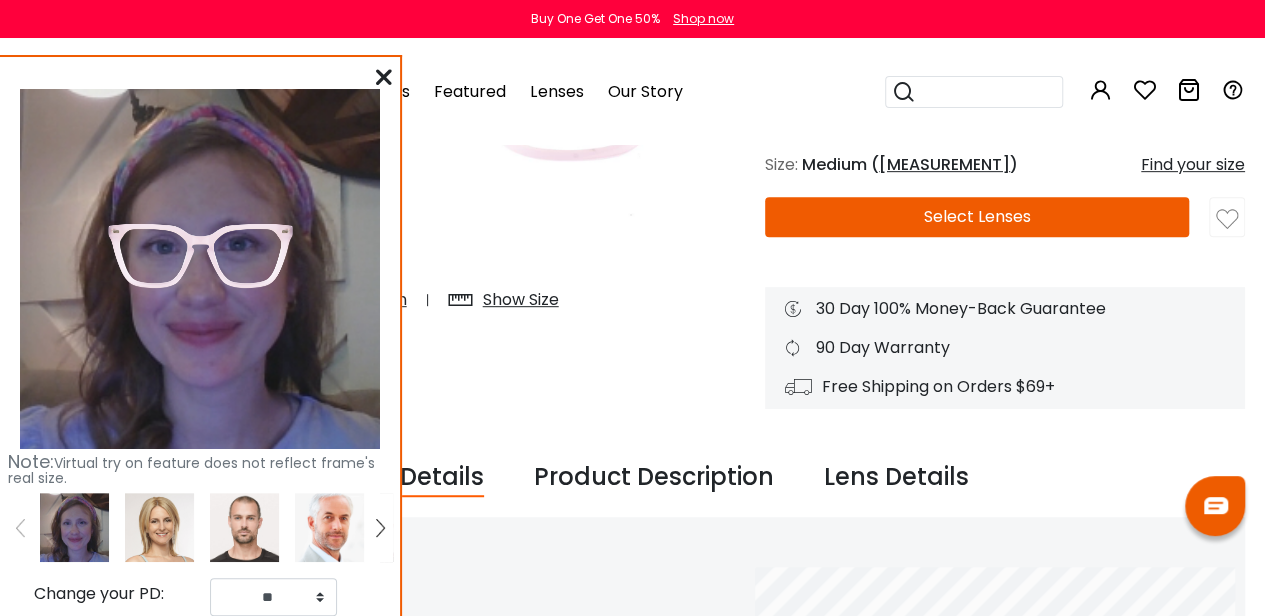 click at bounding box center [384, 77] 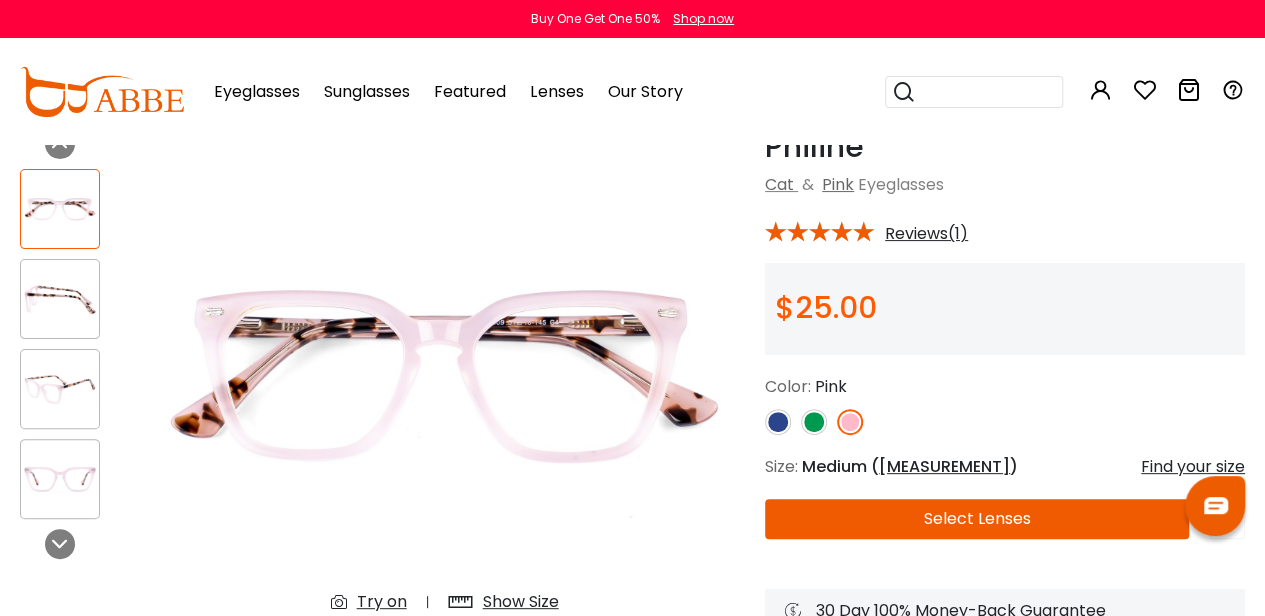 scroll, scrollTop: 0, scrollLeft: 0, axis: both 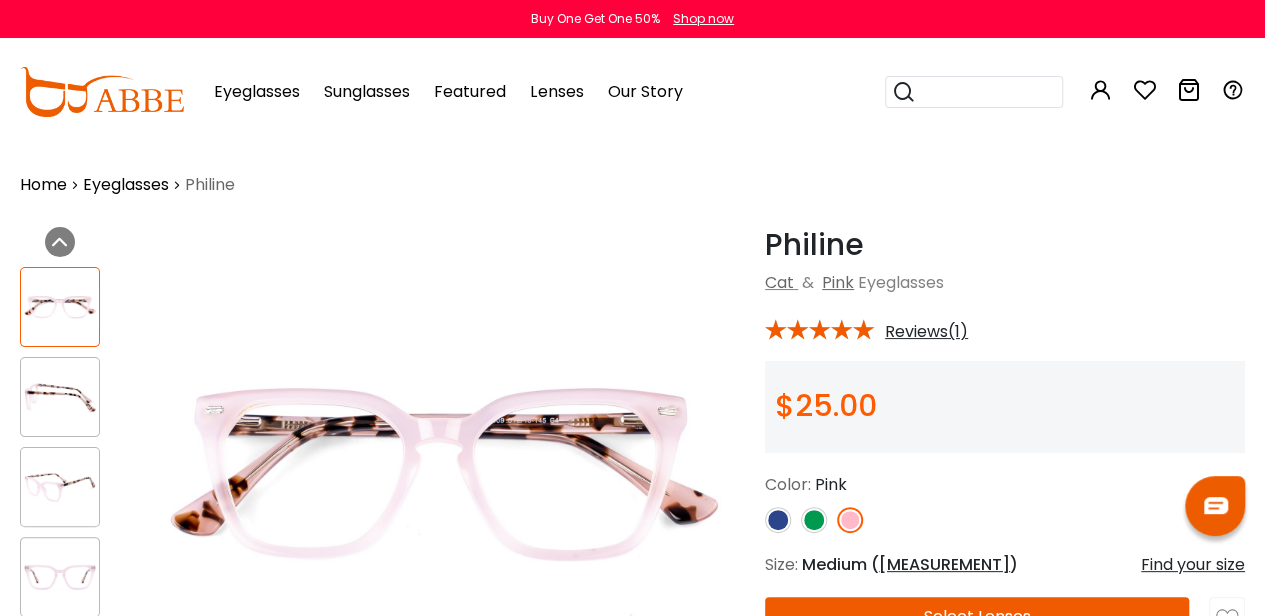 click at bounding box center [778, 520] 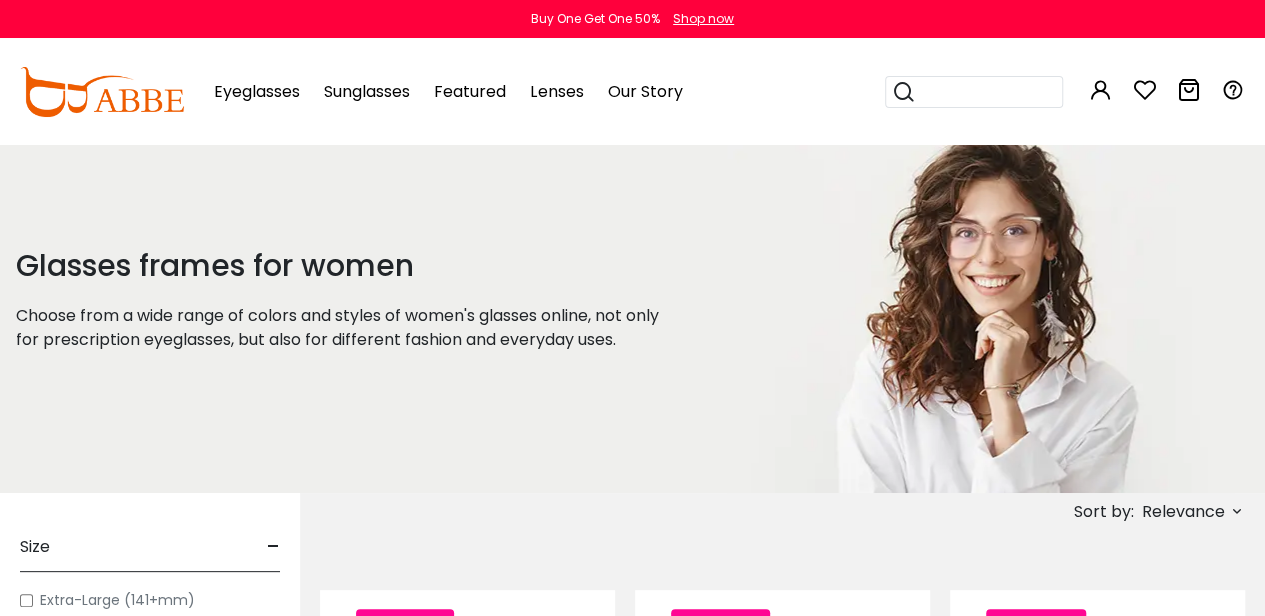 scroll, scrollTop: 0, scrollLeft: 0, axis: both 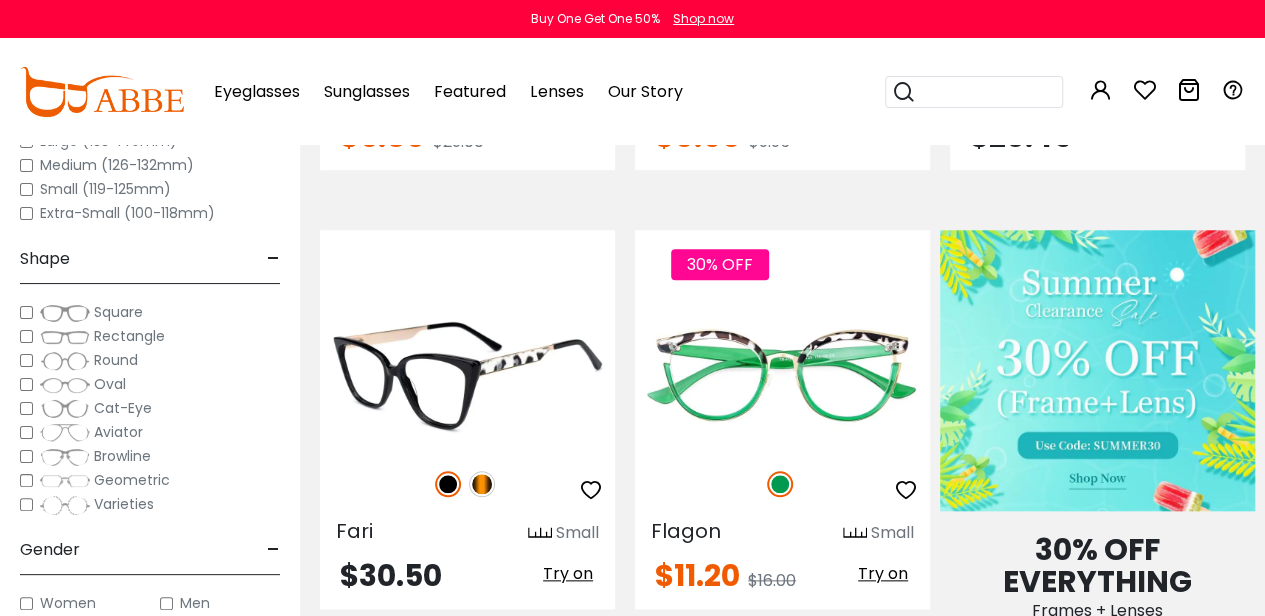 click at bounding box center (482, 484) 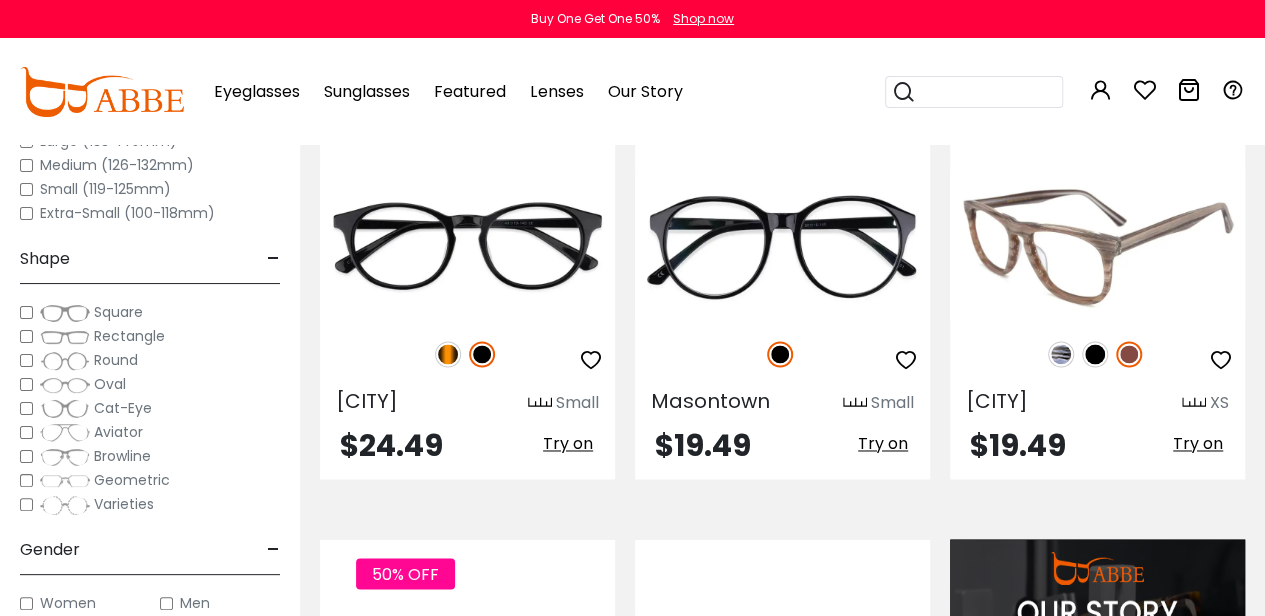 scroll, scrollTop: 1400, scrollLeft: 0, axis: vertical 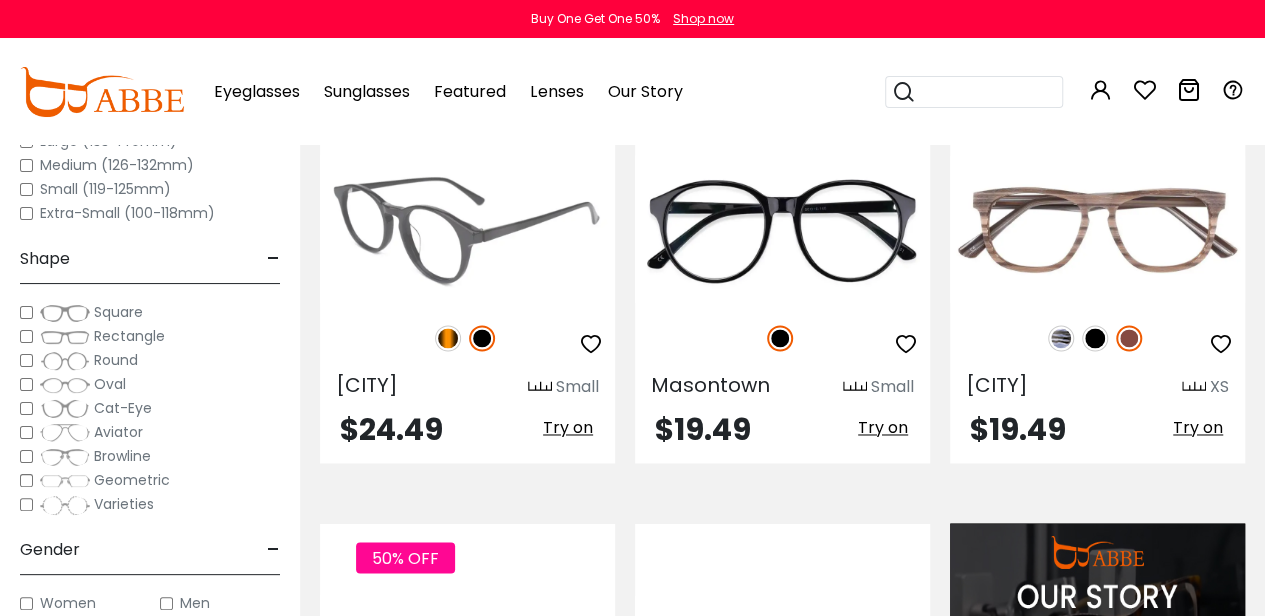 click at bounding box center [448, 338] 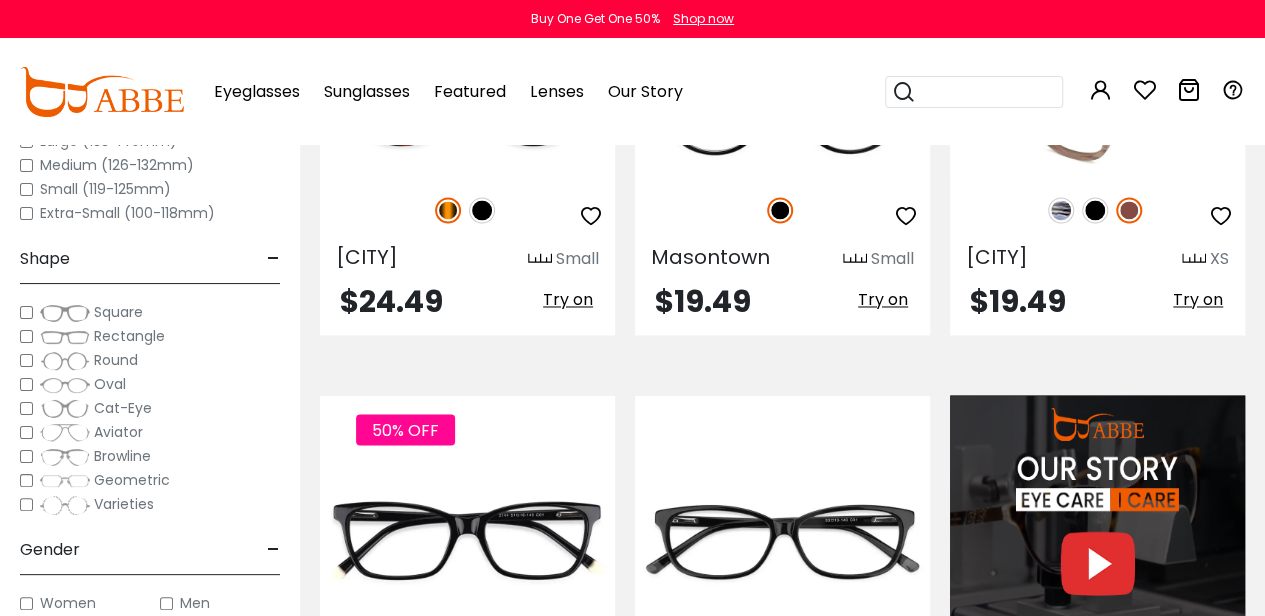 scroll, scrollTop: 1700, scrollLeft: 0, axis: vertical 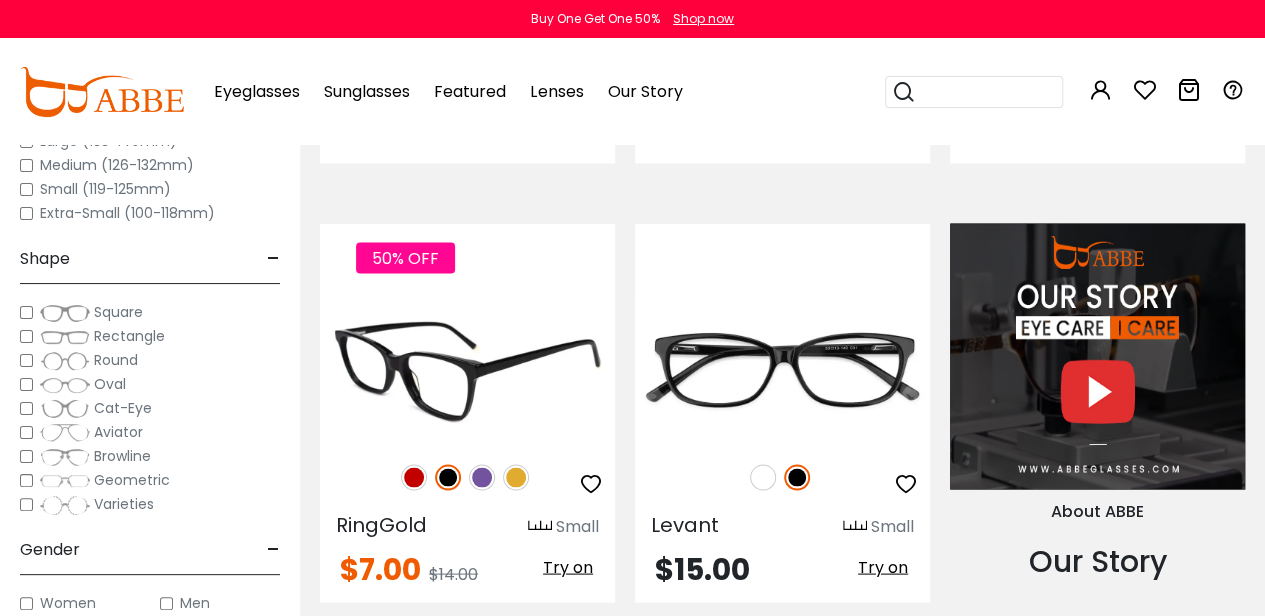 click at bounding box center [482, 477] 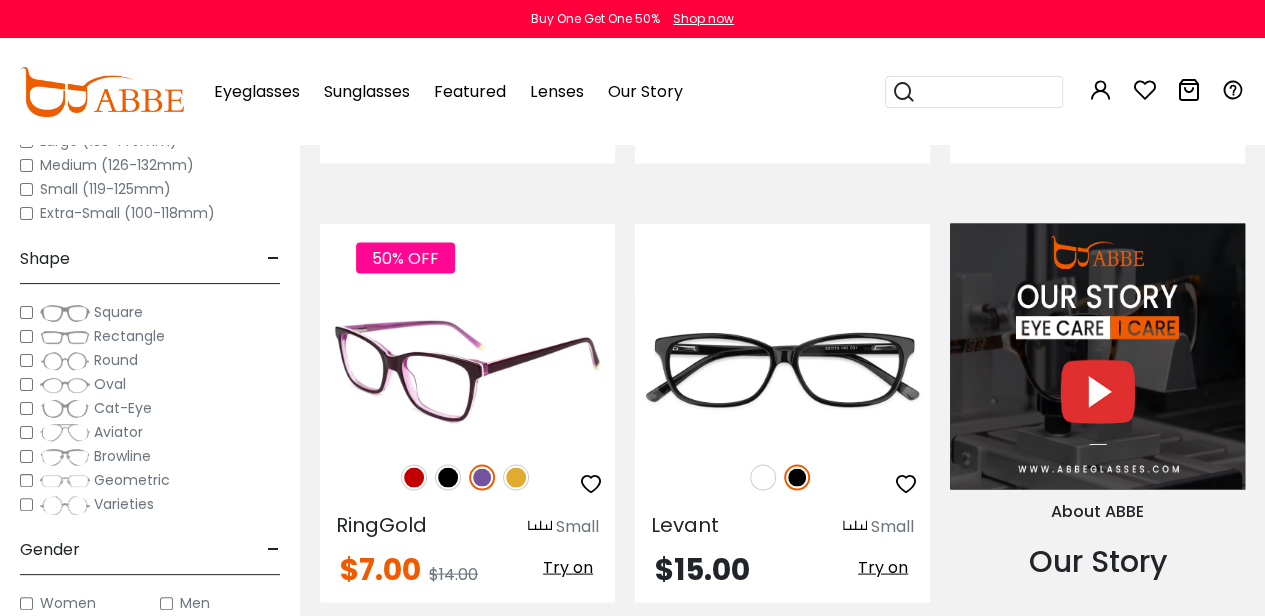 click at bounding box center [516, 477] 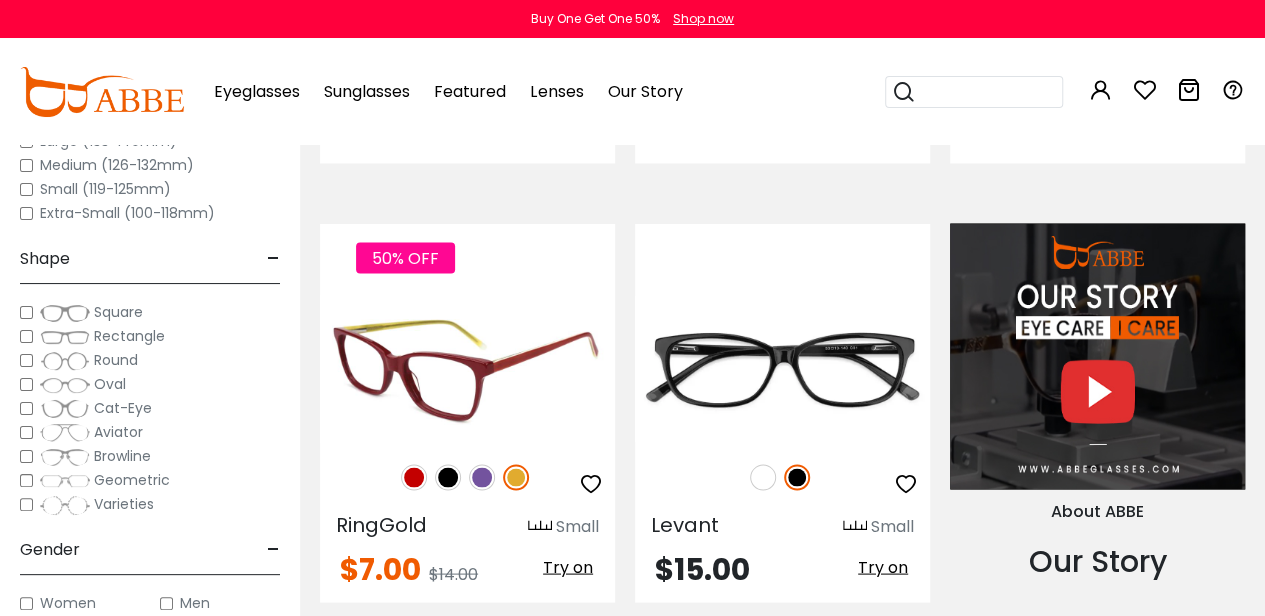 click at bounding box center (414, 477) 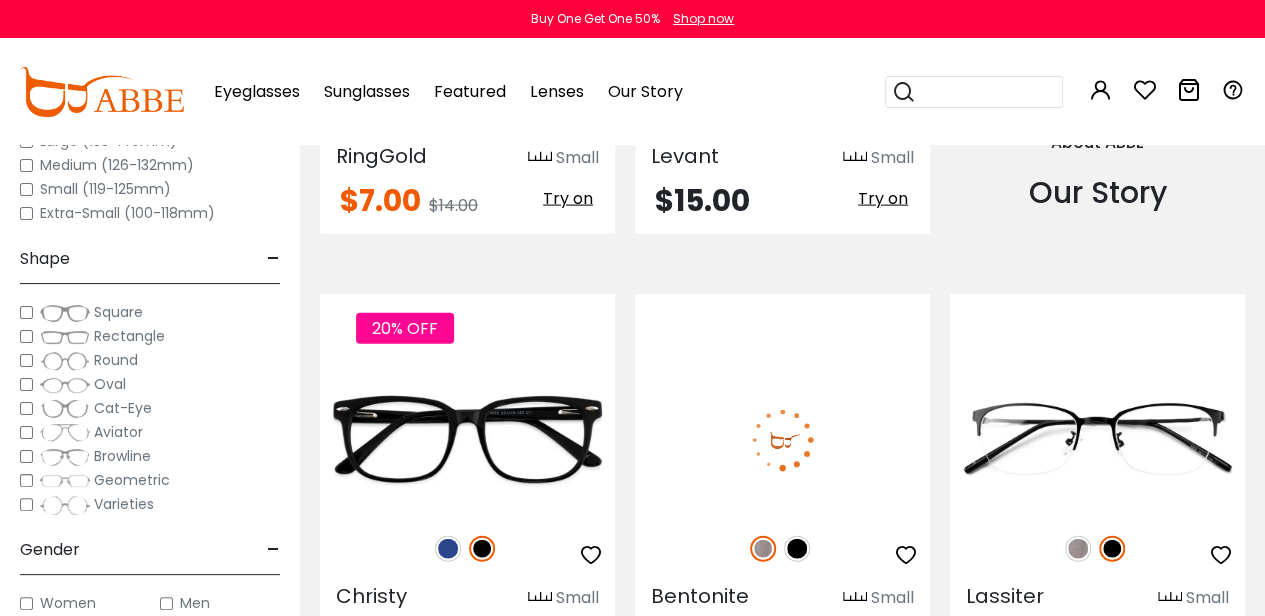 scroll, scrollTop: 2100, scrollLeft: 0, axis: vertical 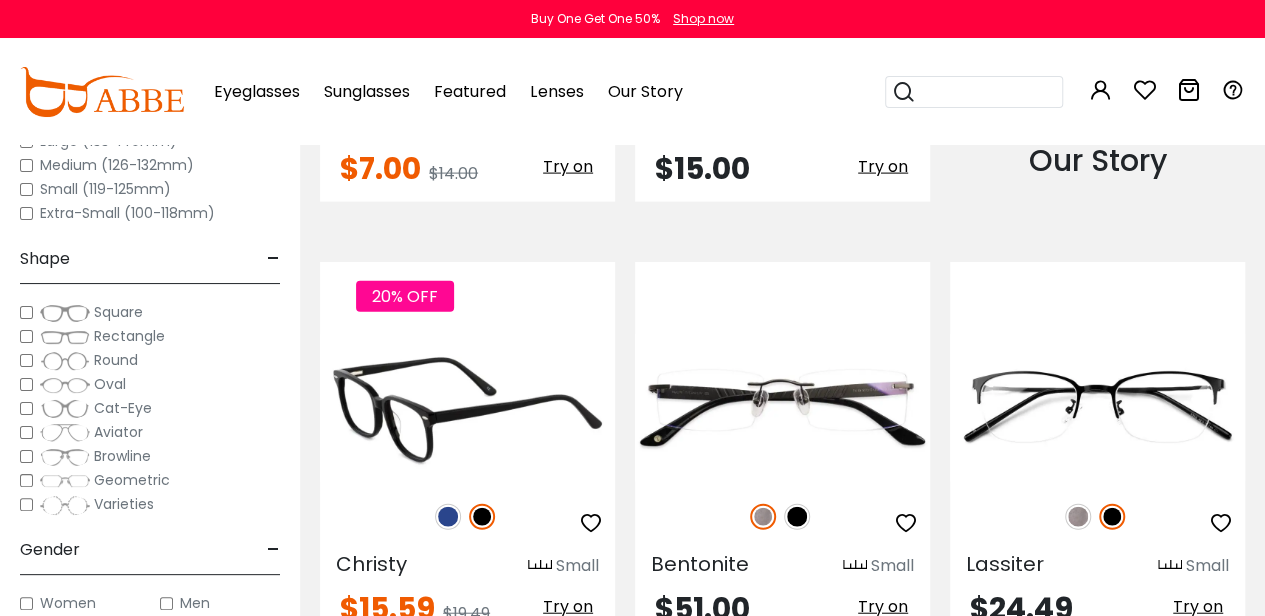click at bounding box center (448, 517) 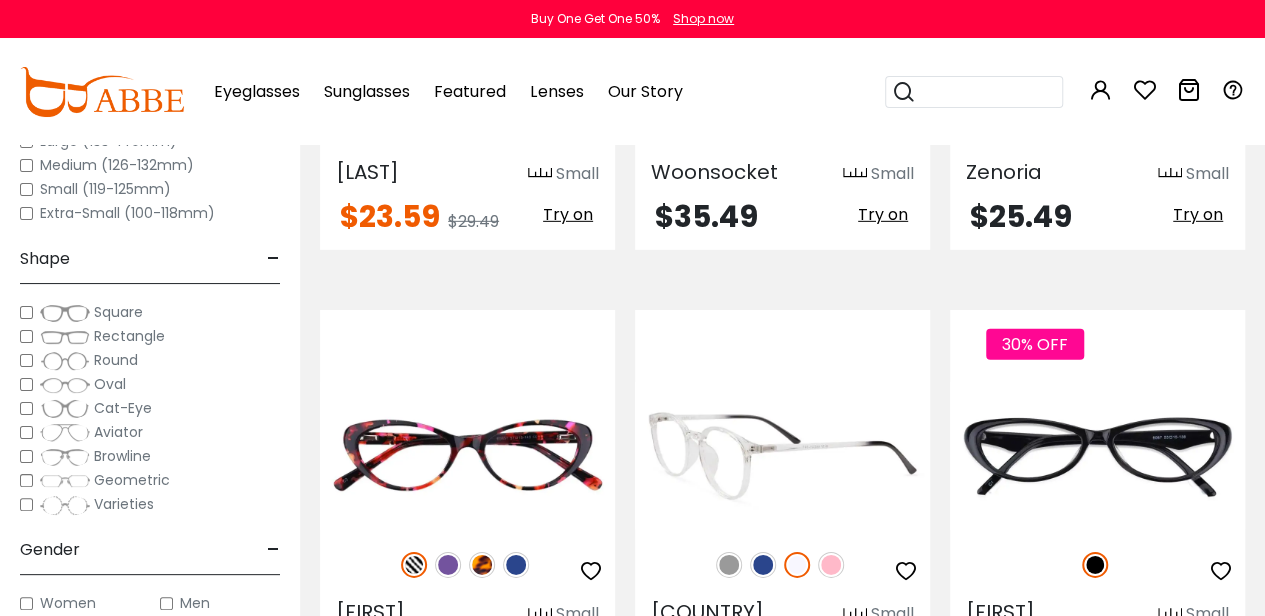 scroll, scrollTop: 3000, scrollLeft: 0, axis: vertical 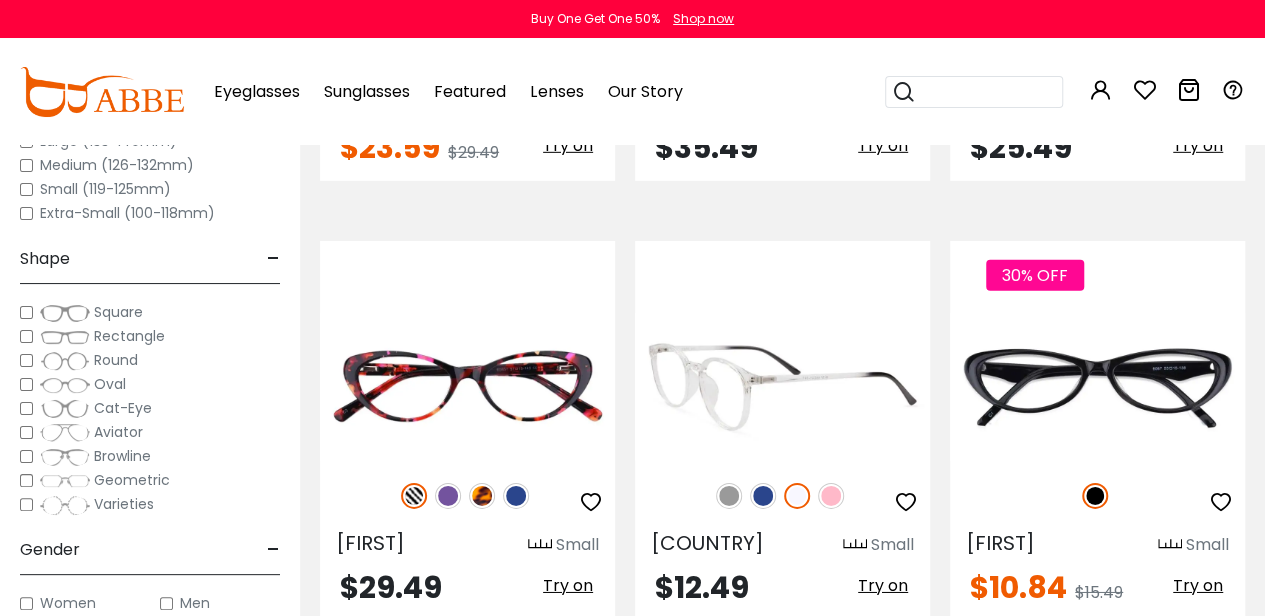 click at bounding box center (729, 496) 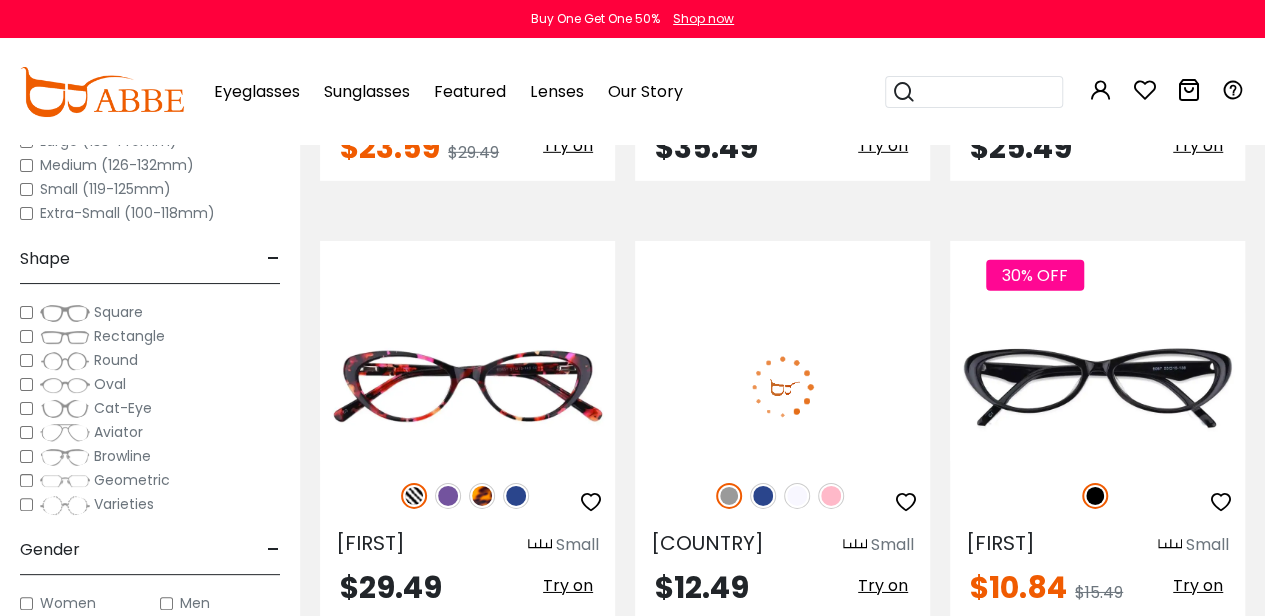 click at bounding box center (763, 496) 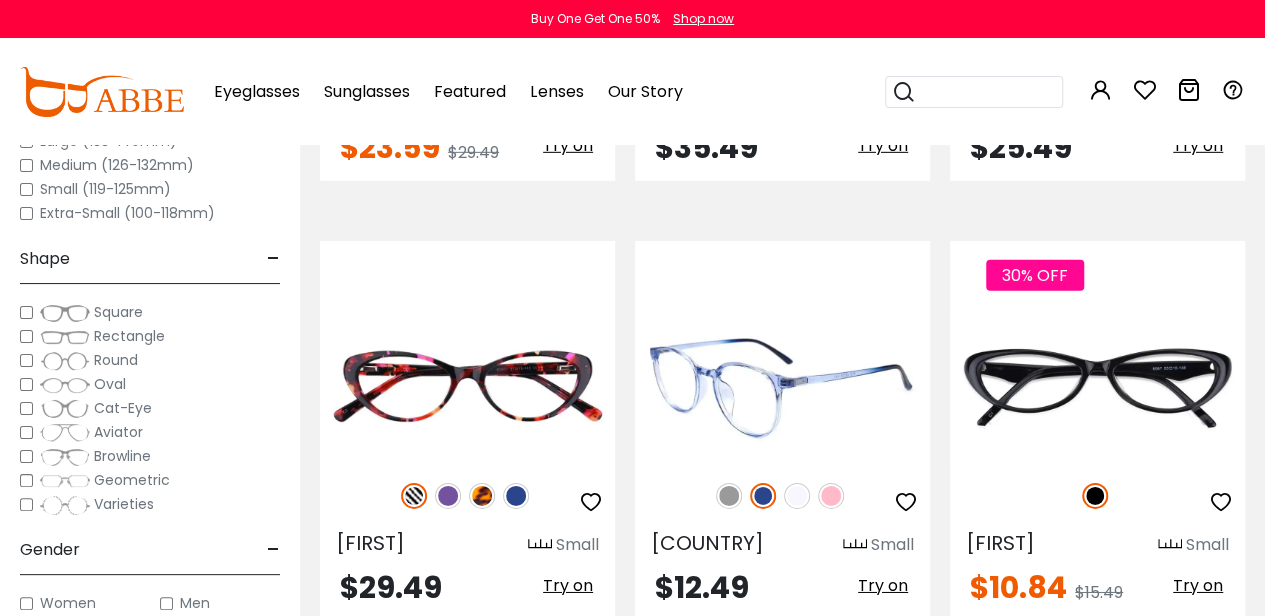 click at bounding box center (831, 496) 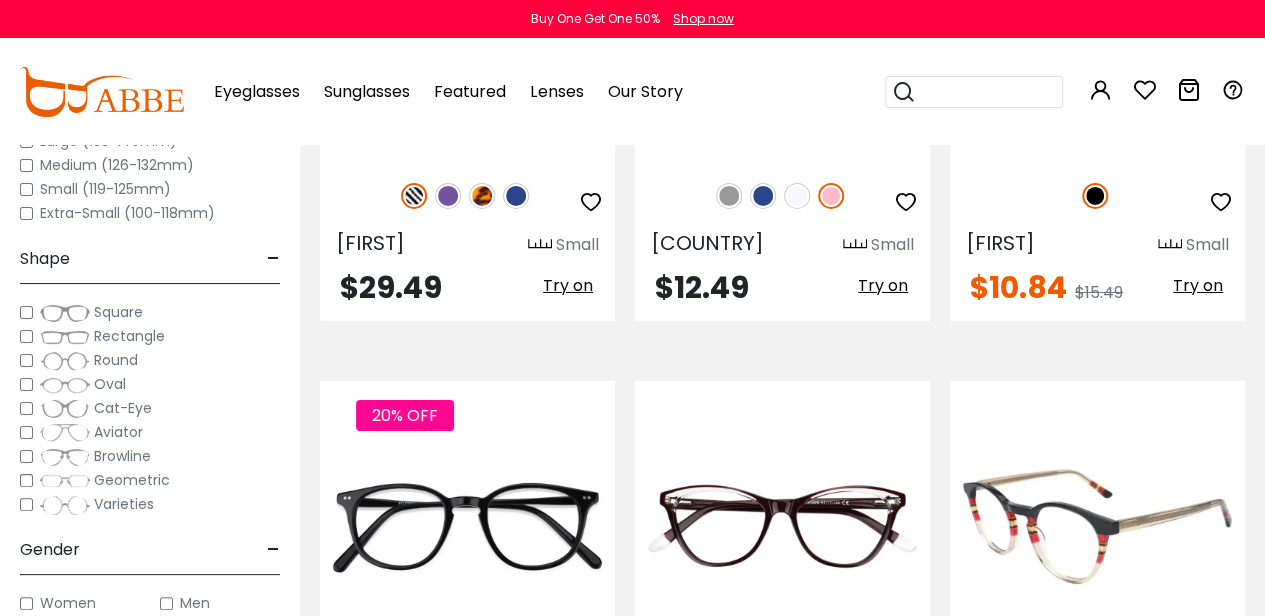 scroll, scrollTop: 3500, scrollLeft: 0, axis: vertical 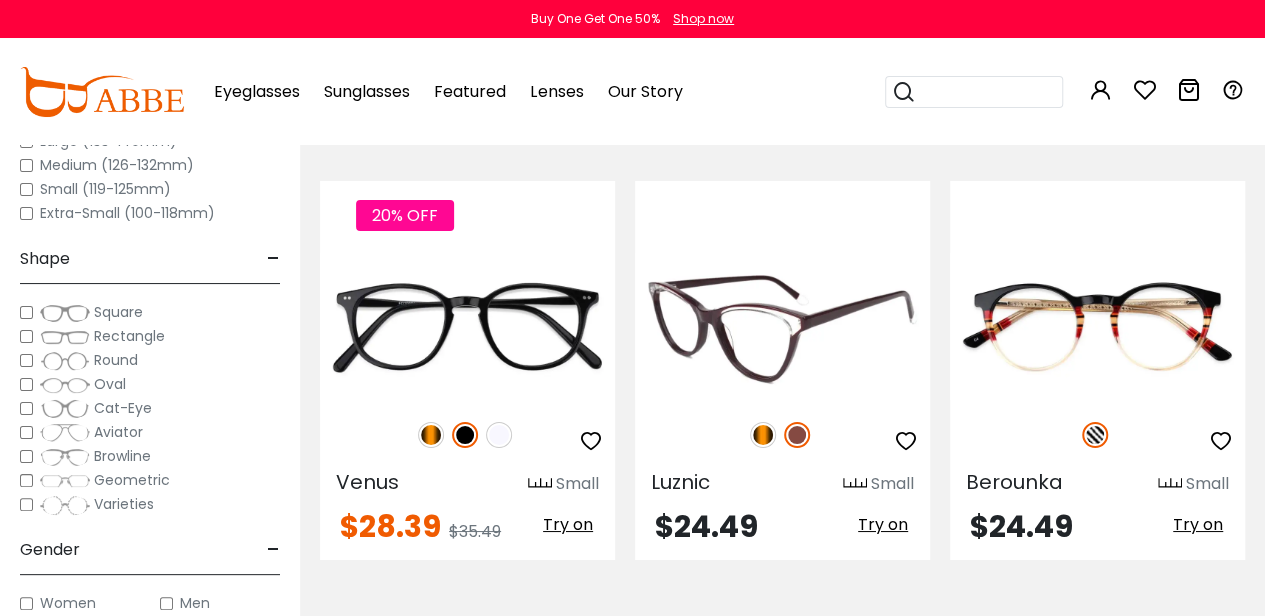 click at bounding box center (763, 435) 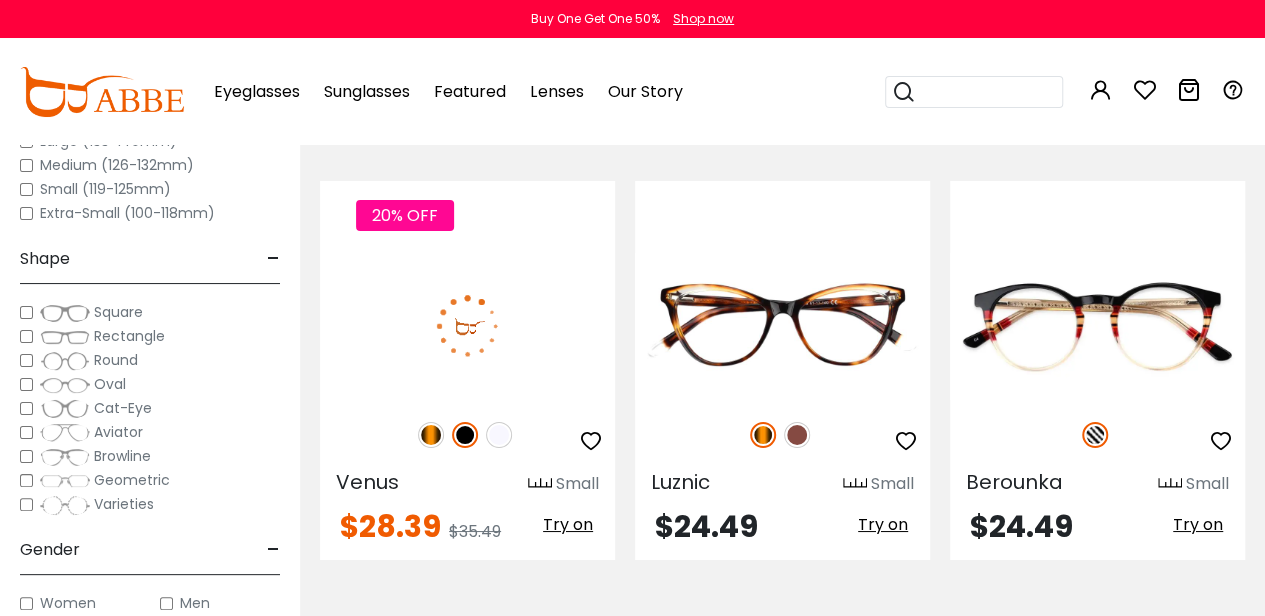 click at bounding box center (431, 435) 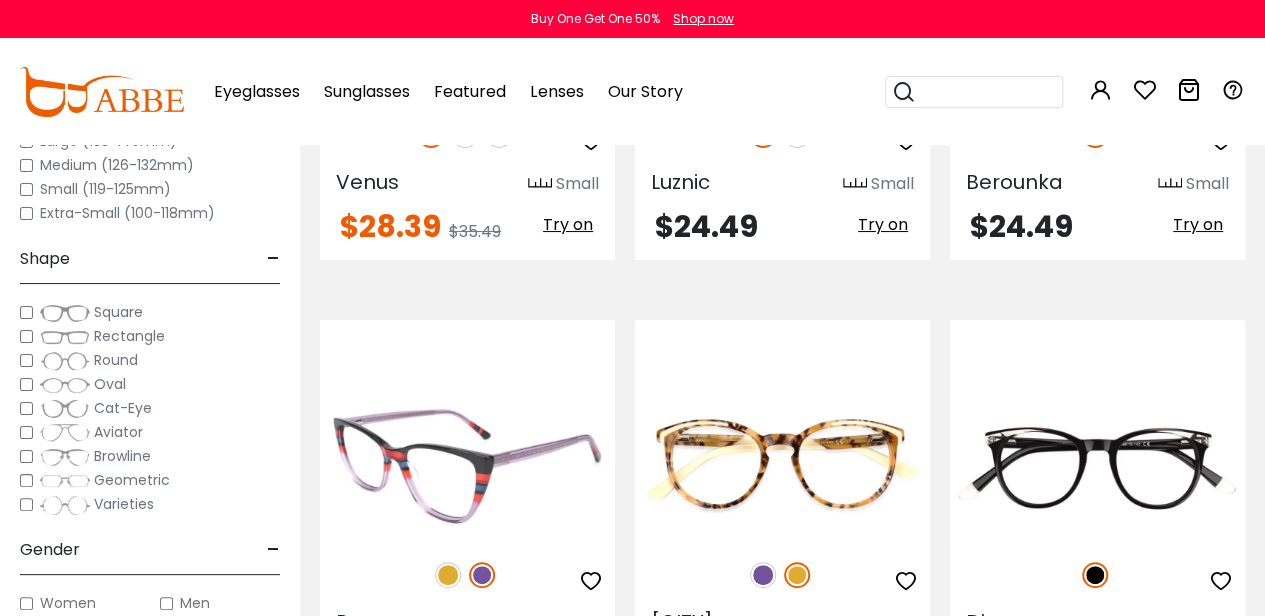 scroll, scrollTop: 4000, scrollLeft: 0, axis: vertical 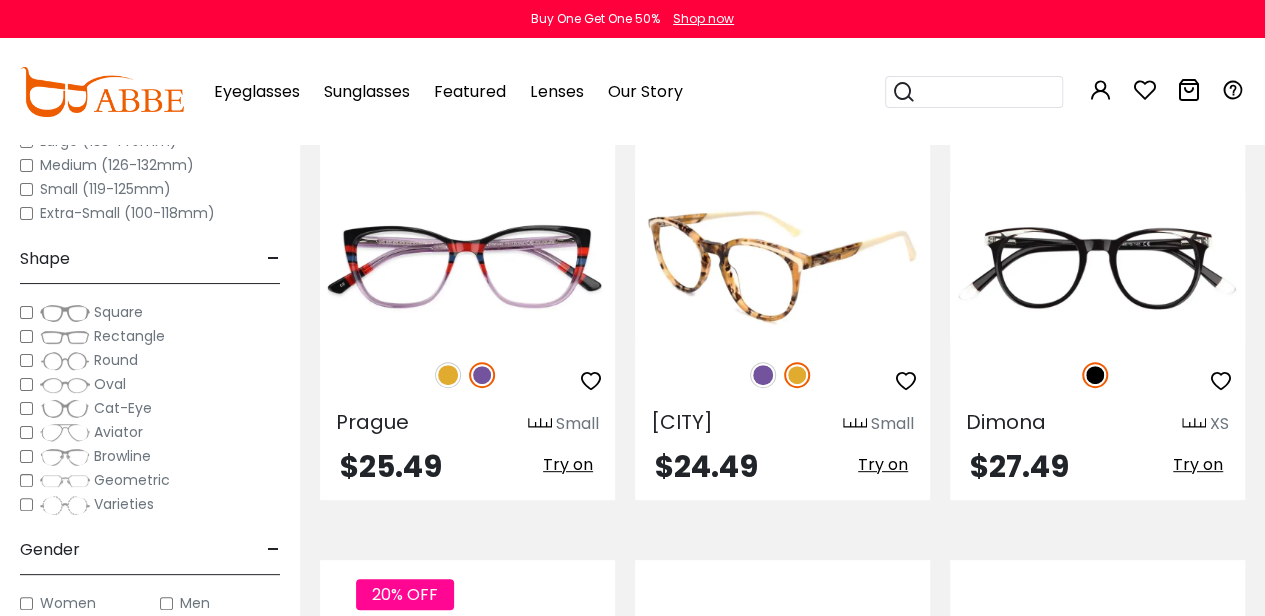 click at bounding box center (763, 375) 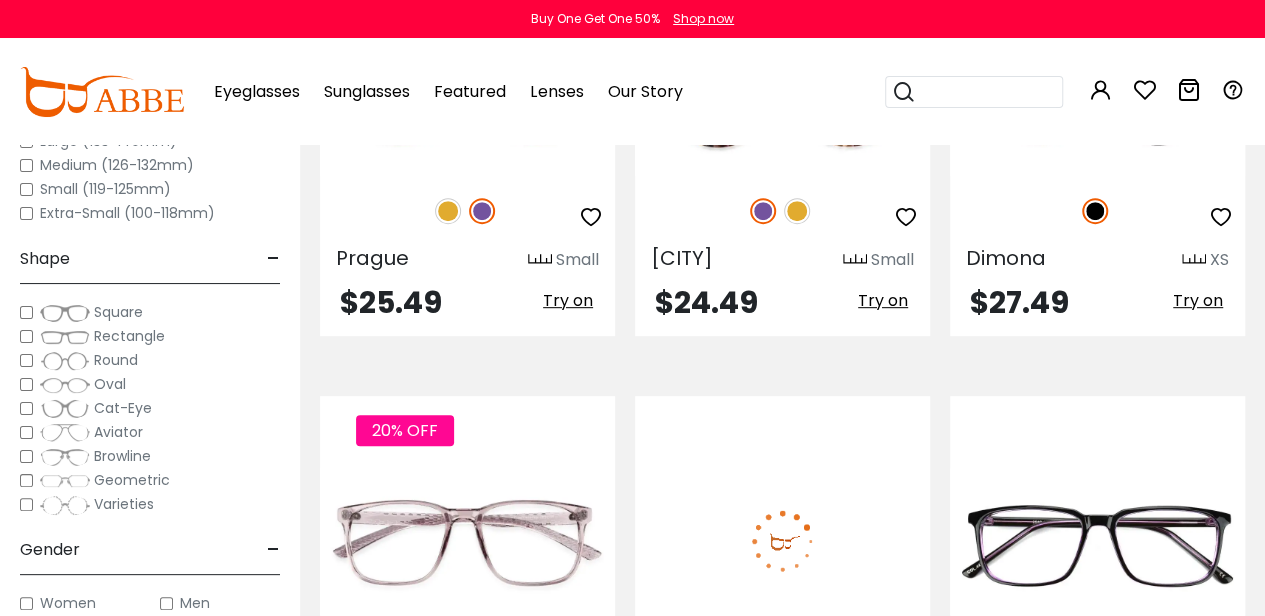 scroll, scrollTop: 4400, scrollLeft: 0, axis: vertical 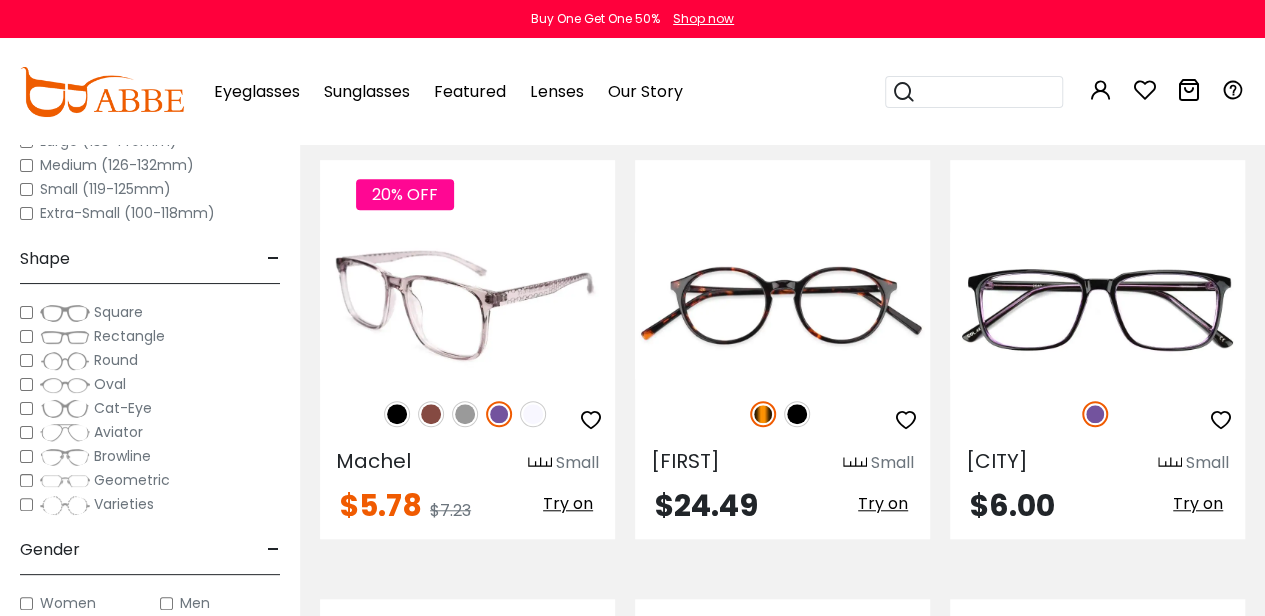 click at bounding box center [431, 414] 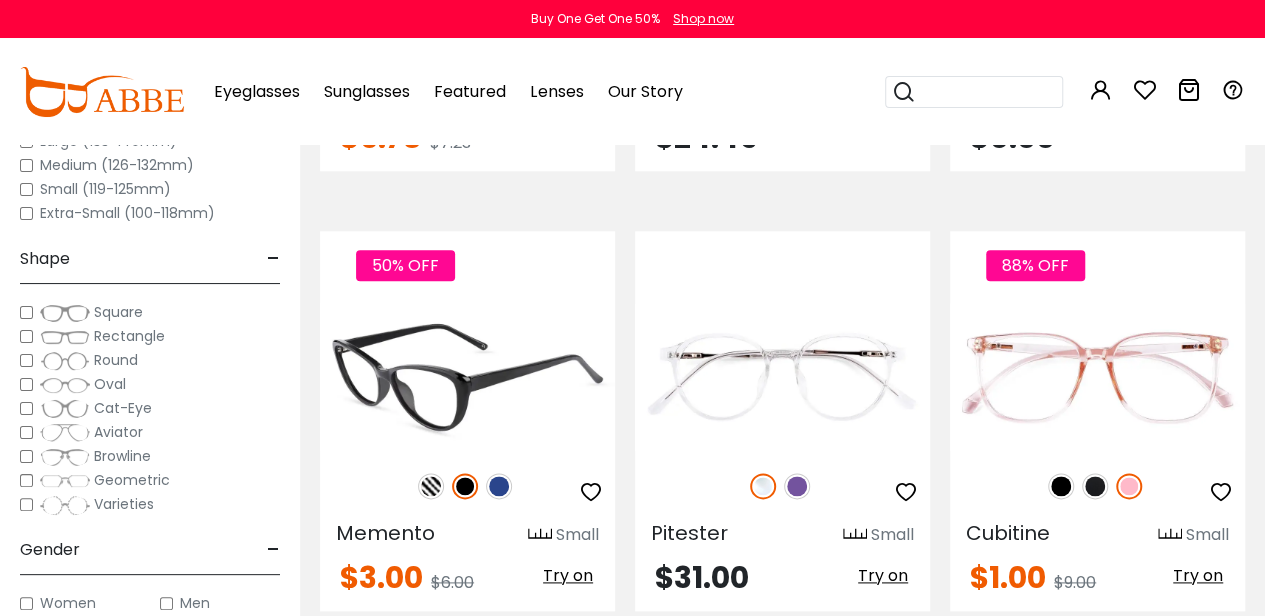 scroll, scrollTop: 4800, scrollLeft: 0, axis: vertical 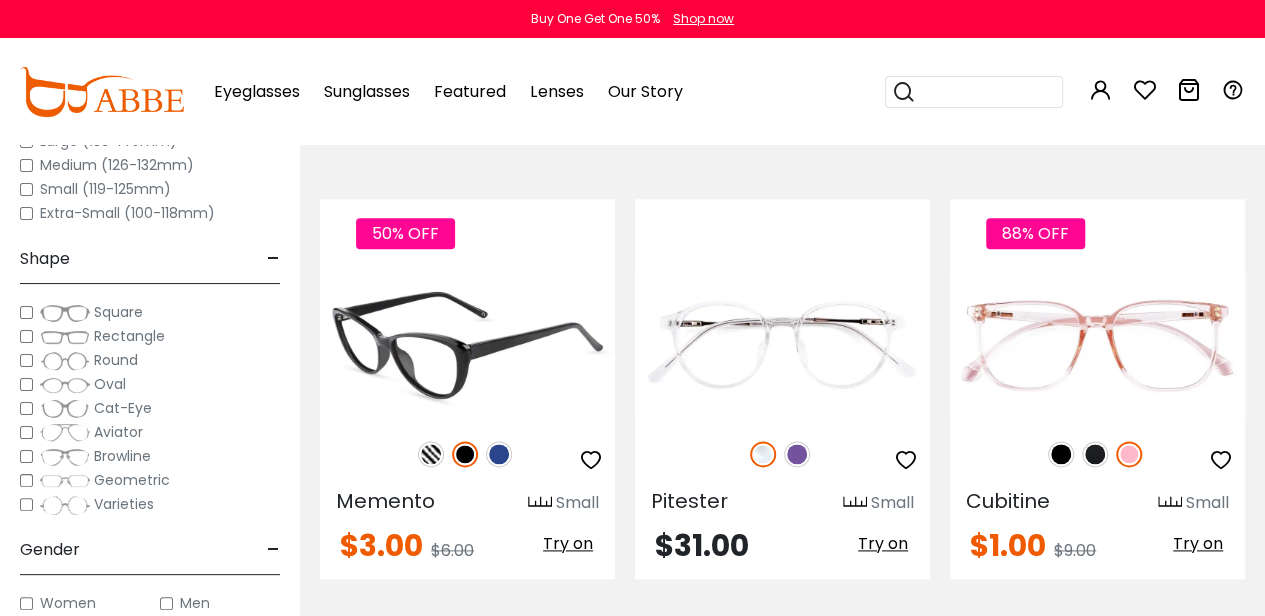 click at bounding box center (499, 454) 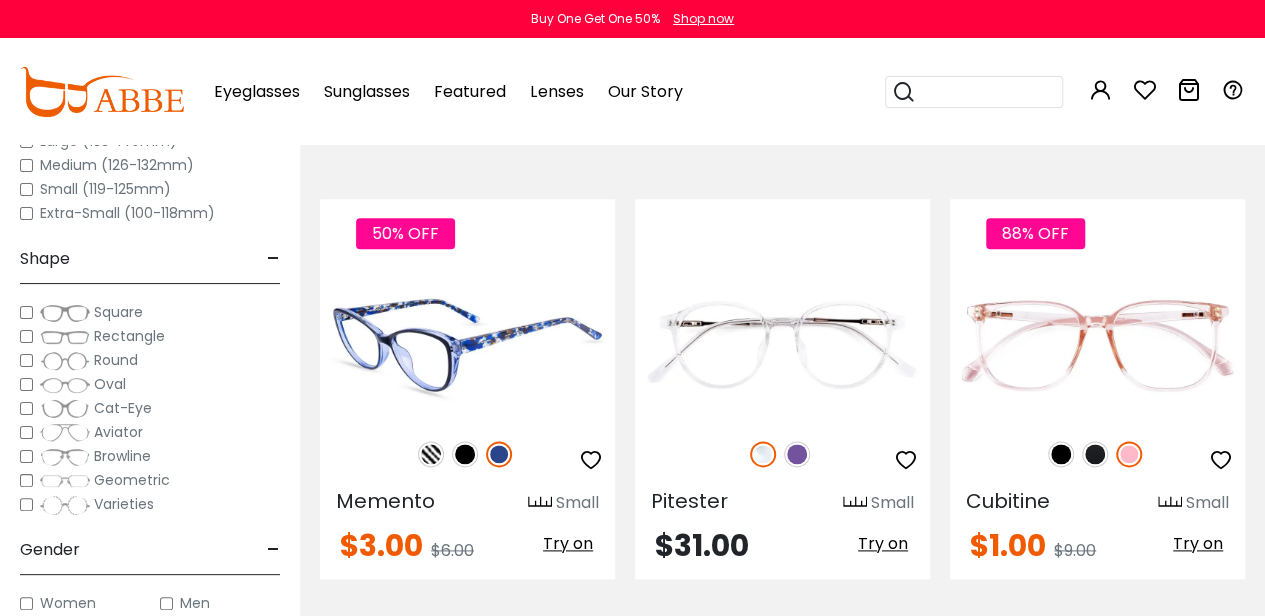 drag, startPoint x: 434, startPoint y: 452, endPoint x: 446, endPoint y: 451, distance: 12.0415945 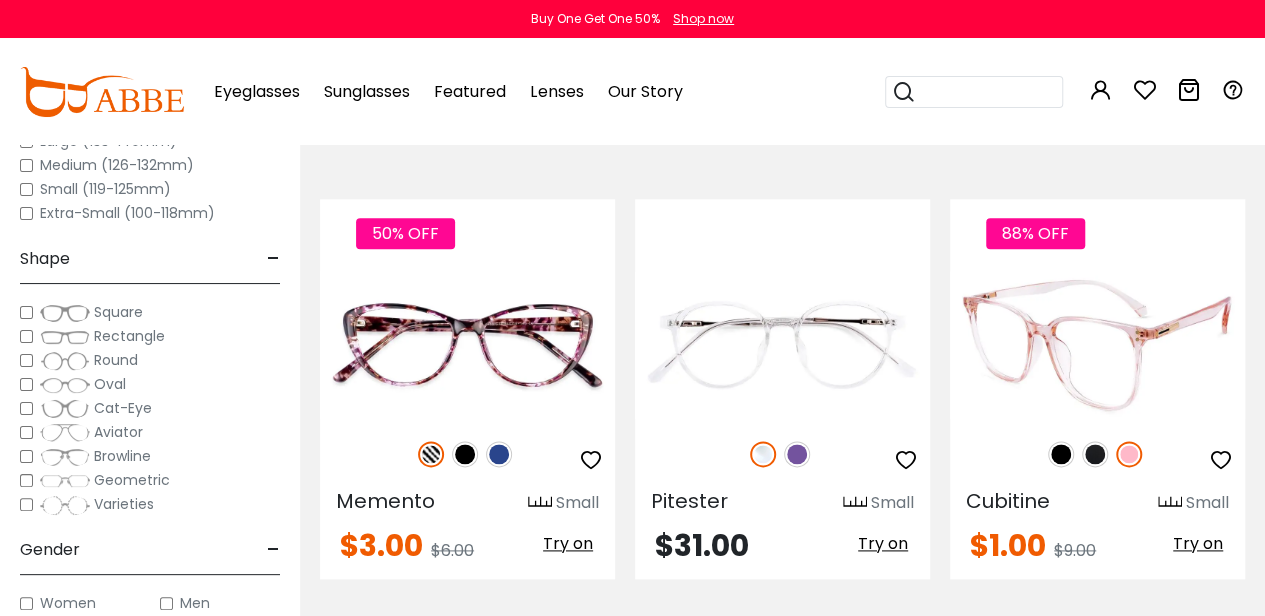 click at bounding box center (1061, 454) 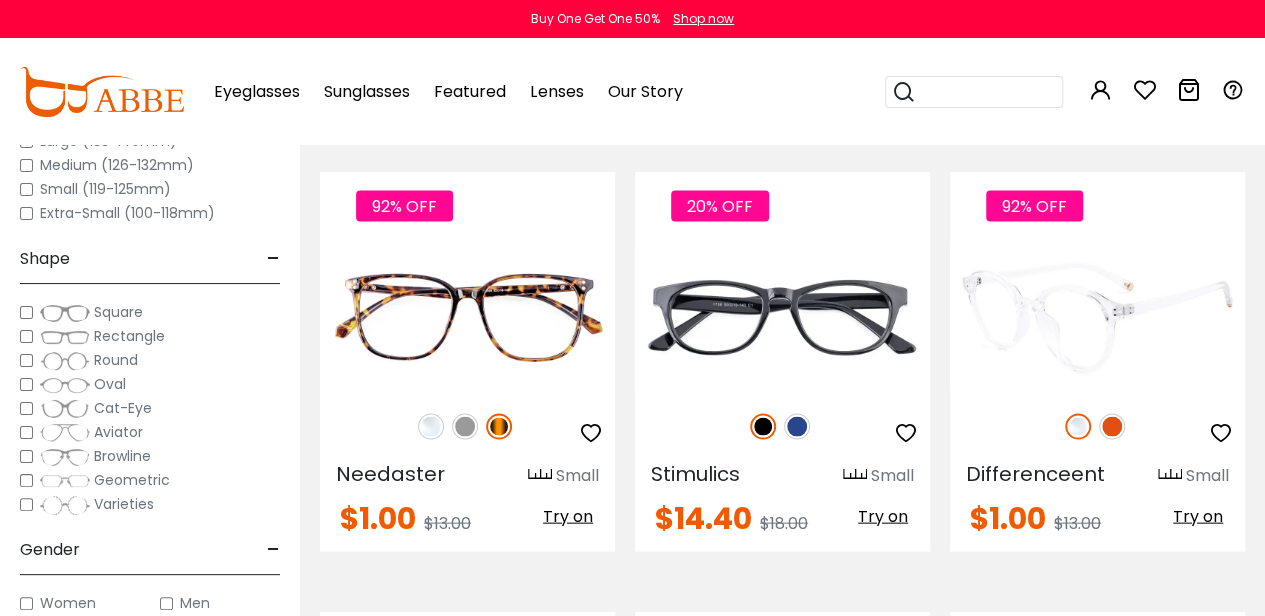 scroll, scrollTop: 5800, scrollLeft: 0, axis: vertical 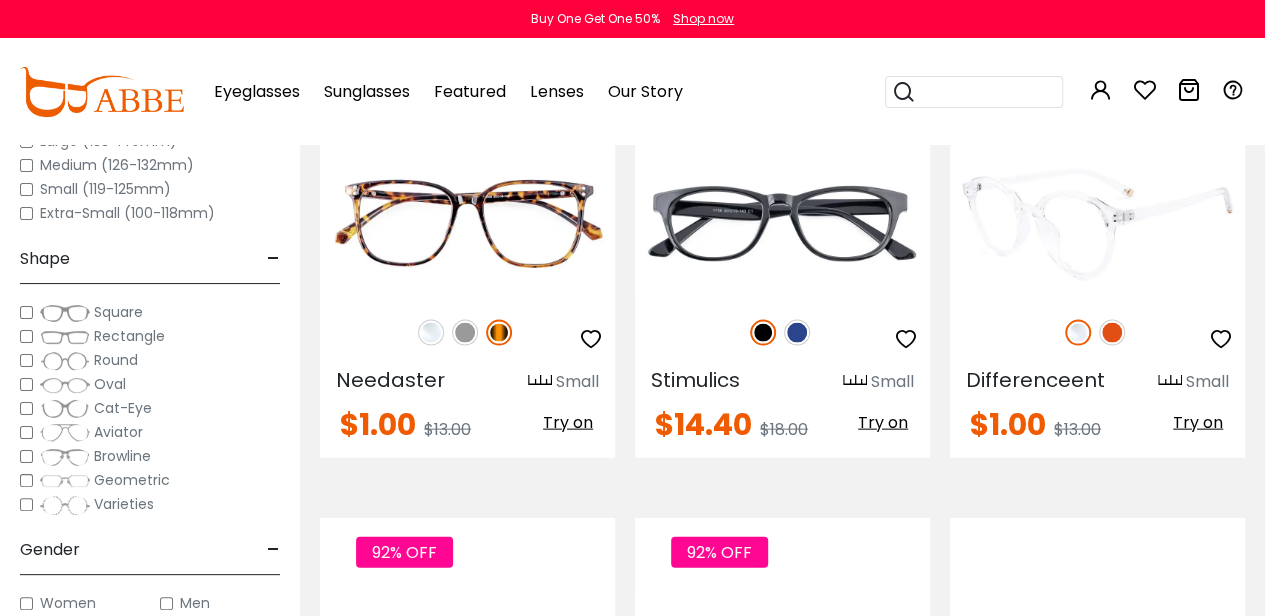 drag, startPoint x: 1112, startPoint y: 319, endPoint x: 1124, endPoint y: 324, distance: 13 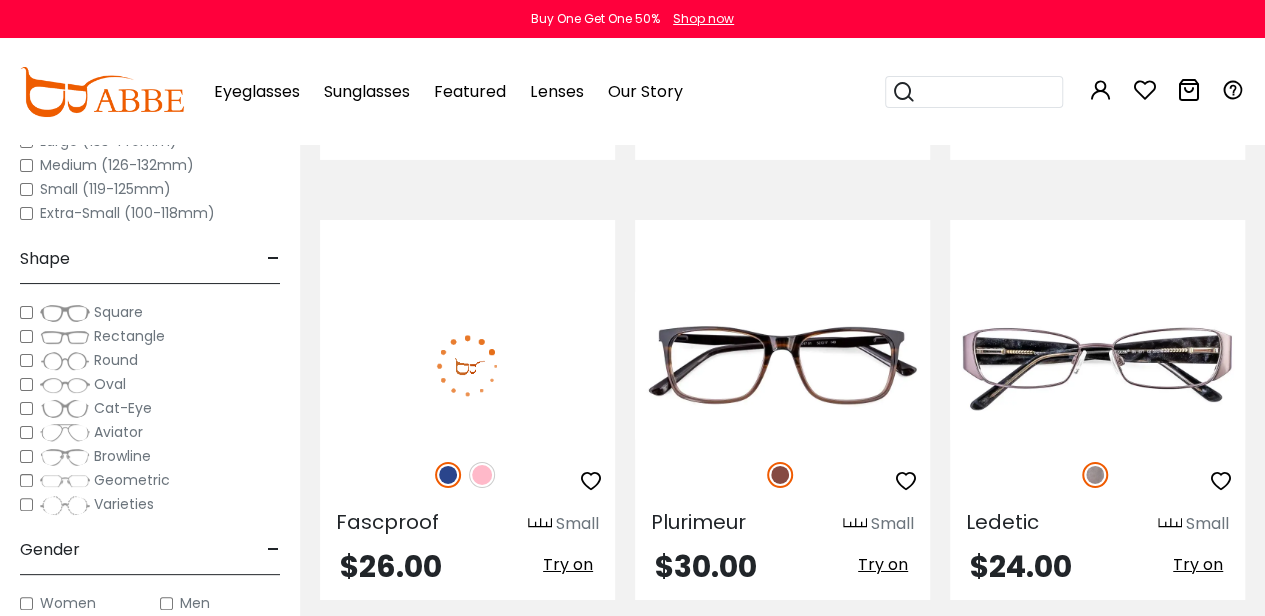 scroll, scrollTop: 7000, scrollLeft: 0, axis: vertical 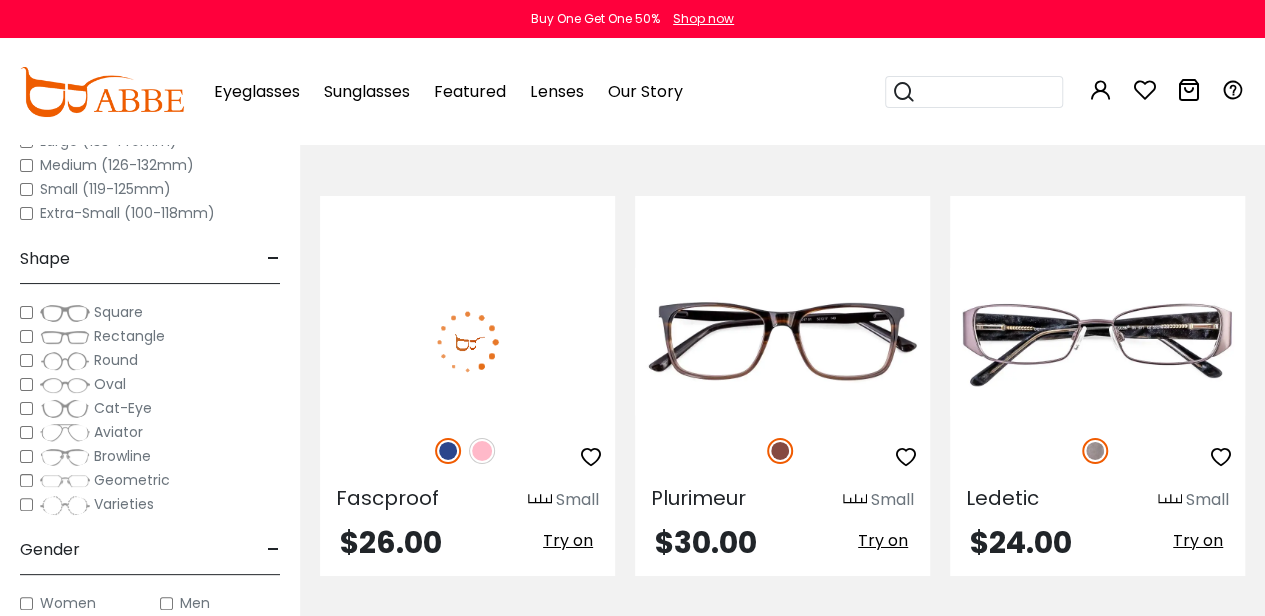 click at bounding box center [482, 451] 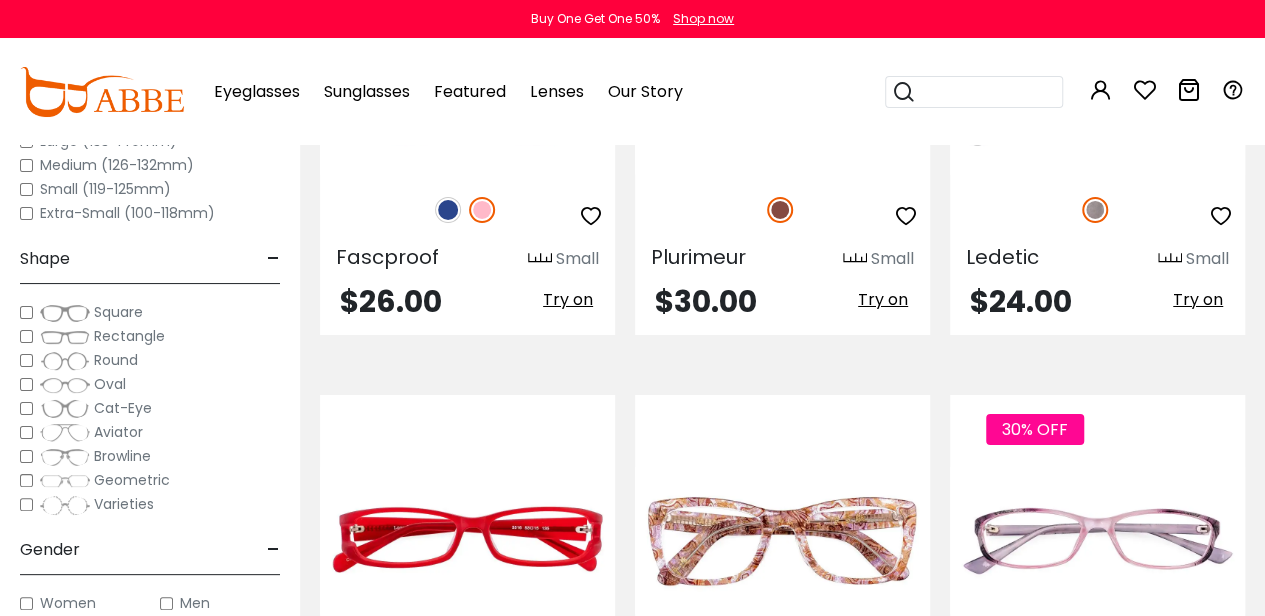scroll, scrollTop: 7400, scrollLeft: 0, axis: vertical 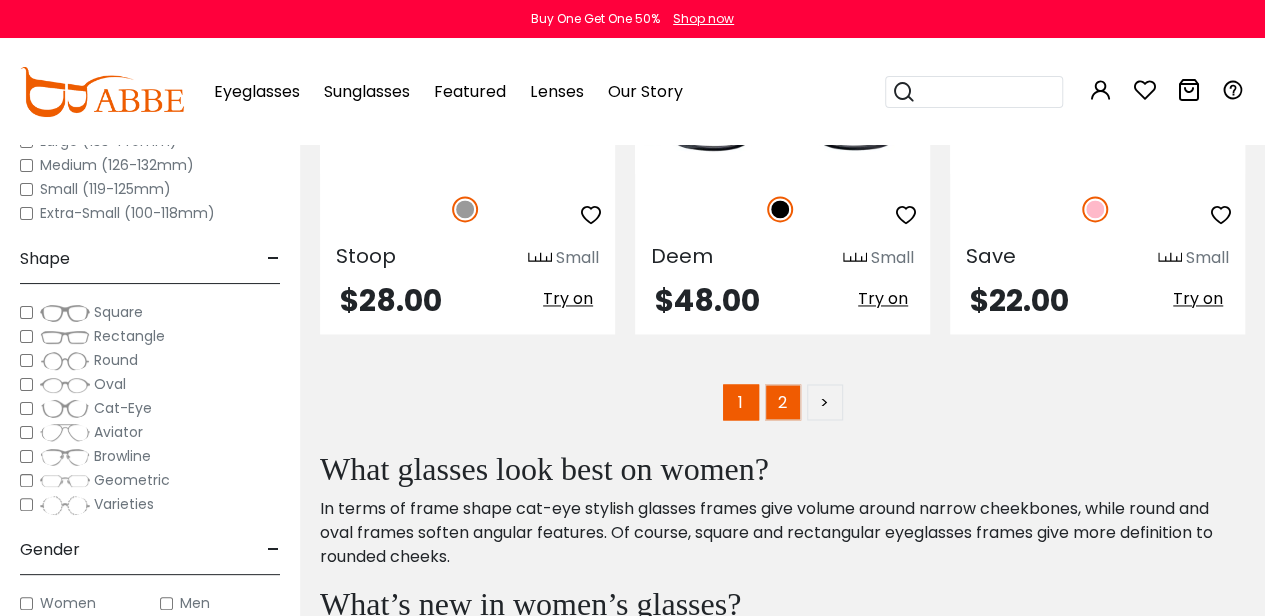 click on "2" at bounding box center (783, 402) 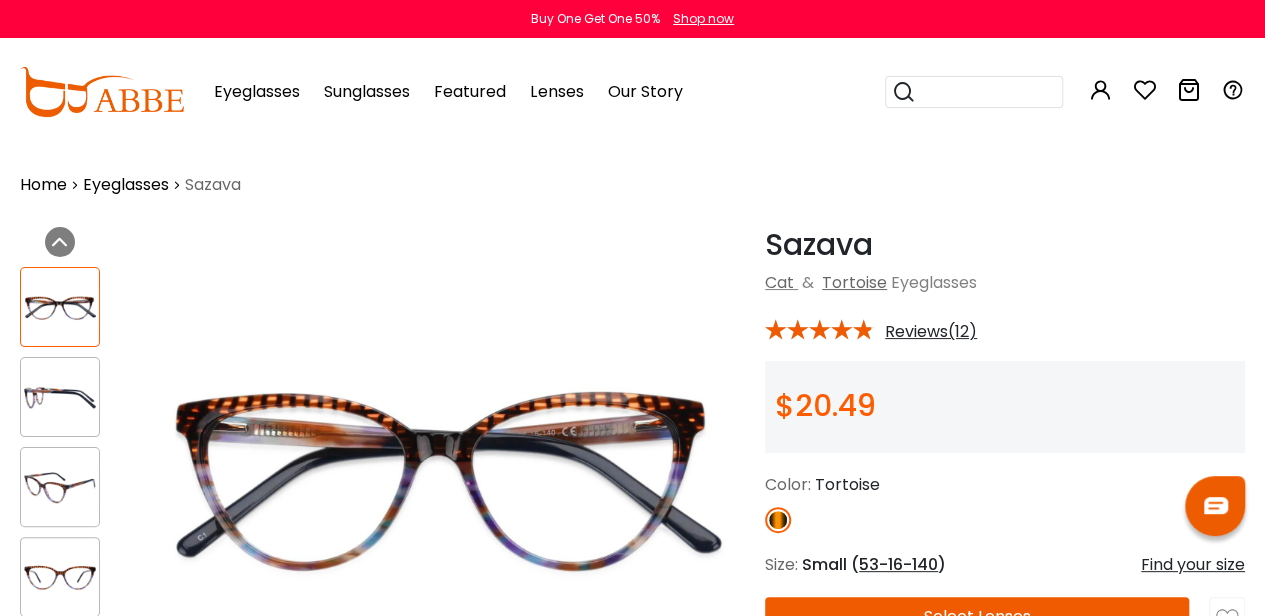 scroll, scrollTop: 0, scrollLeft: 0, axis: both 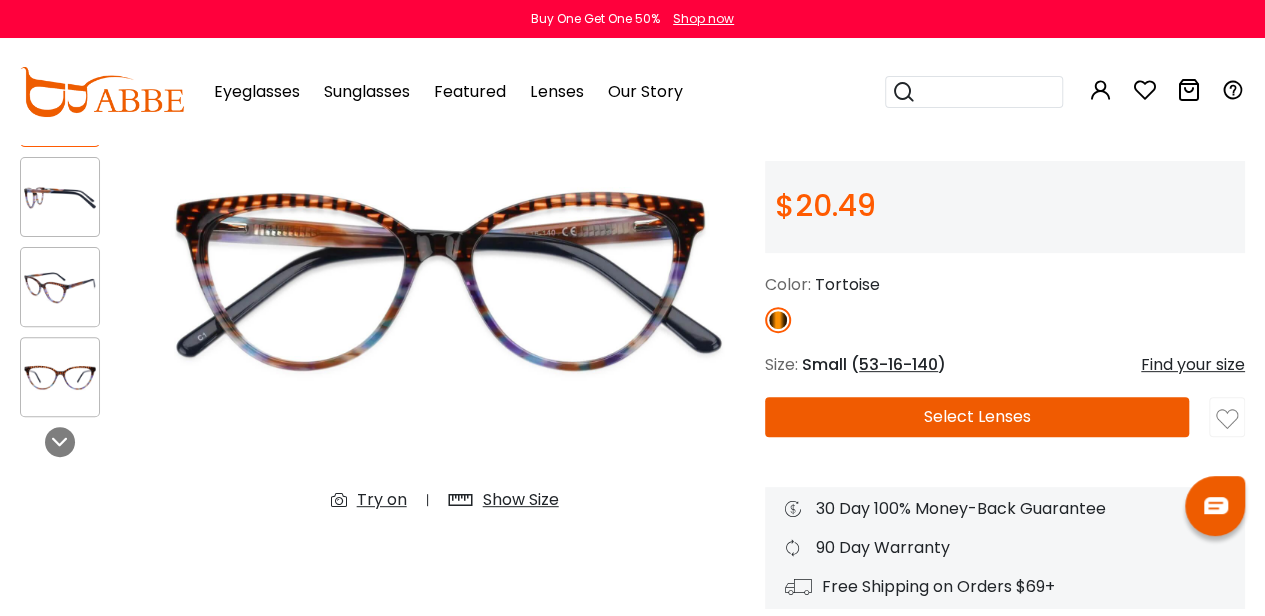 click at bounding box center (60, 197) 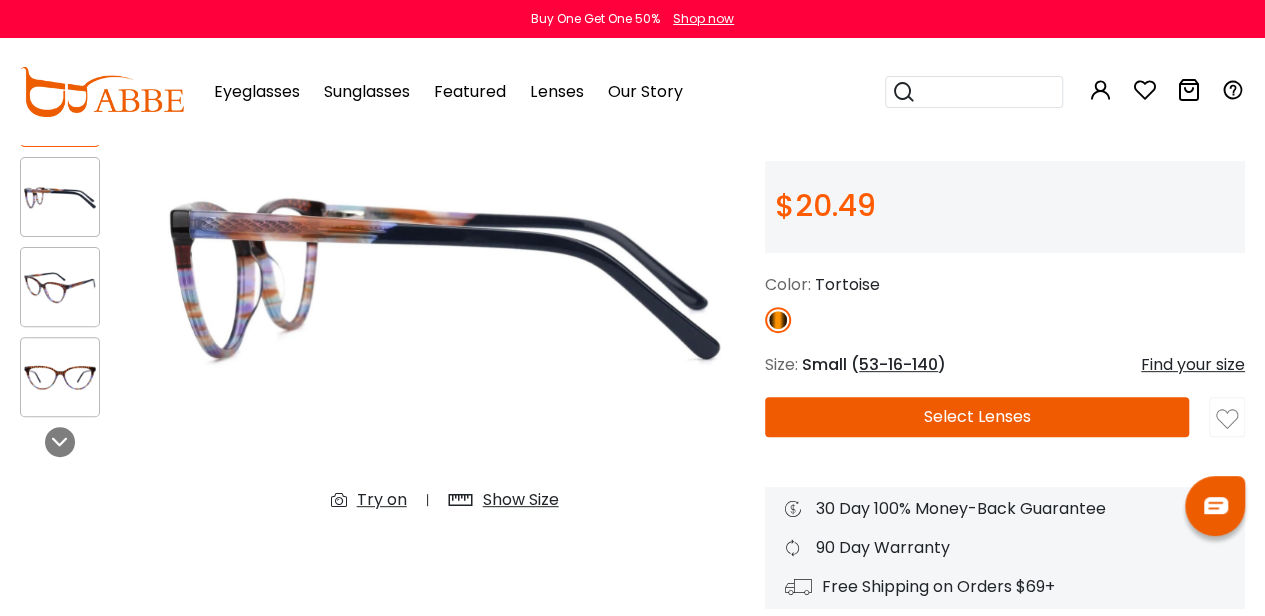 click at bounding box center (60, 287) 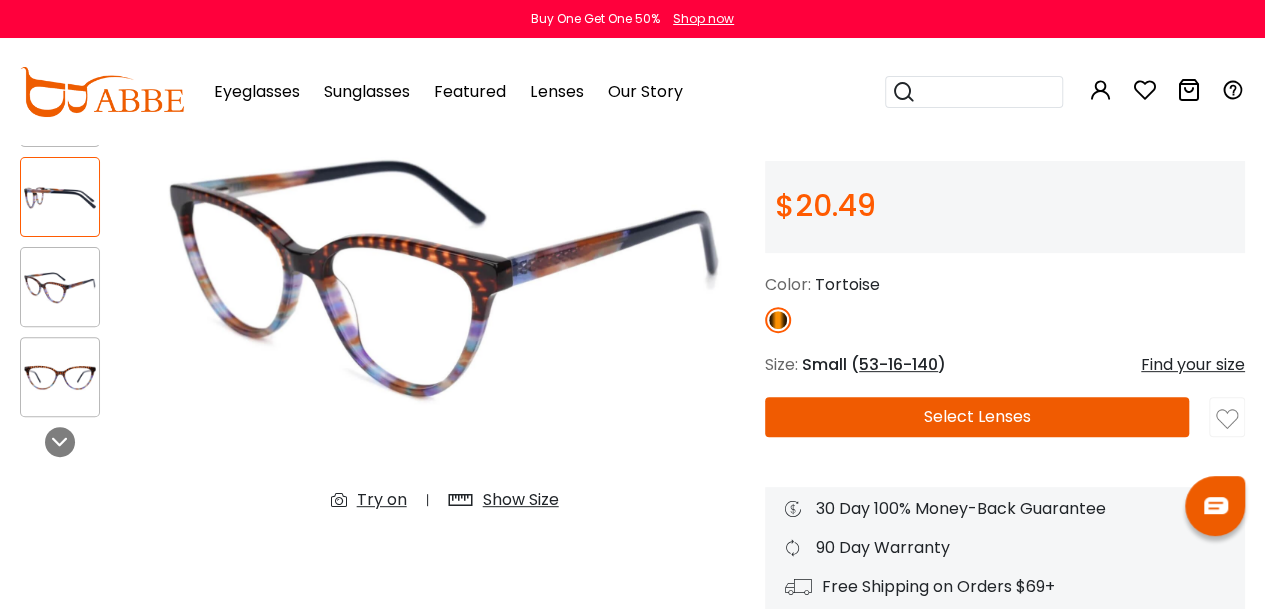 drag, startPoint x: 20, startPoint y: 384, endPoint x: 34, endPoint y: 389, distance: 14.866069 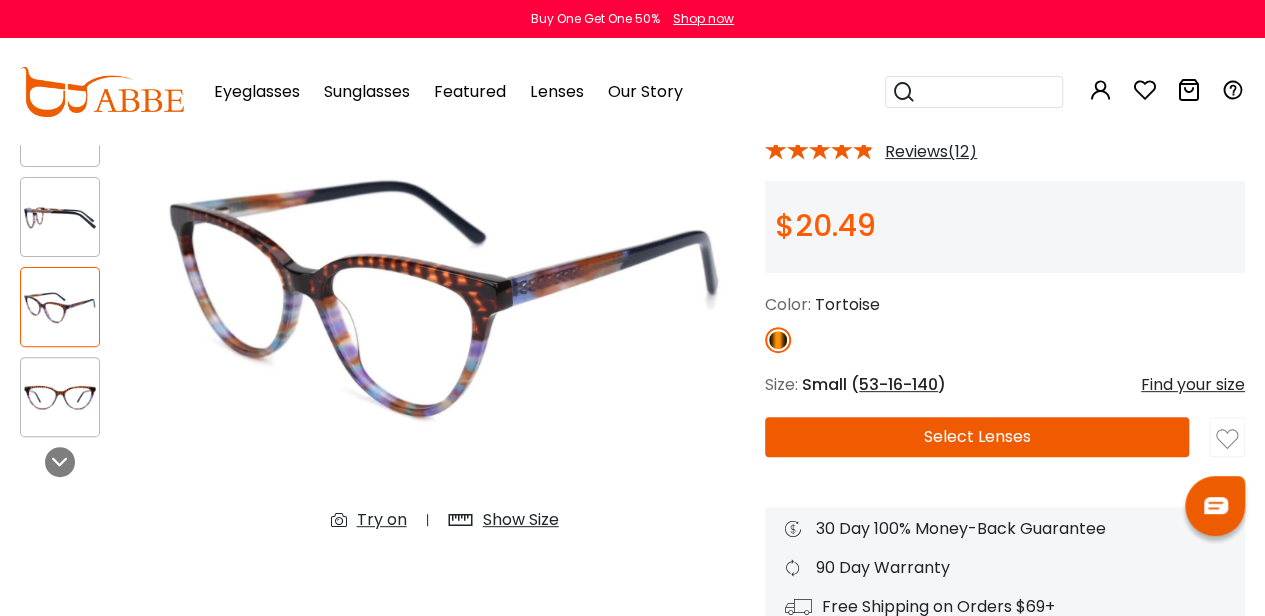 scroll, scrollTop: 100, scrollLeft: 0, axis: vertical 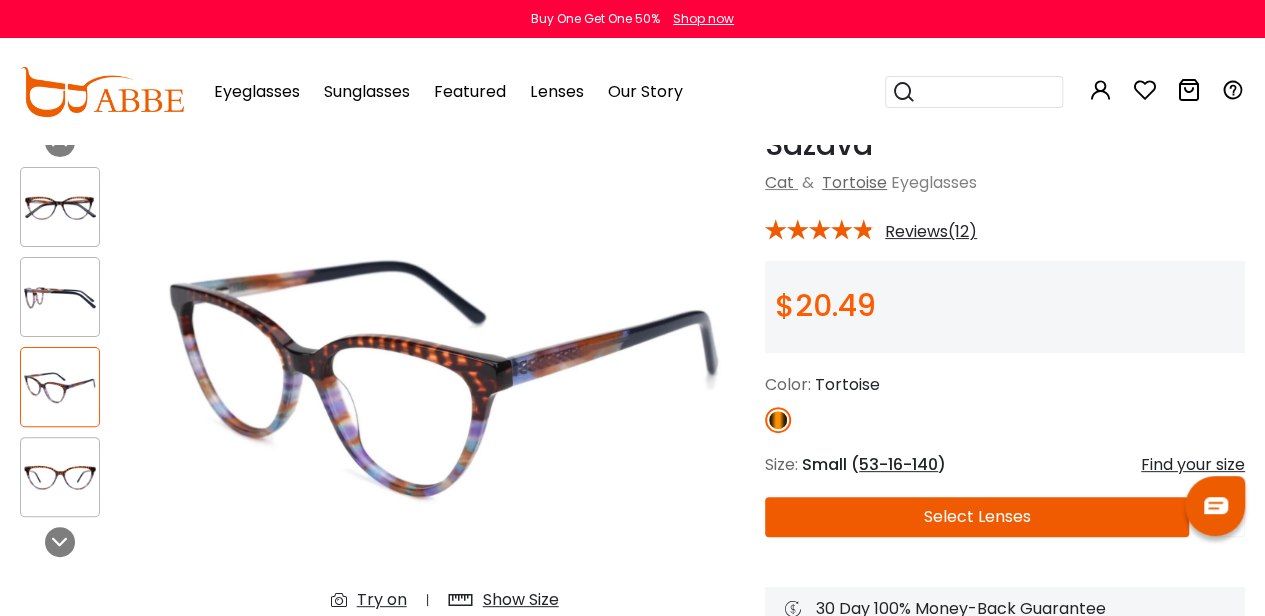click at bounding box center [60, 297] 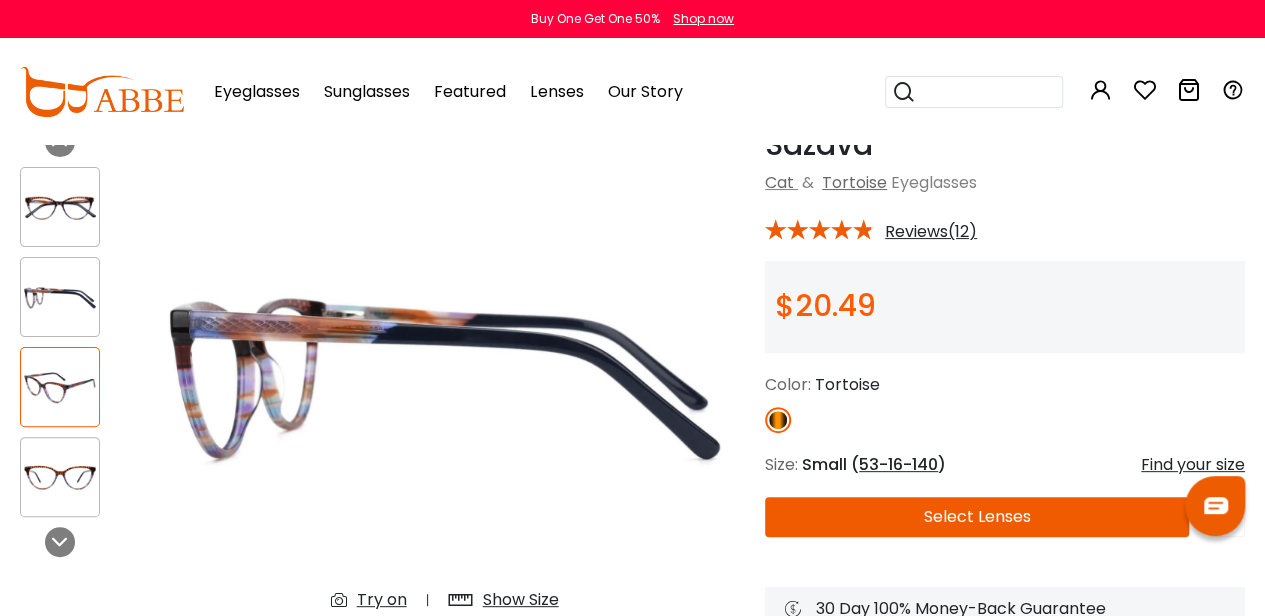 click at bounding box center (60, 387) 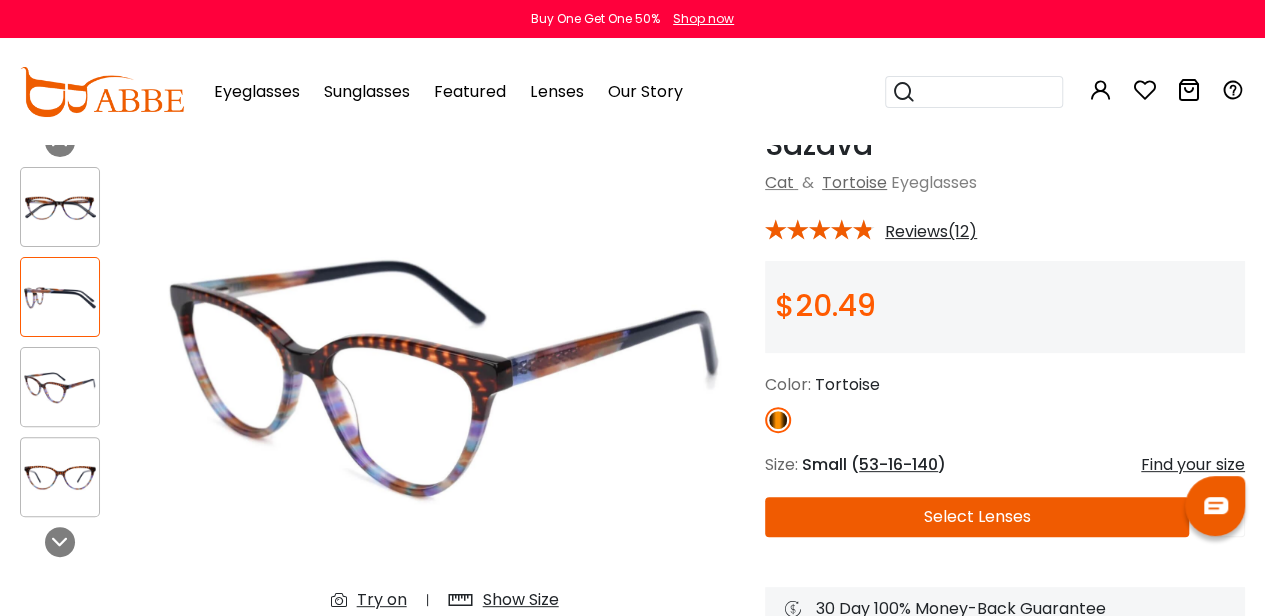 click at bounding box center [60, 477] 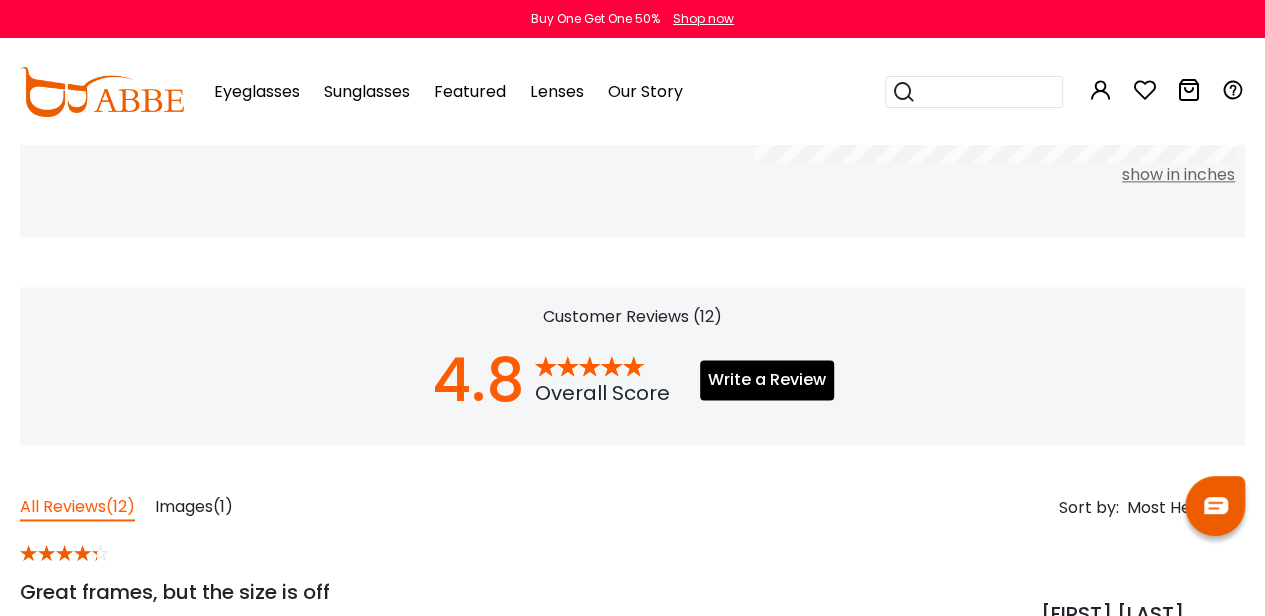 scroll, scrollTop: 1400, scrollLeft: 0, axis: vertical 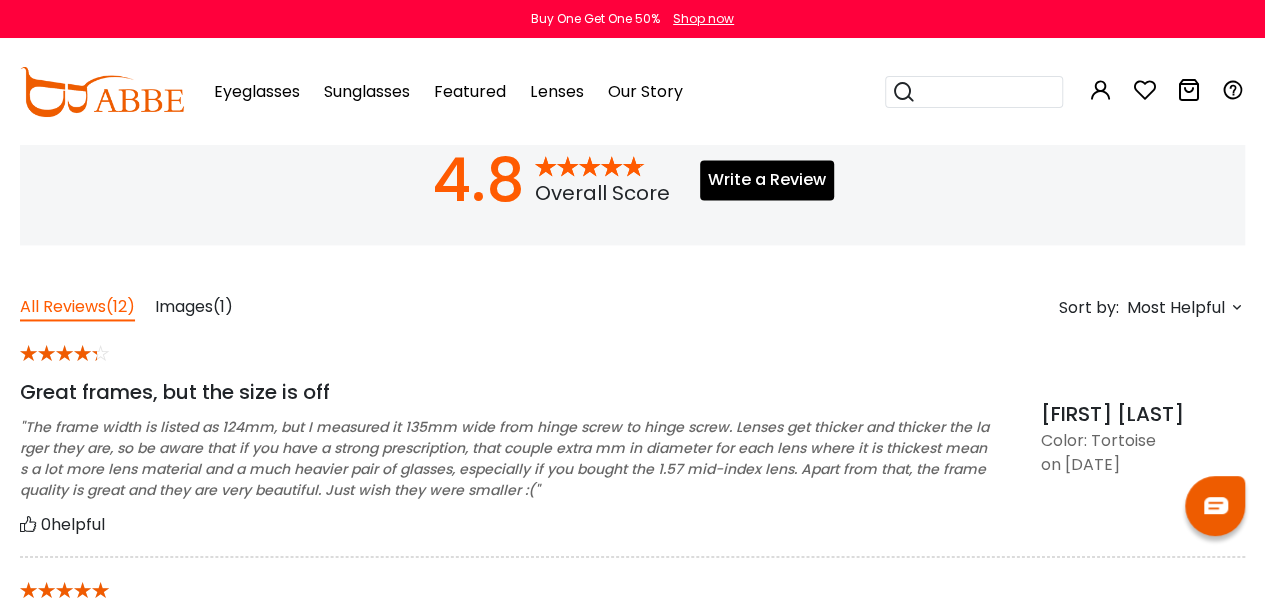 click on "(1)" at bounding box center [223, 306] 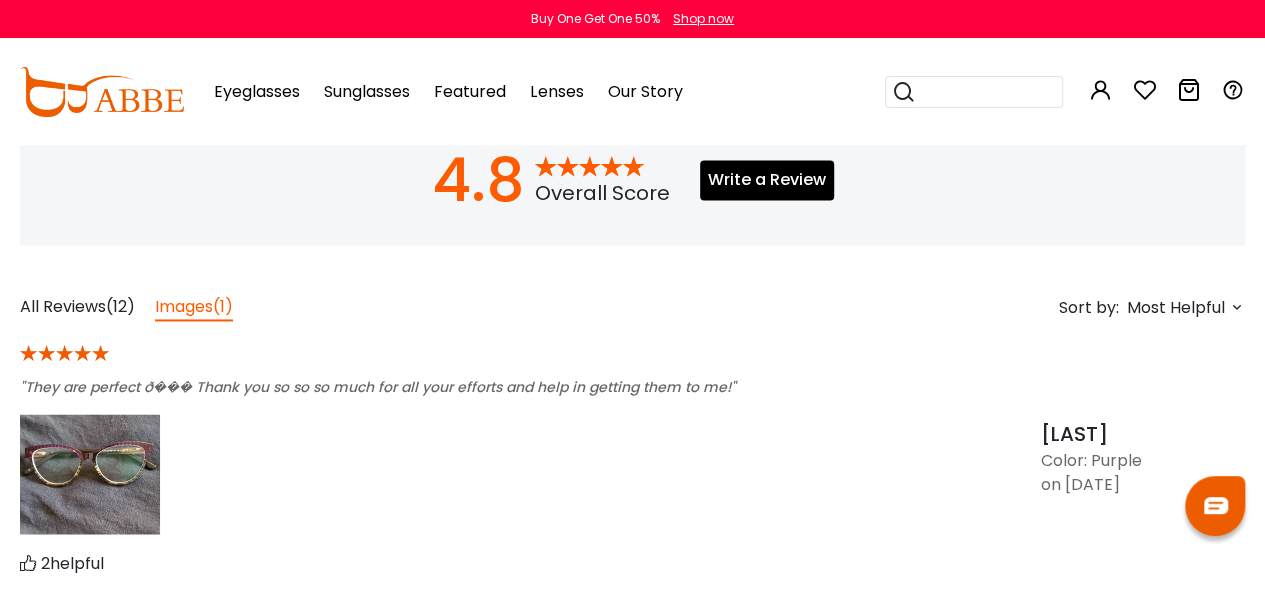click at bounding box center [90, 474] 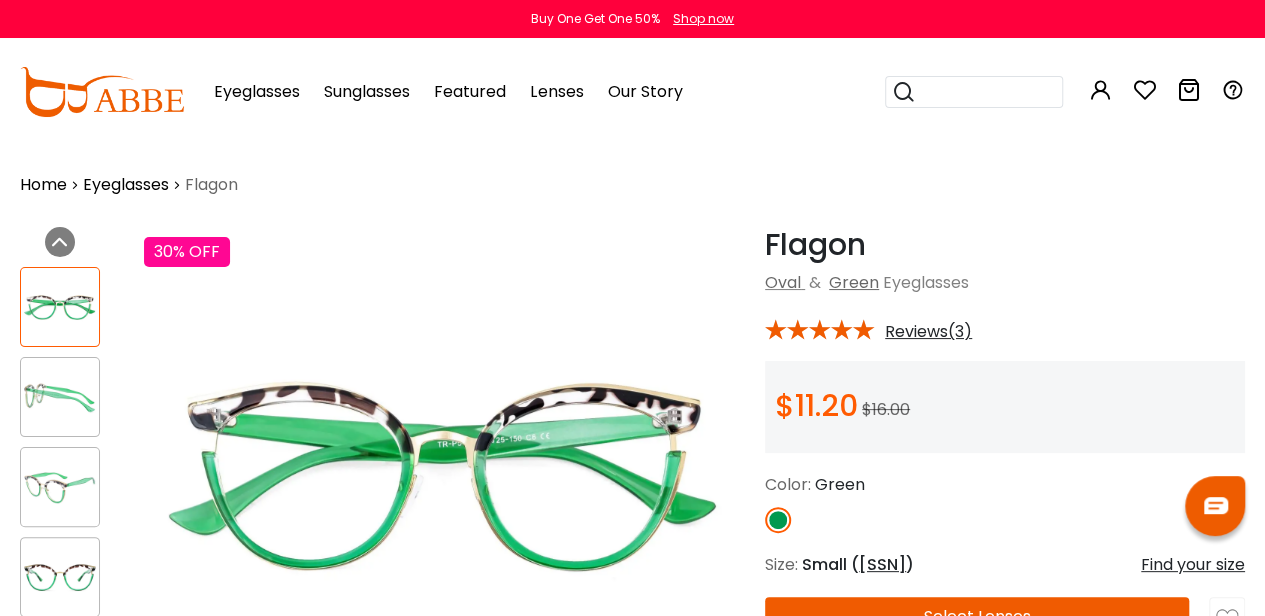 scroll, scrollTop: 0, scrollLeft: 0, axis: both 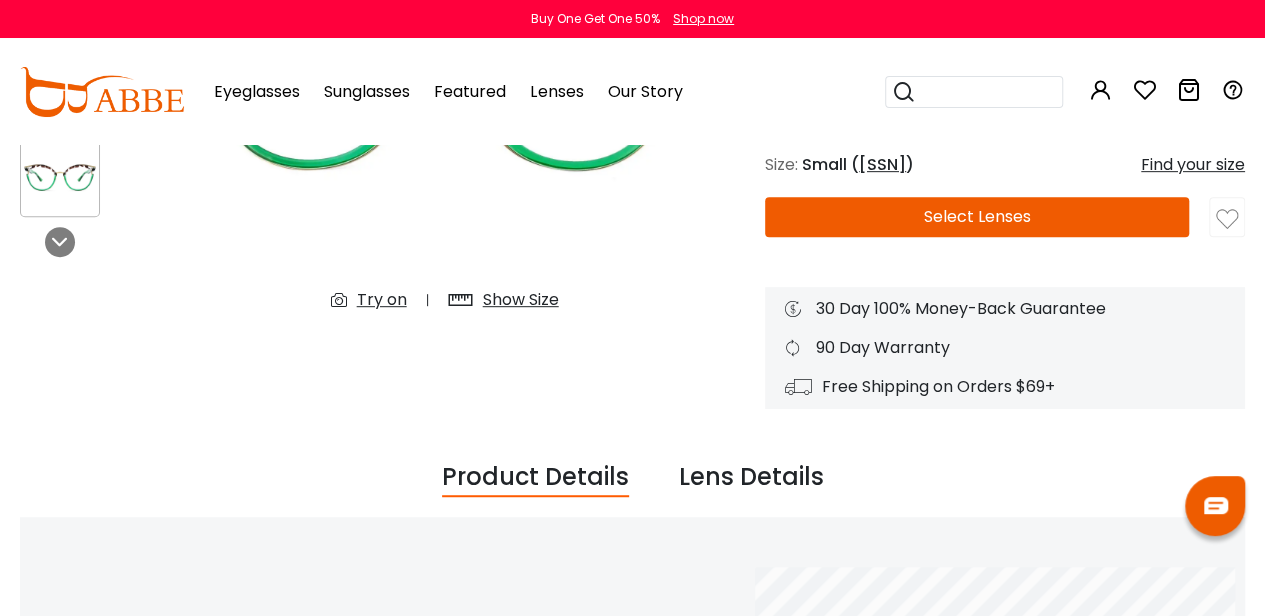 drag, startPoint x: 386, startPoint y: 289, endPoint x: 443, endPoint y: 303, distance: 58.694122 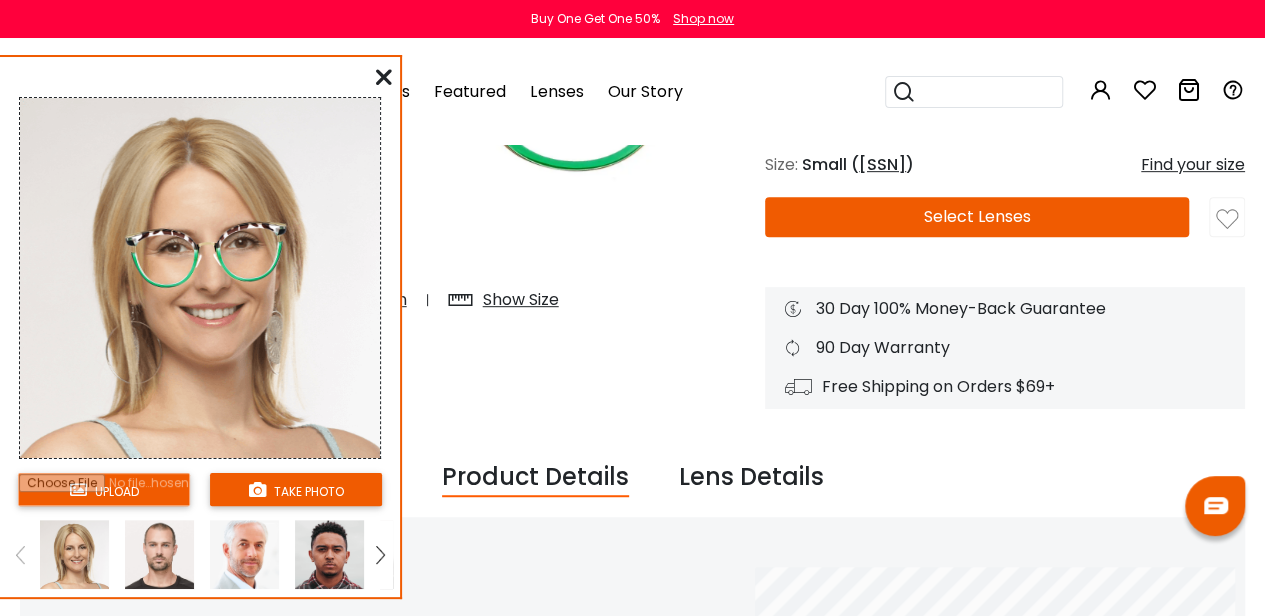 scroll, scrollTop: 600, scrollLeft: 0, axis: vertical 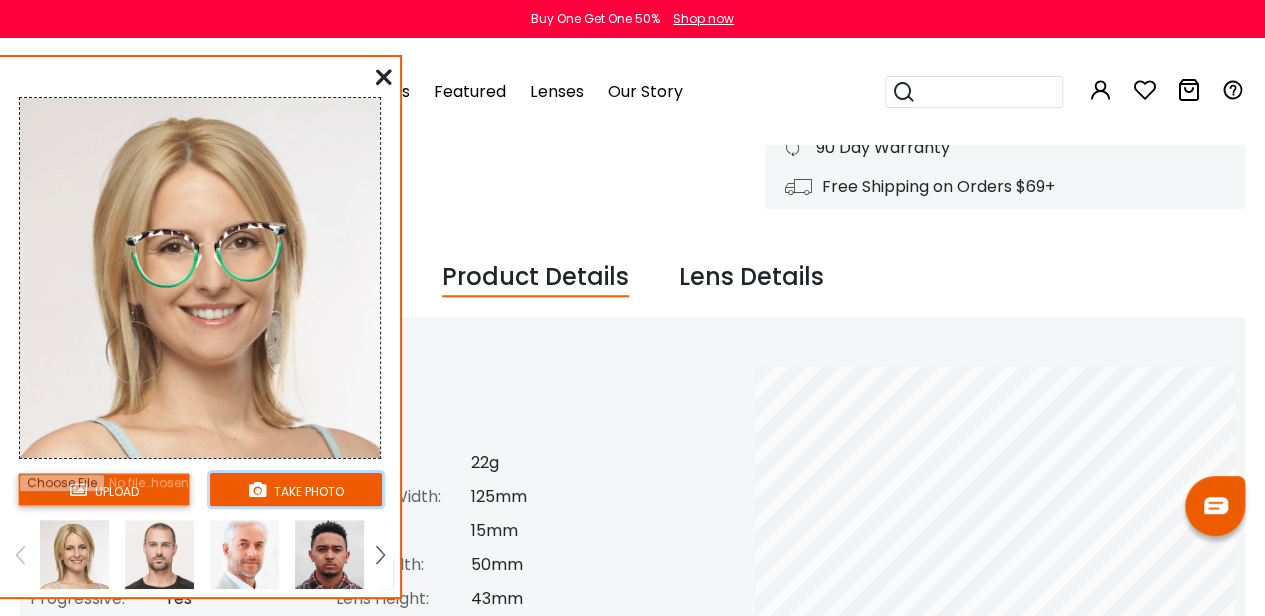 click on "take photo" at bounding box center (296, 489) 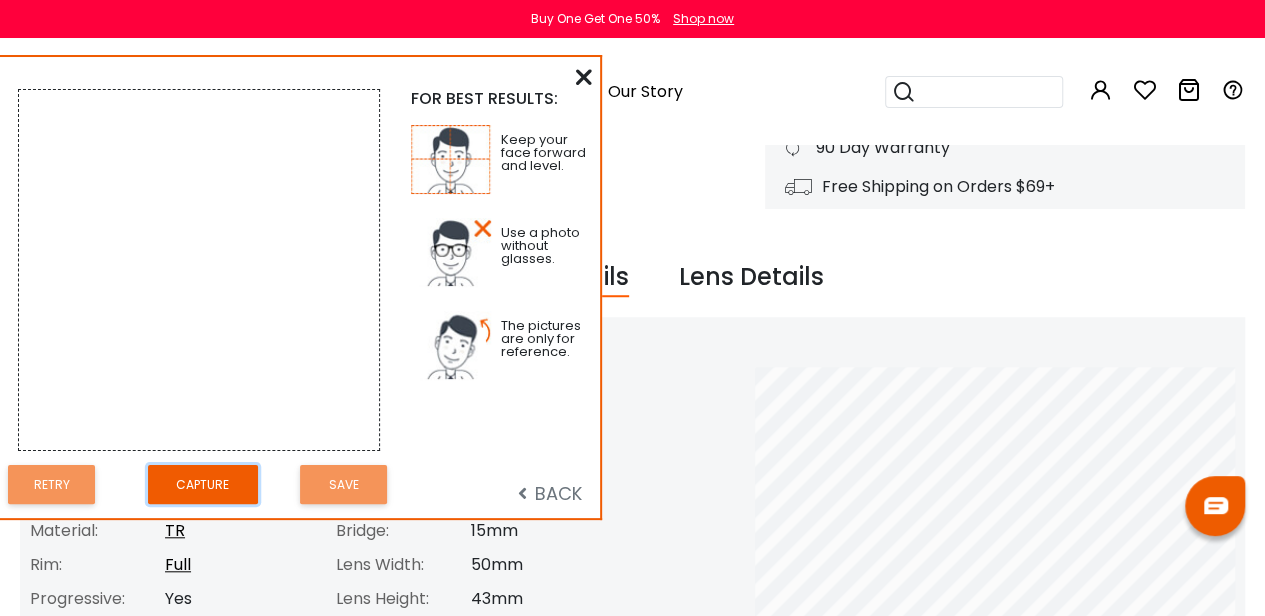 click on "Capture" at bounding box center [203, 484] 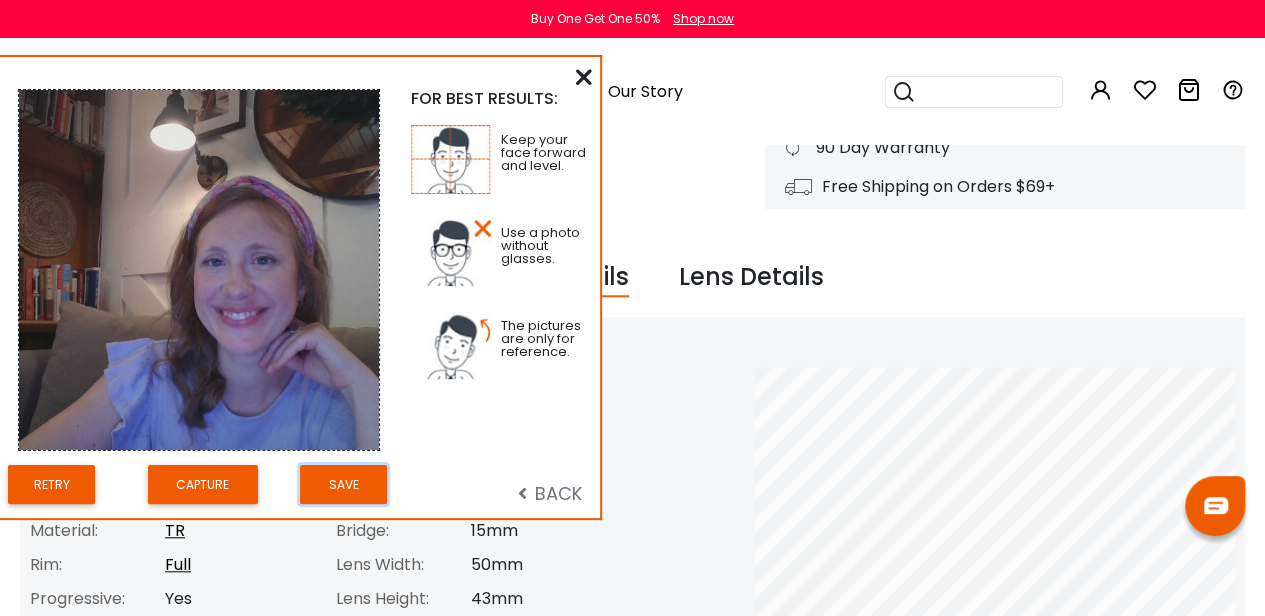 click on "Save" at bounding box center [343, 484] 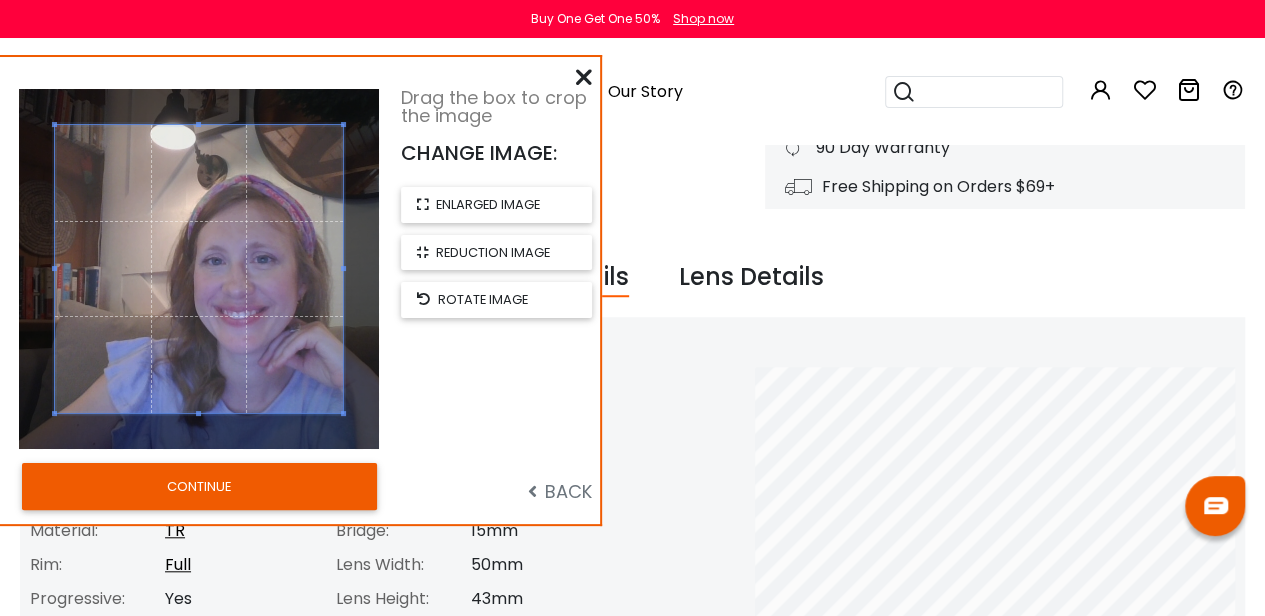 click at bounding box center (199, 269) 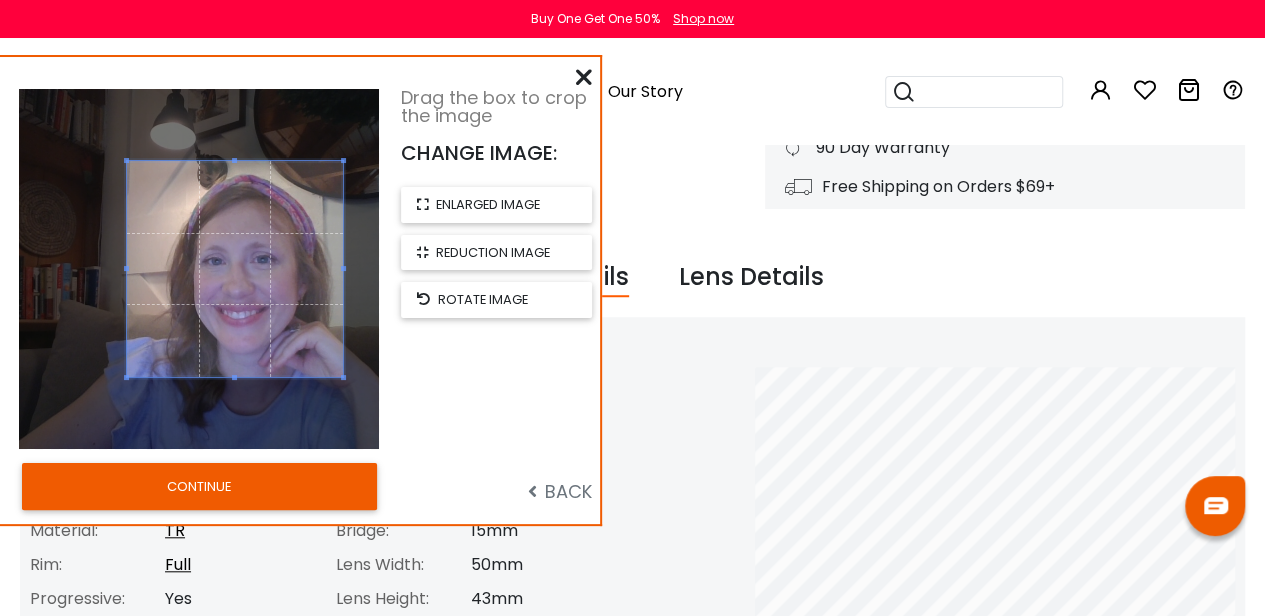drag, startPoint x: 55, startPoint y: 269, endPoint x: 146, endPoint y: 284, distance: 92.22798 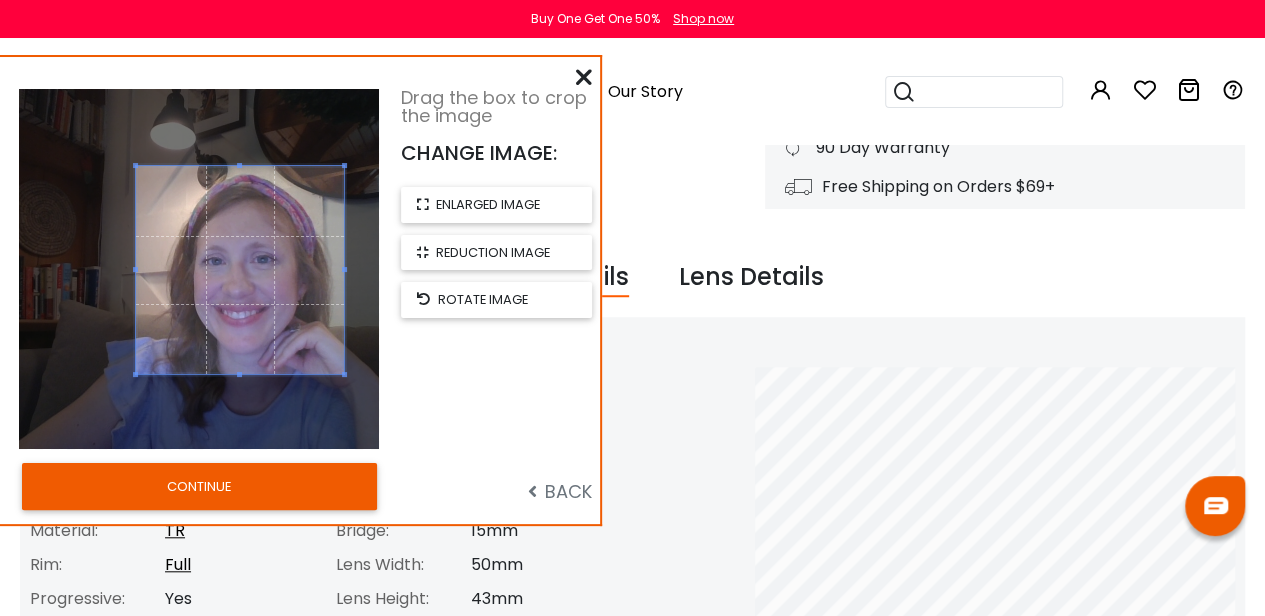 click at bounding box center [240, 270] 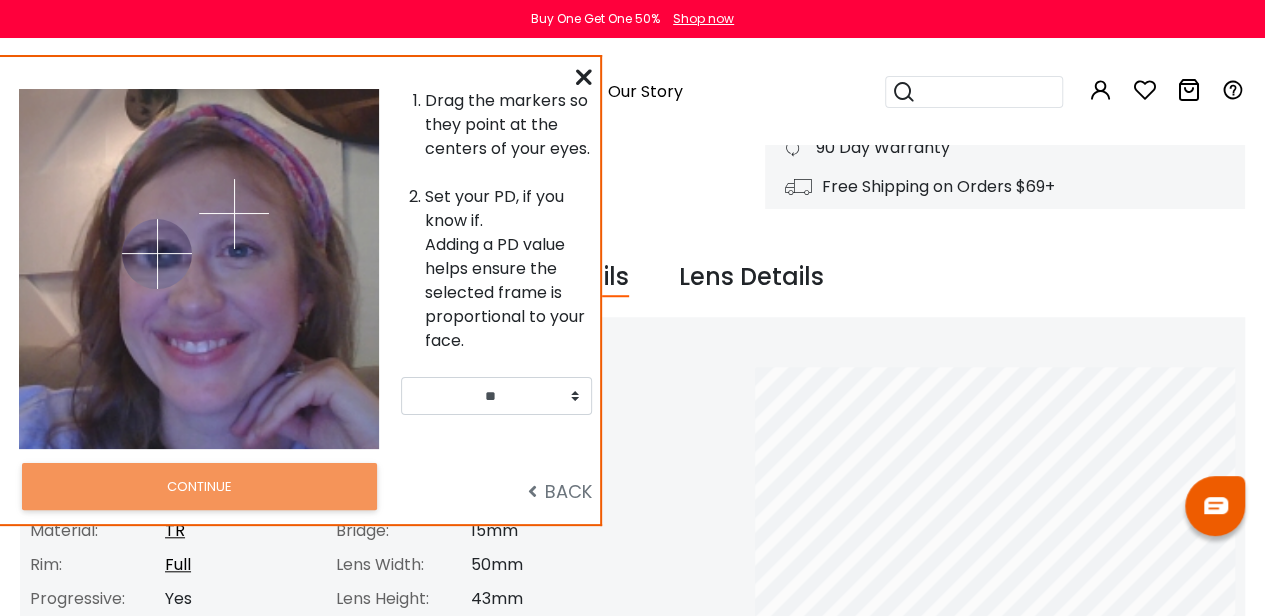 drag, startPoint x: 130, startPoint y: 210, endPoint x: 157, endPoint y: 253, distance: 50.77401 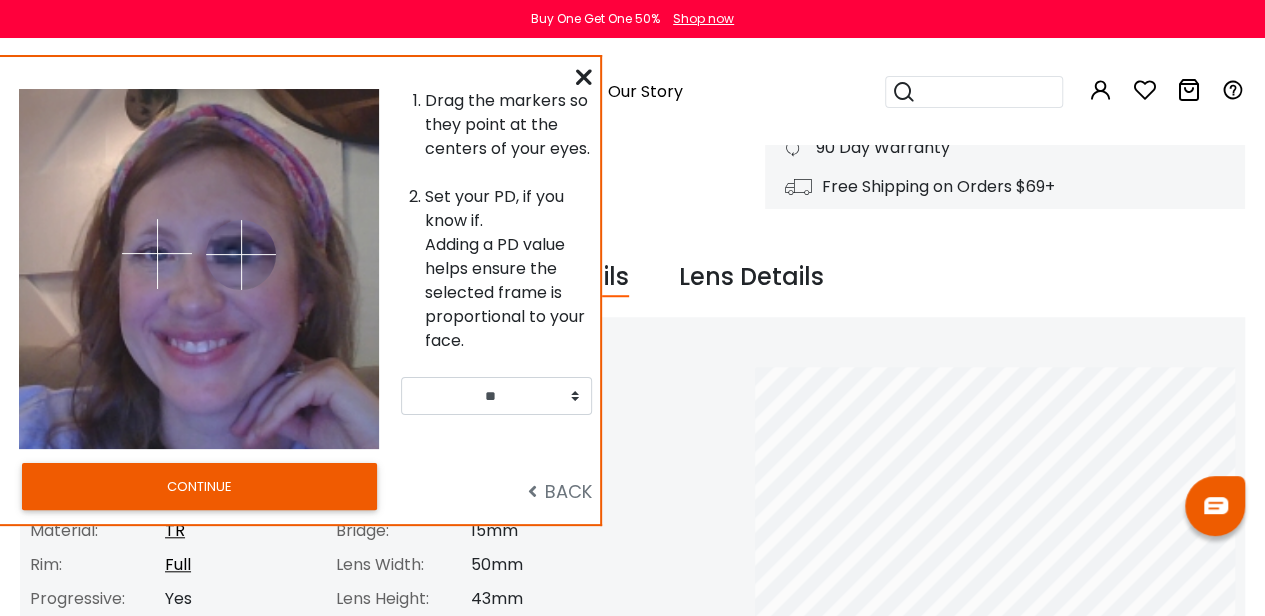 drag, startPoint x: 230, startPoint y: 209, endPoint x: 241, endPoint y: 254, distance: 46.32494 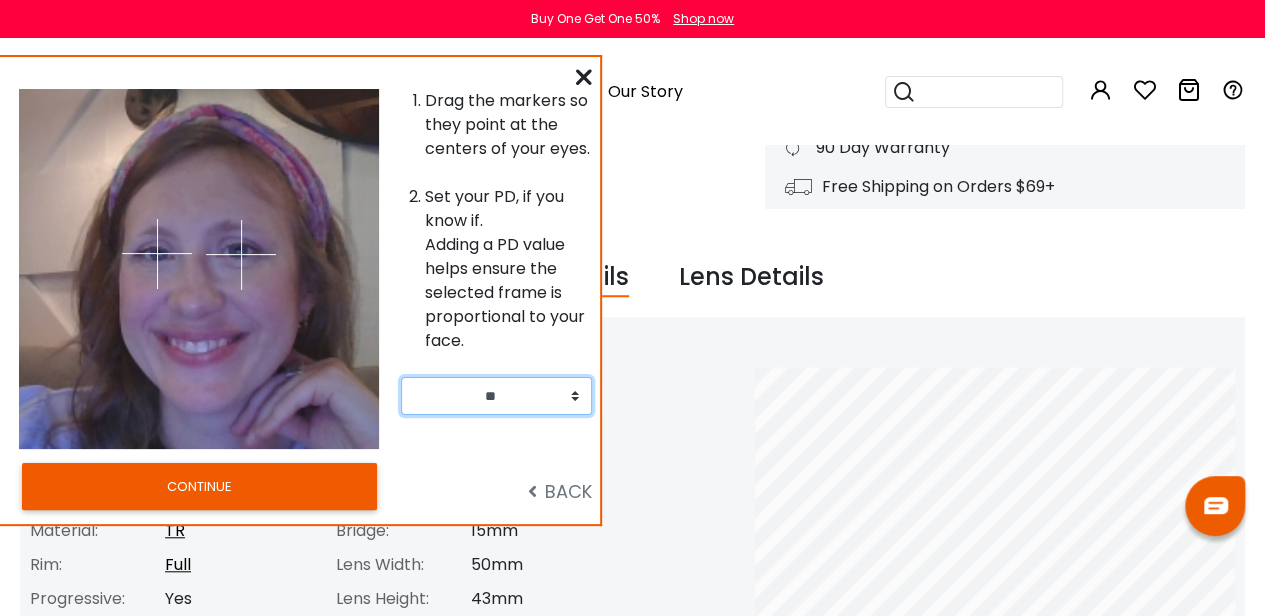click on "** ** ** ** ** ** ** ** ** ** ** ** ** ** ** ** ** ** ** ** ** ** ** ** ** ** ** ** ** ** ** ** ** **" at bounding box center (496, 396) 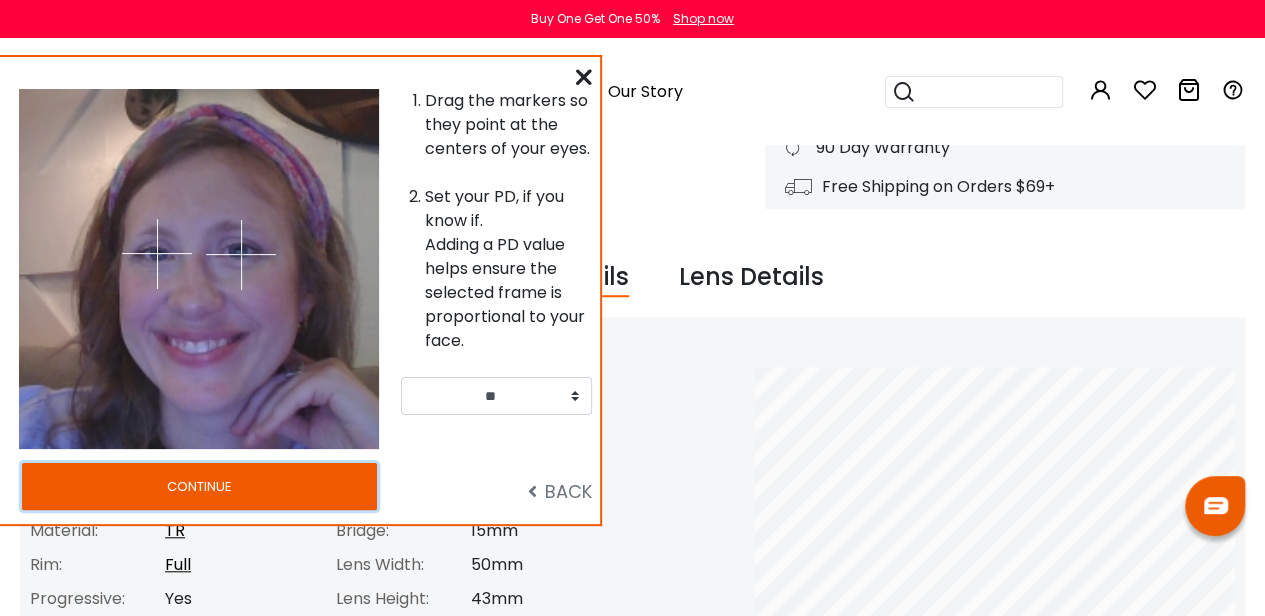 drag, startPoint x: 202, startPoint y: 488, endPoint x: 292, endPoint y: 523, distance: 96.56604 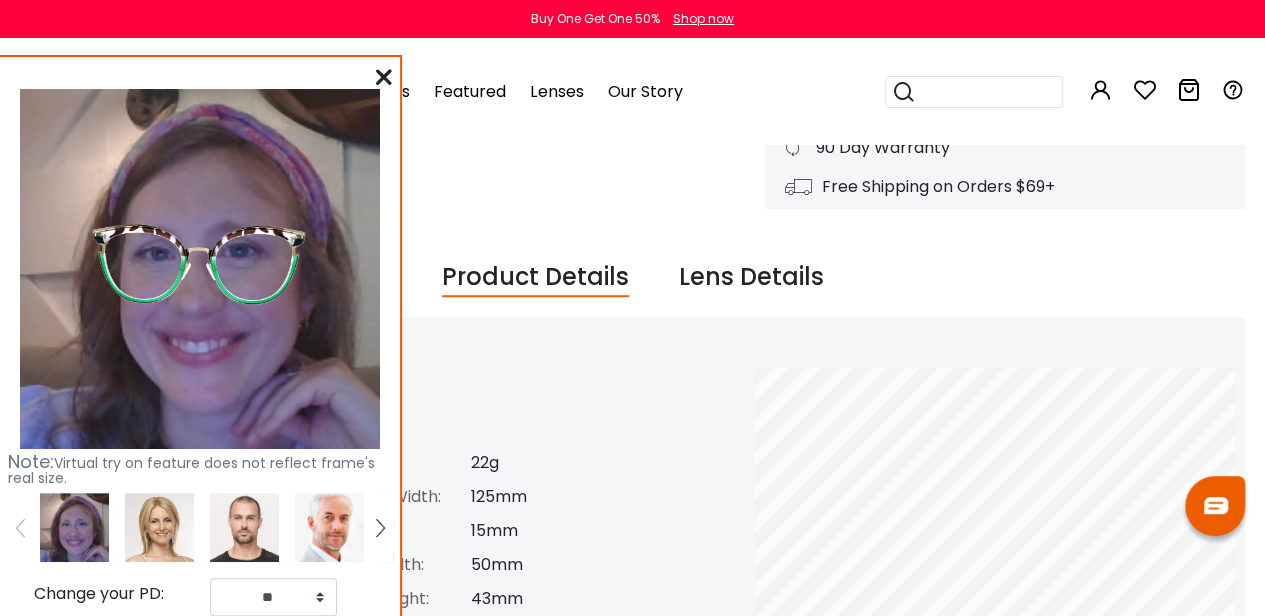 click at bounding box center (159, 527) 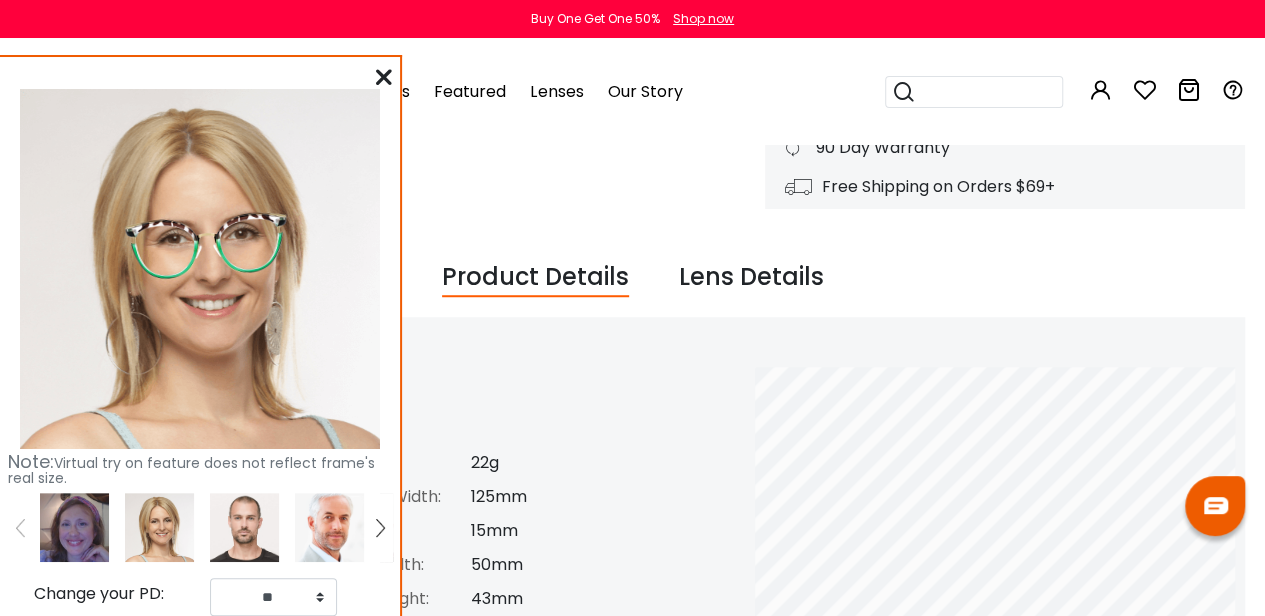 click at bounding box center (244, 527) 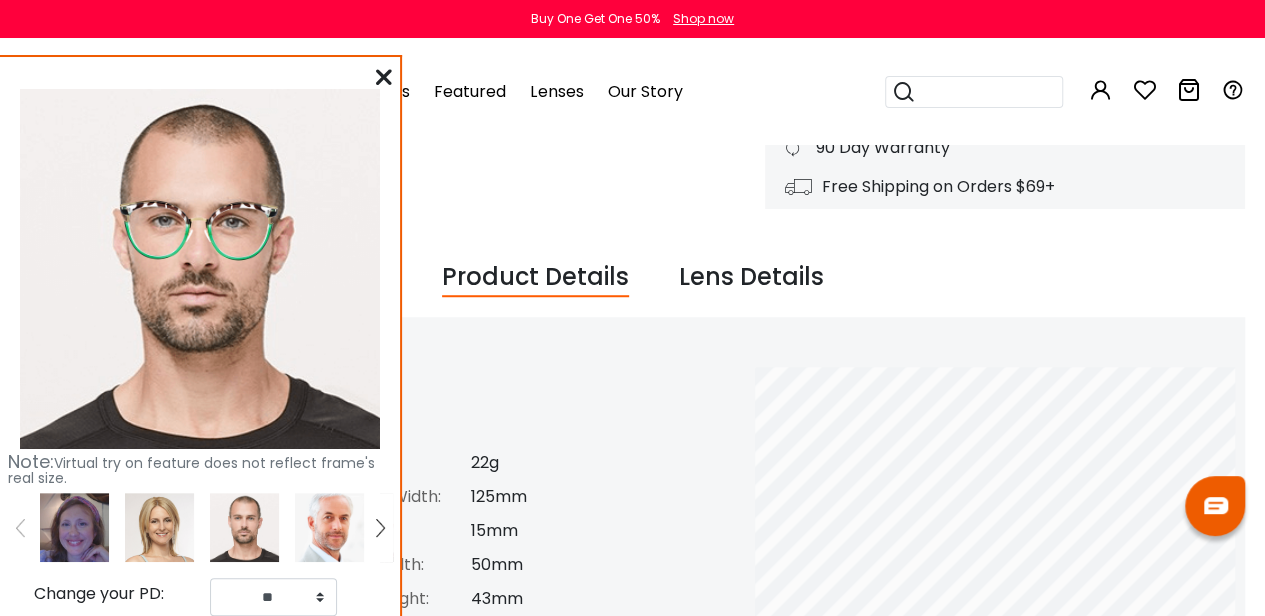 click at bounding box center [74, 527] 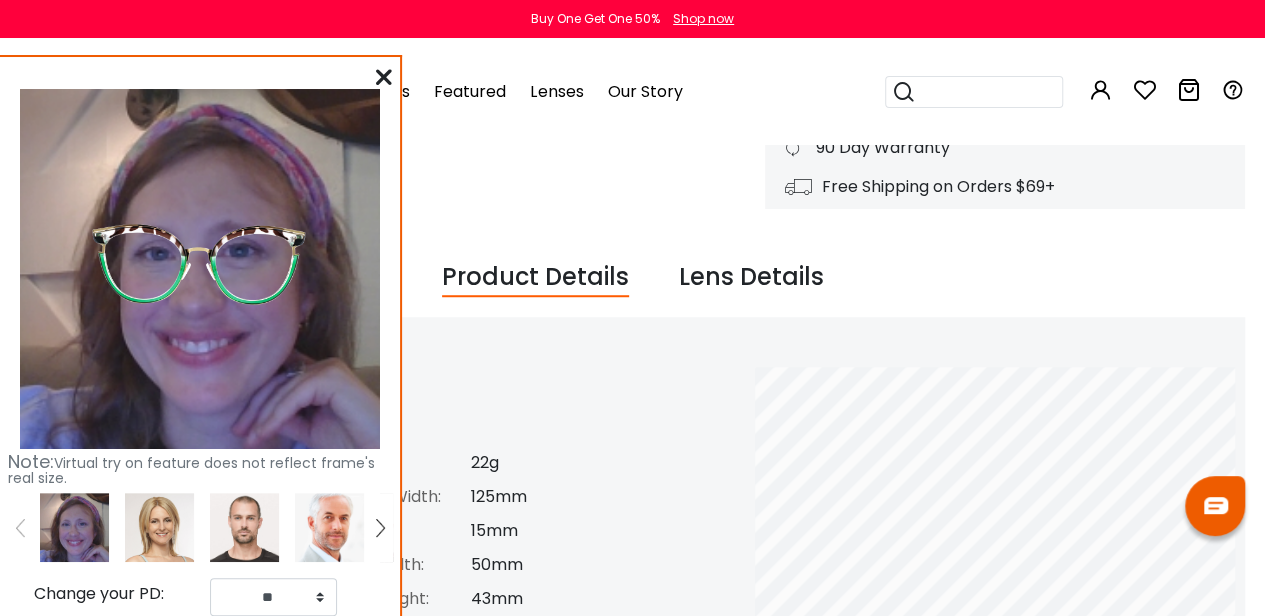 click at bounding box center (384, 77) 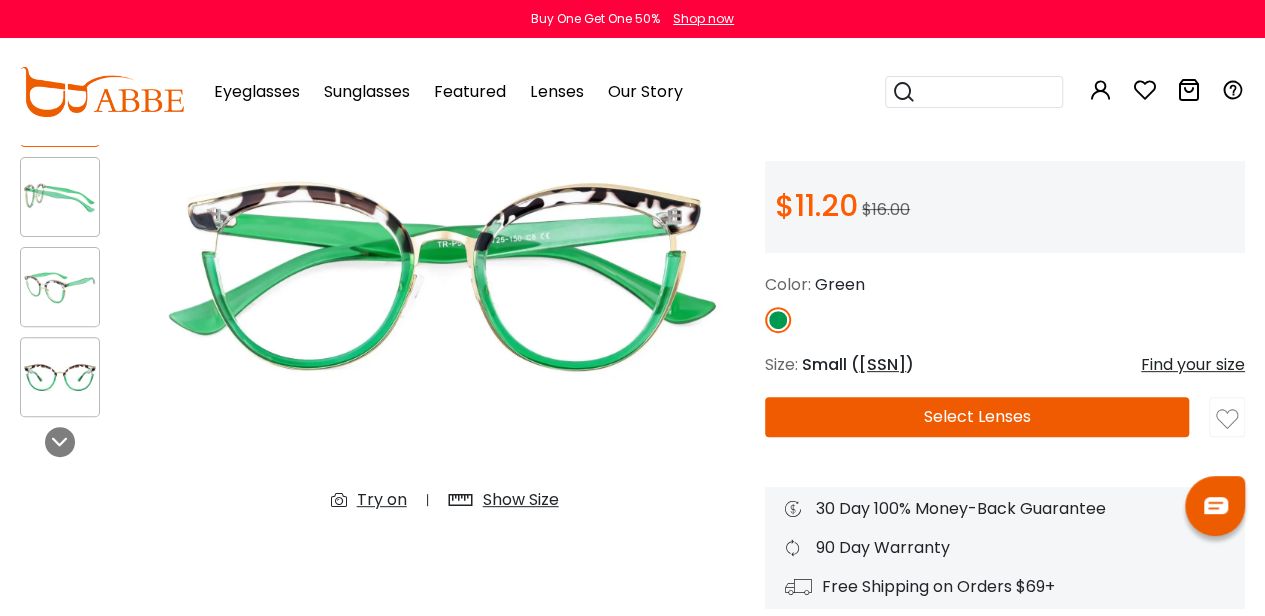scroll, scrollTop: 0, scrollLeft: 0, axis: both 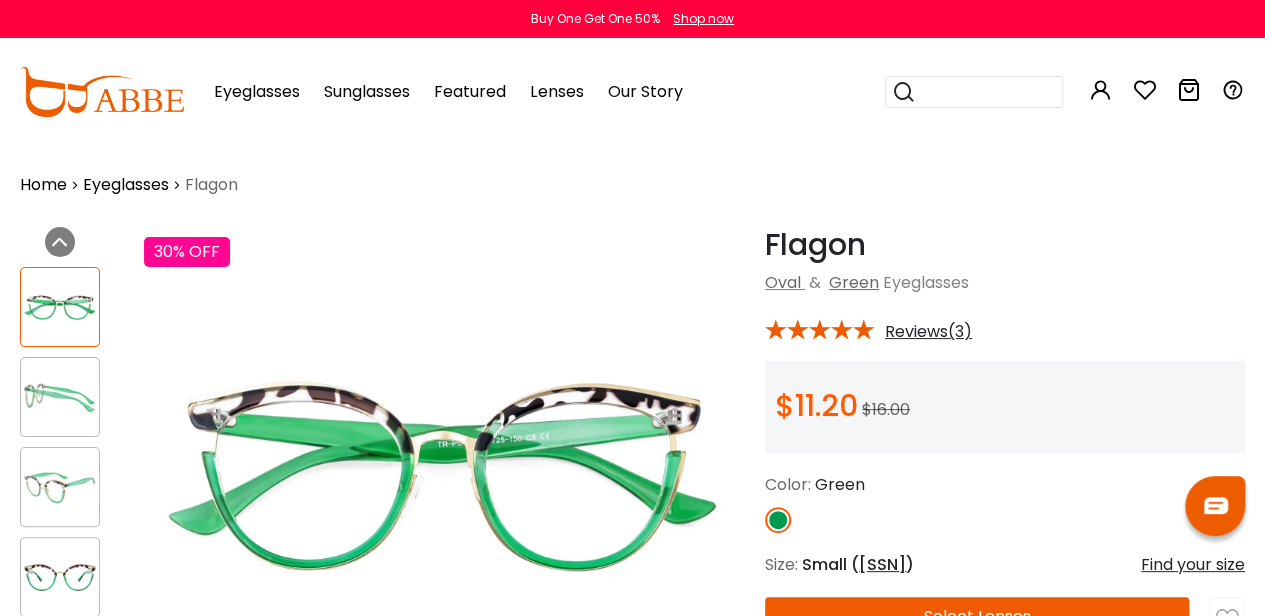 drag, startPoint x: 73, startPoint y: 363, endPoint x: 28, endPoint y: 527, distance: 170.06175 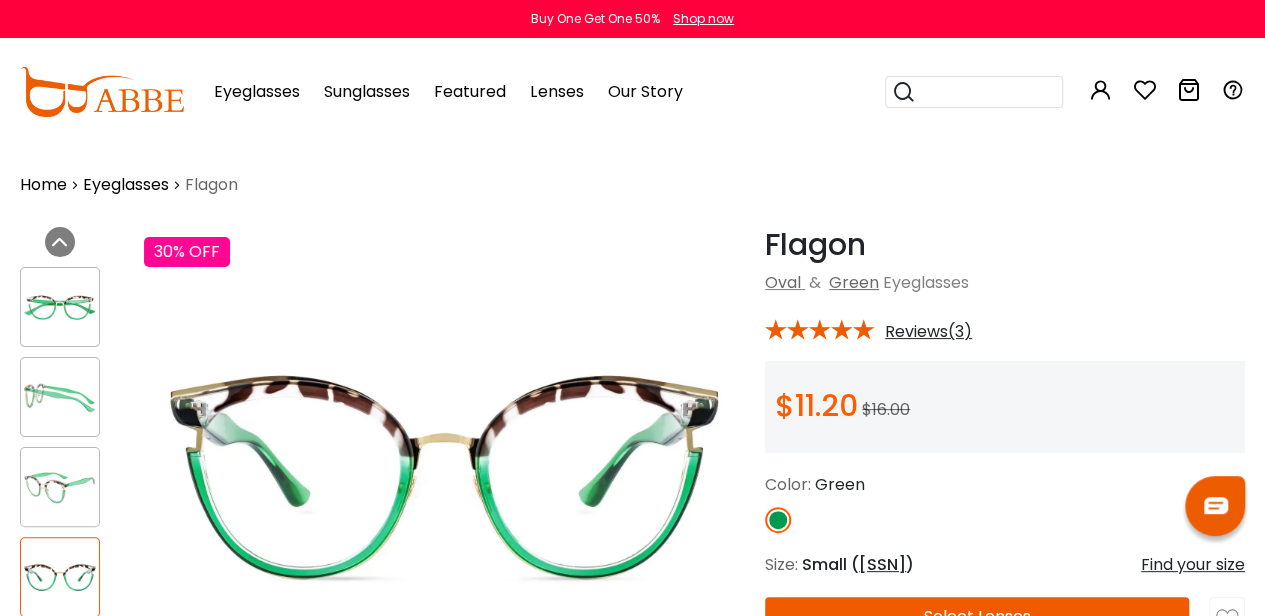 click at bounding box center (60, 307) 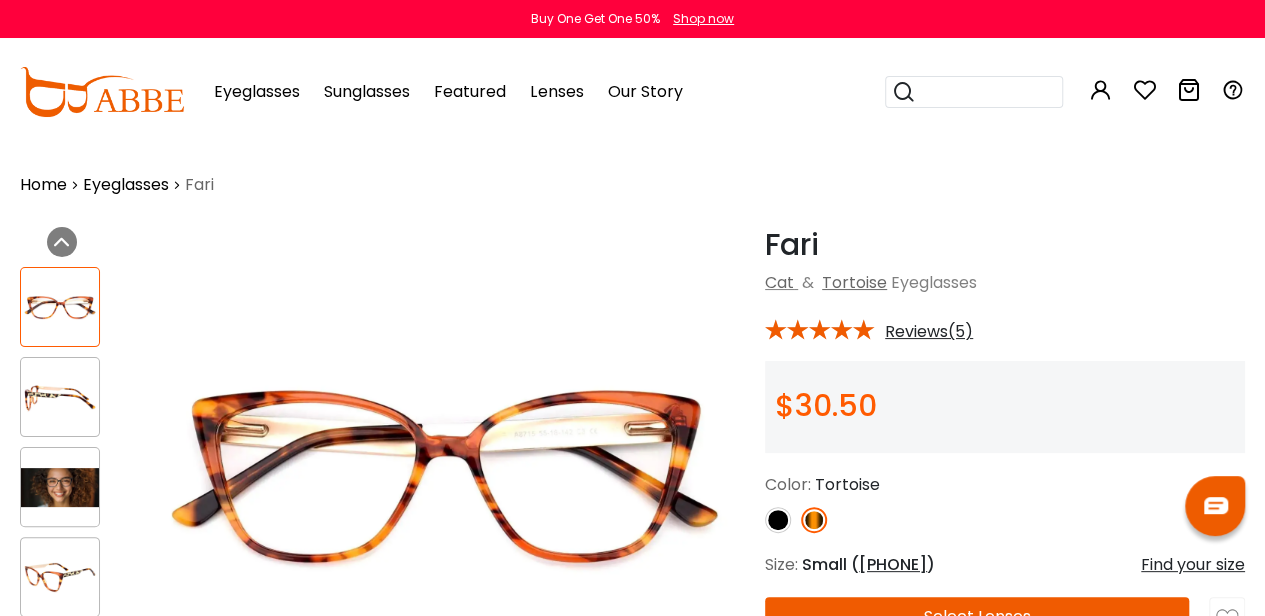 scroll, scrollTop: 0, scrollLeft: 0, axis: both 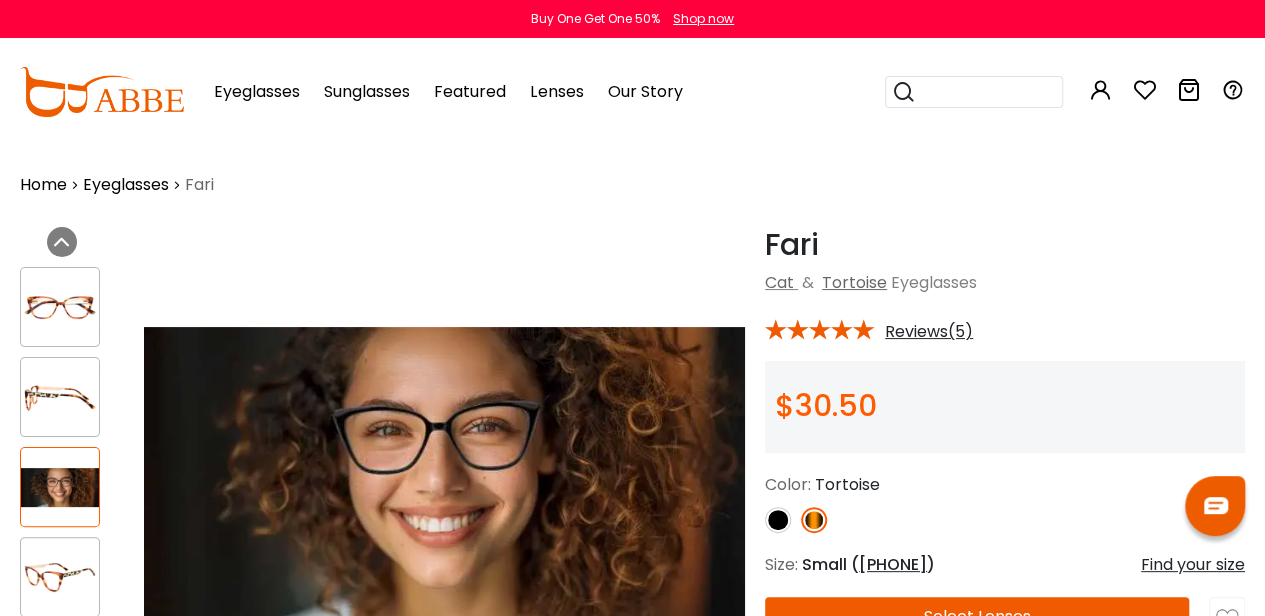 click at bounding box center [60, 397] 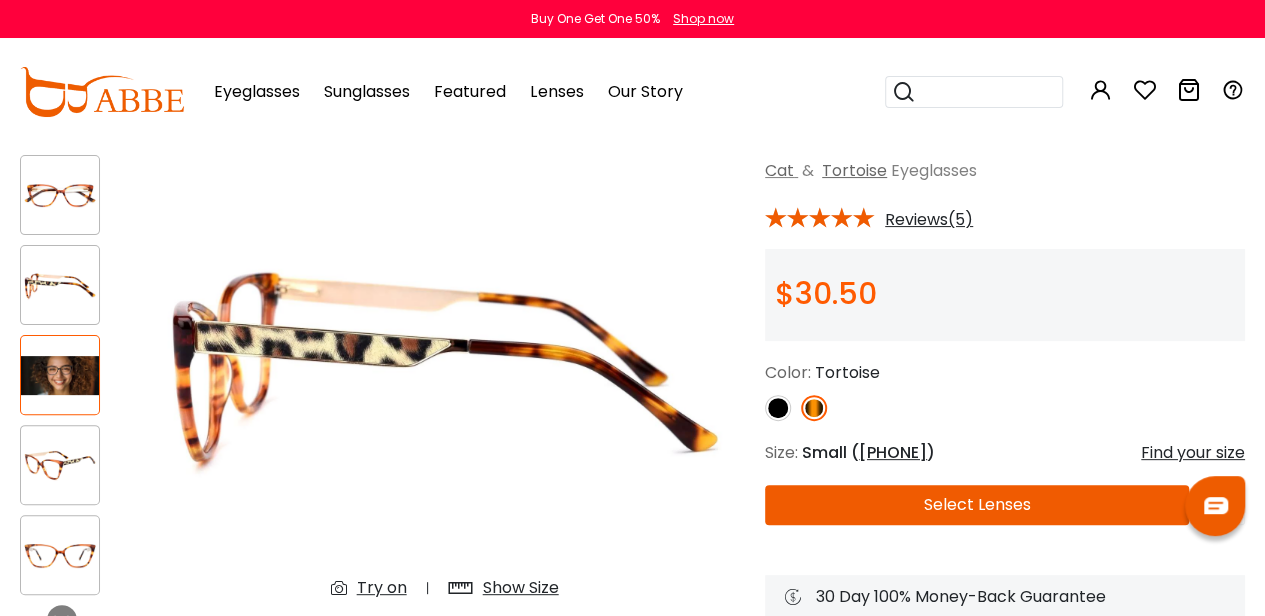 scroll, scrollTop: 200, scrollLeft: 0, axis: vertical 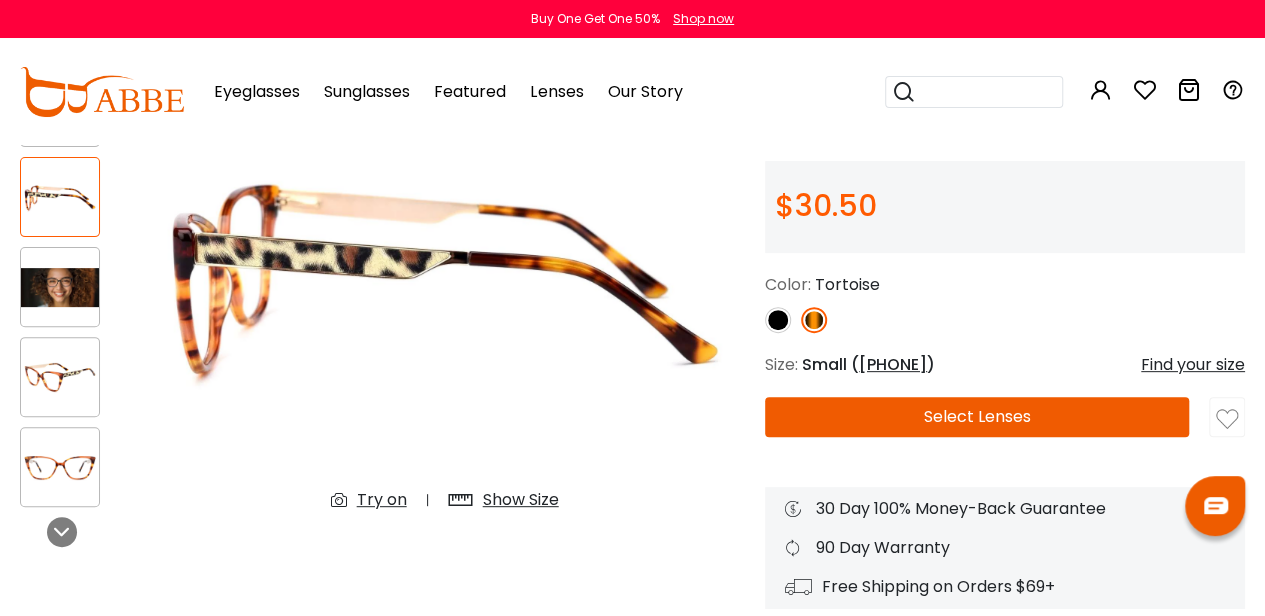 click at bounding box center (60, 377) 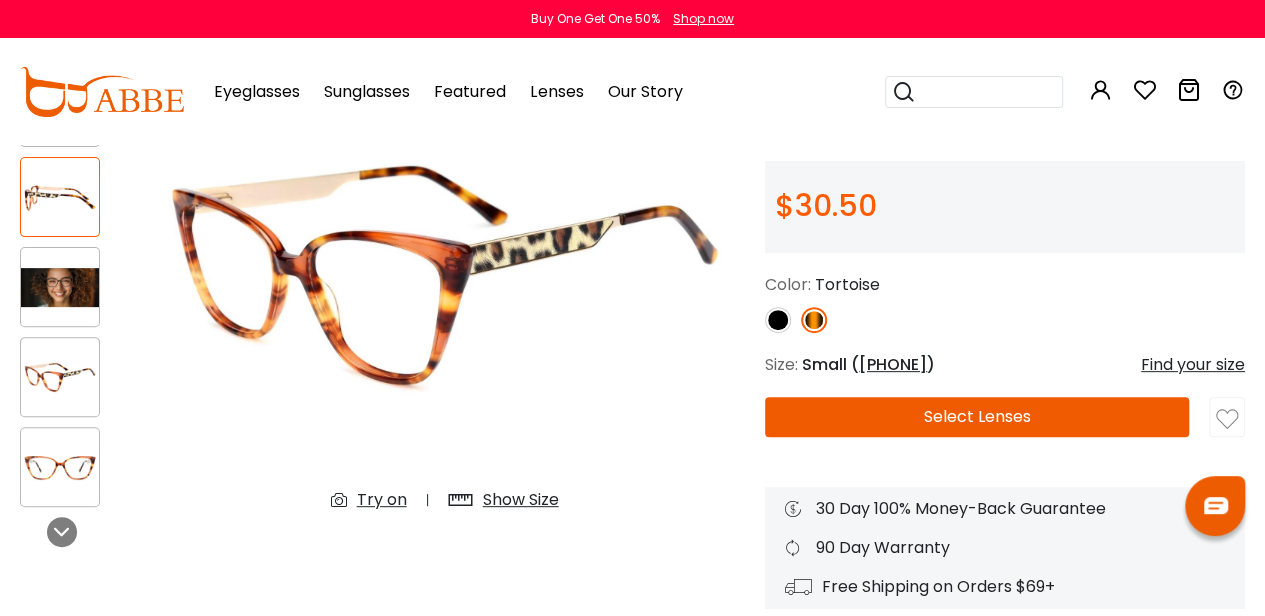 click at bounding box center [60, 467] 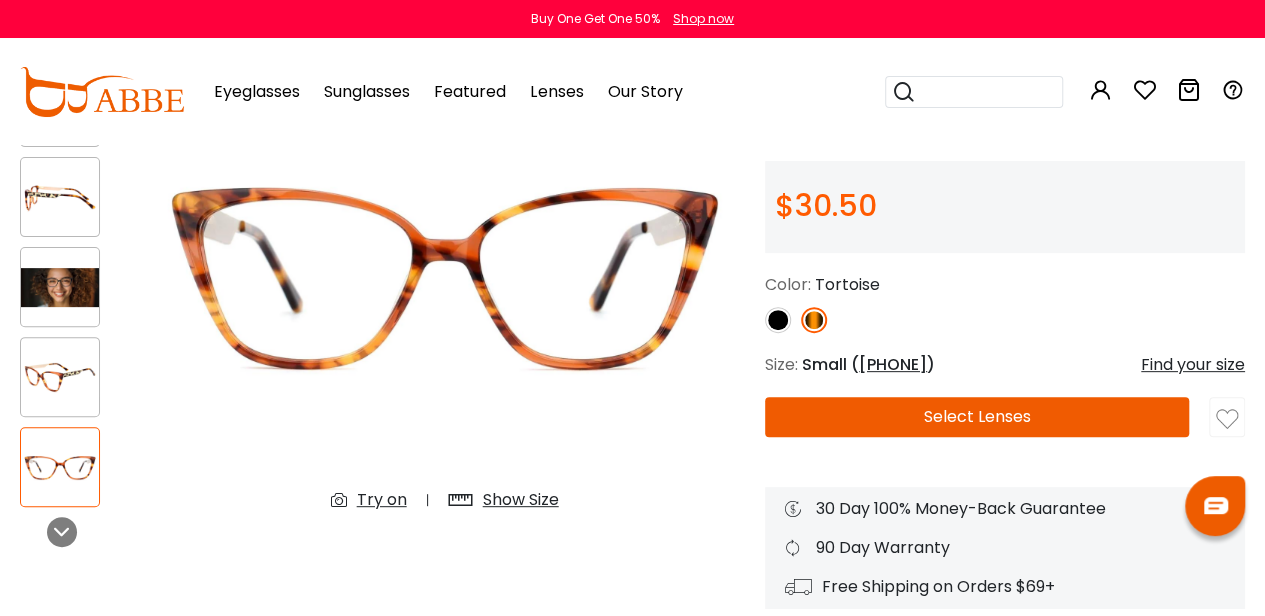 click at bounding box center (778, 320) 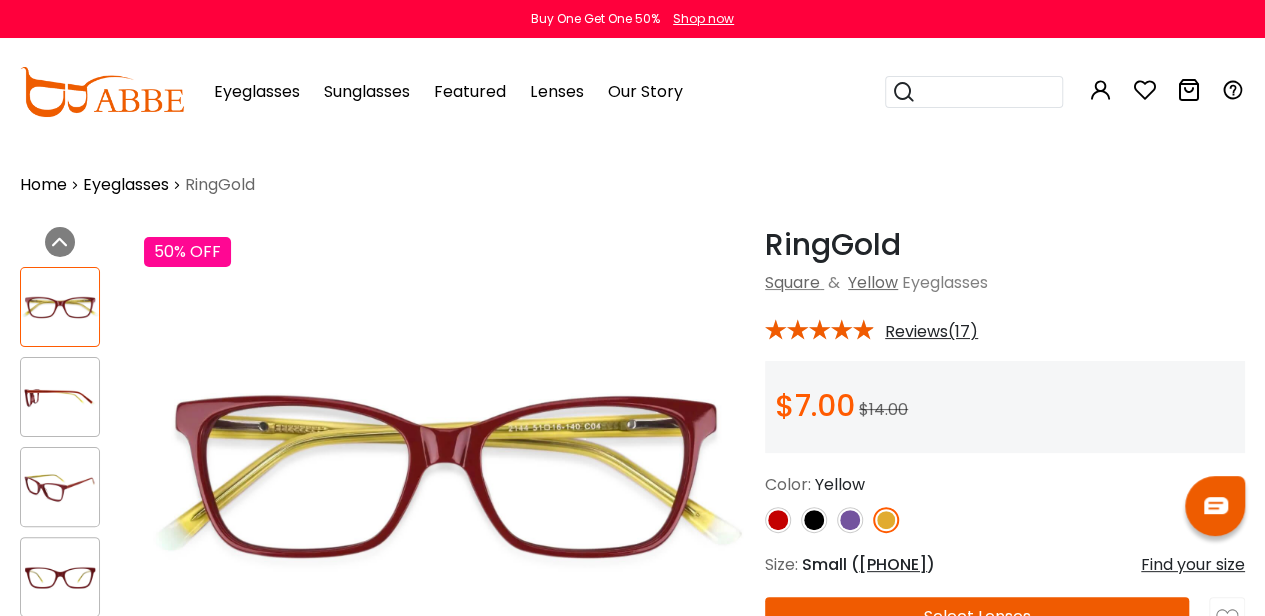 scroll, scrollTop: 0, scrollLeft: 0, axis: both 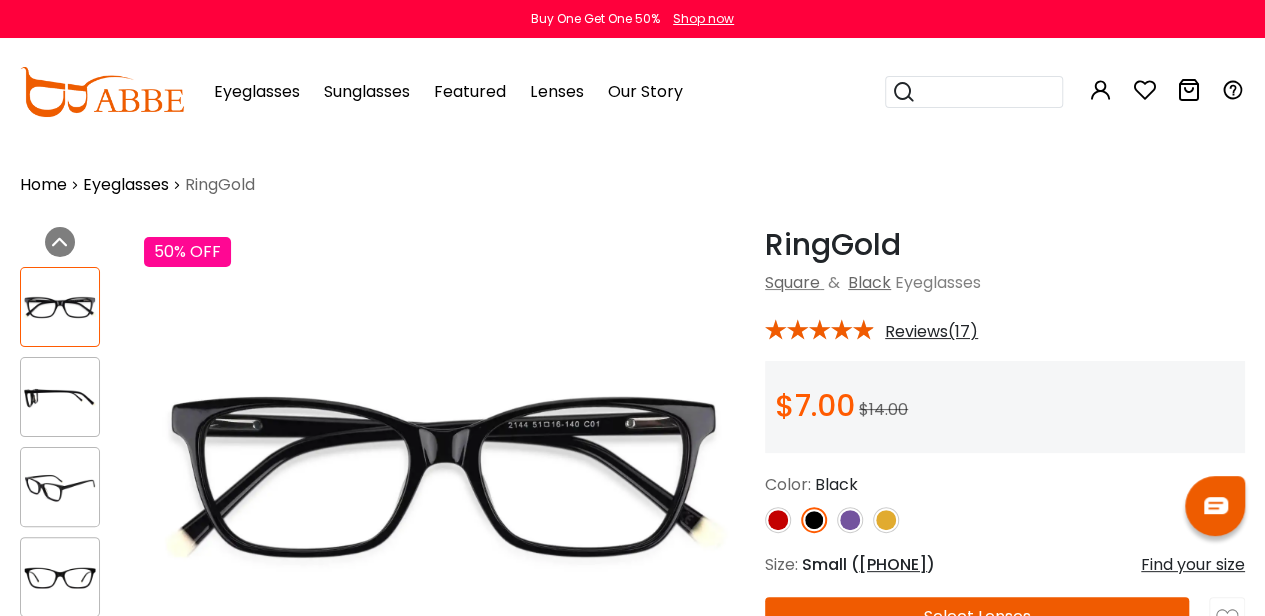 click at bounding box center (850, 520) 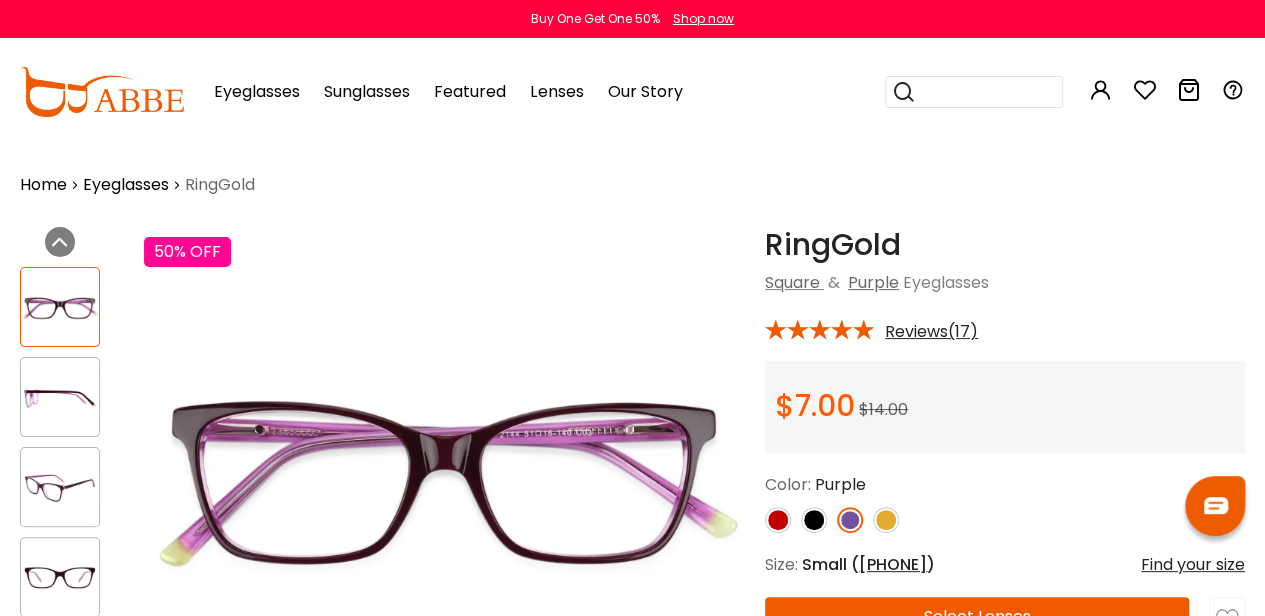 click at bounding box center [778, 520] 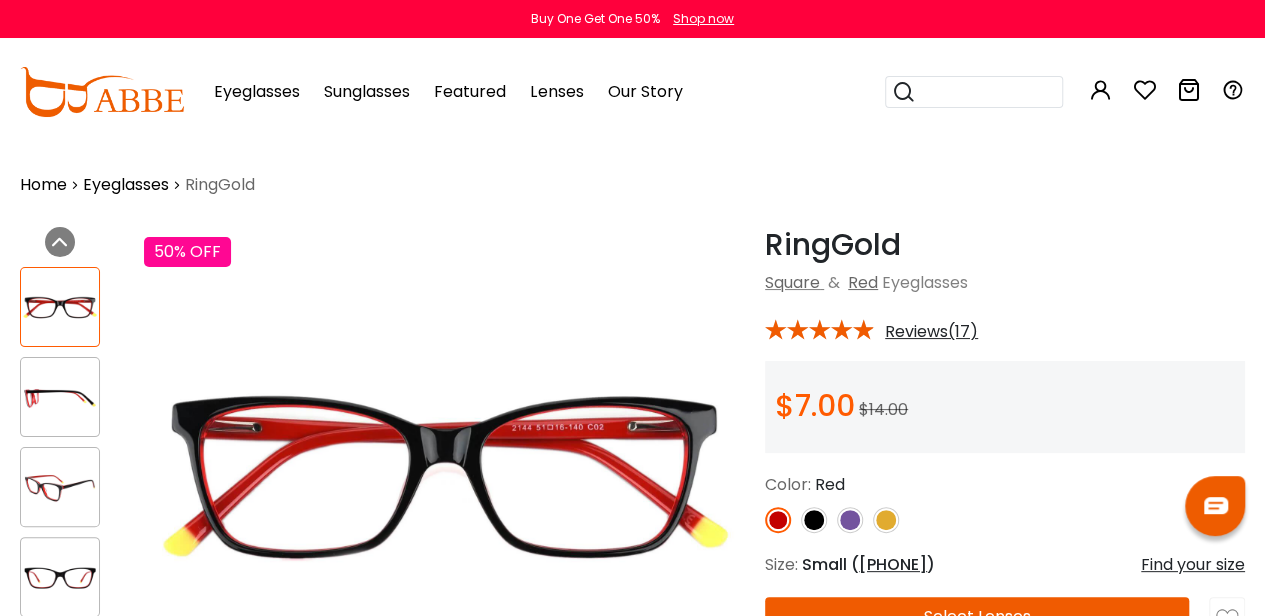 click at bounding box center (886, 520) 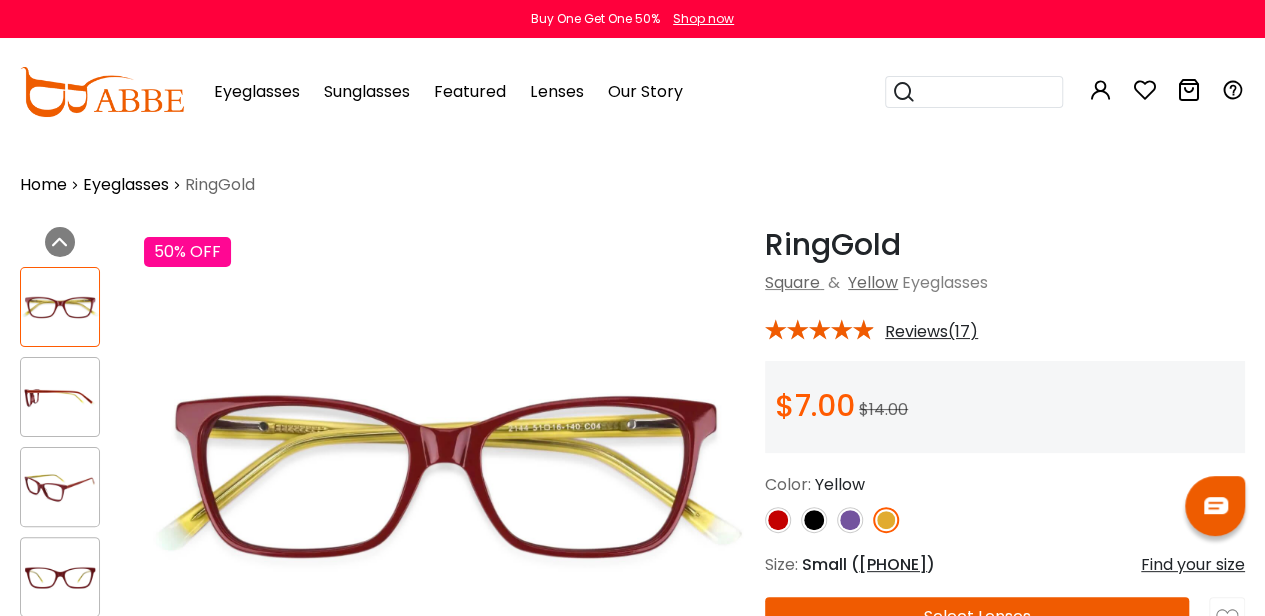 click at bounding box center [60, 397] 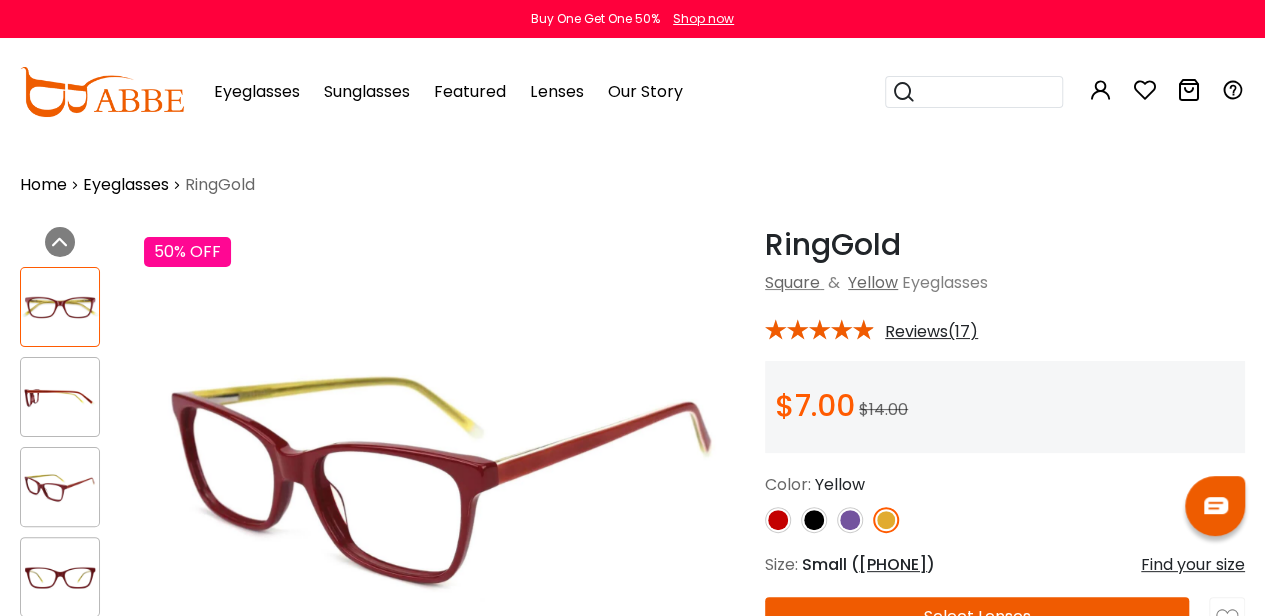 click at bounding box center [60, 577] 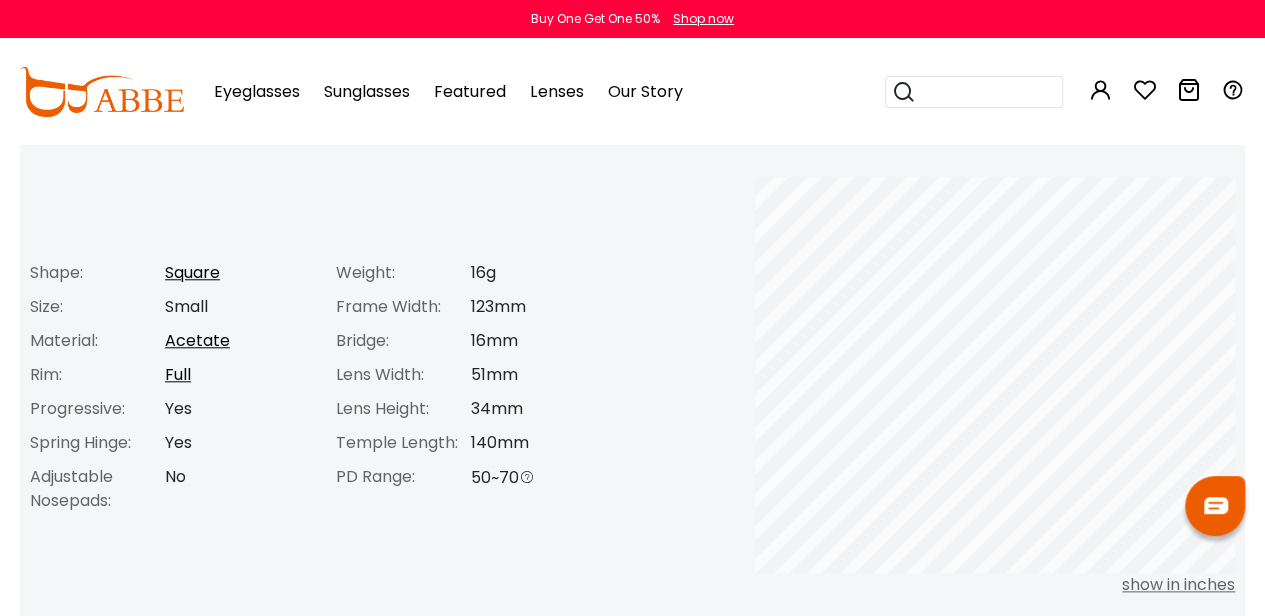 scroll, scrollTop: 600, scrollLeft: 0, axis: vertical 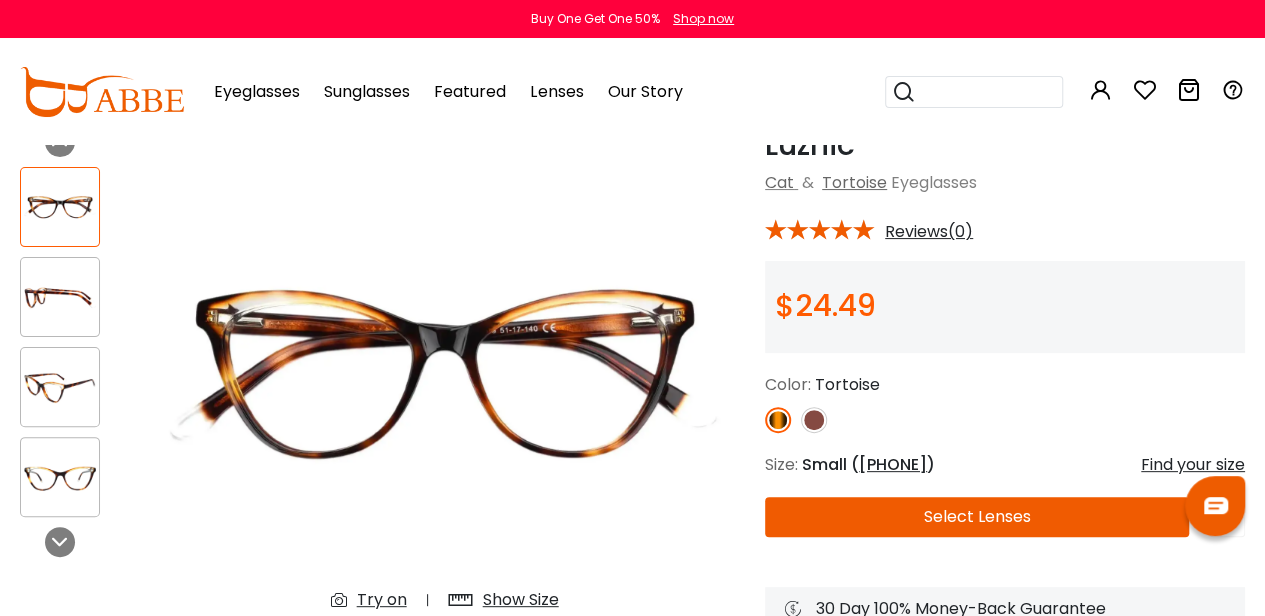 click at bounding box center [60, 297] 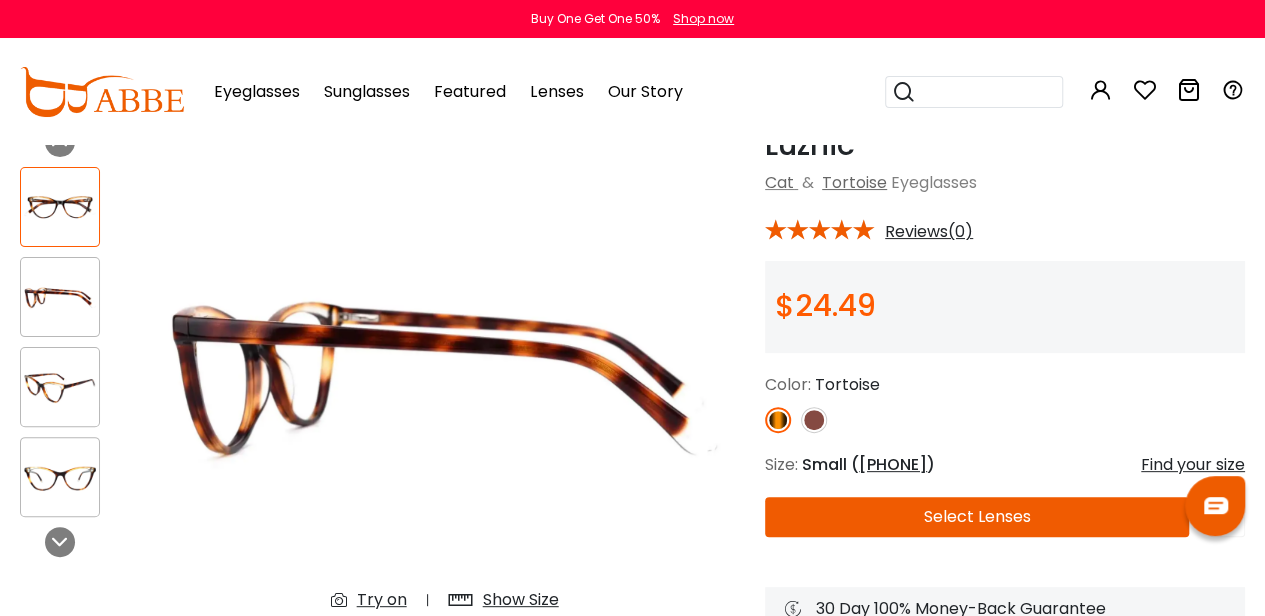 click at bounding box center (60, 387) 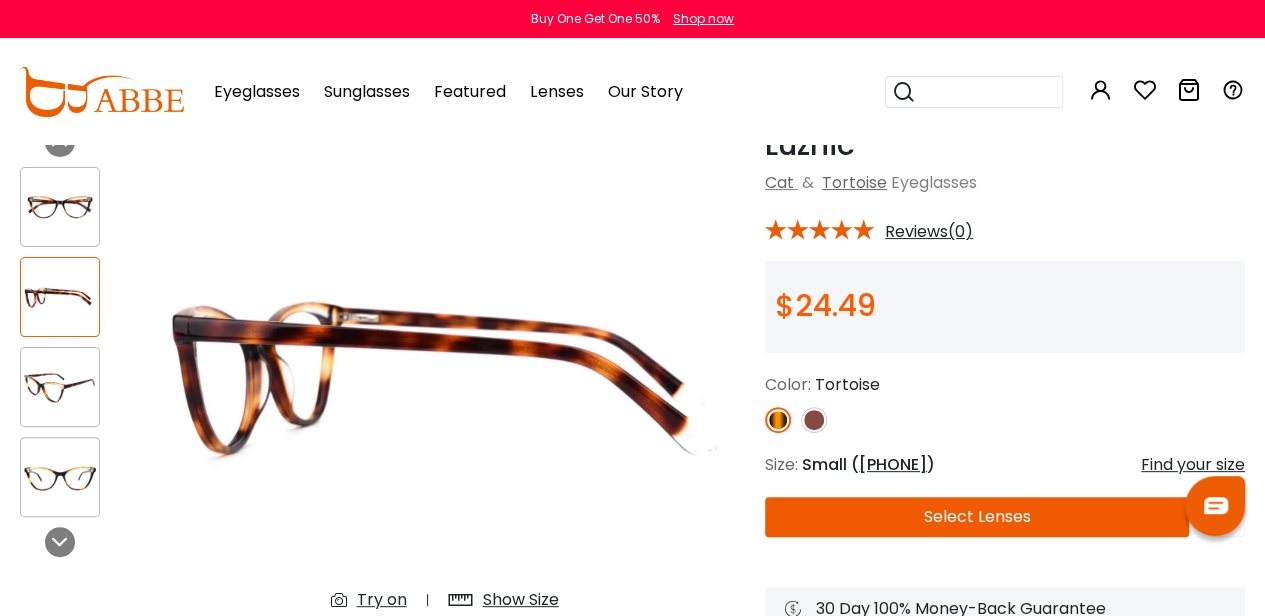 click at bounding box center [60, 477] 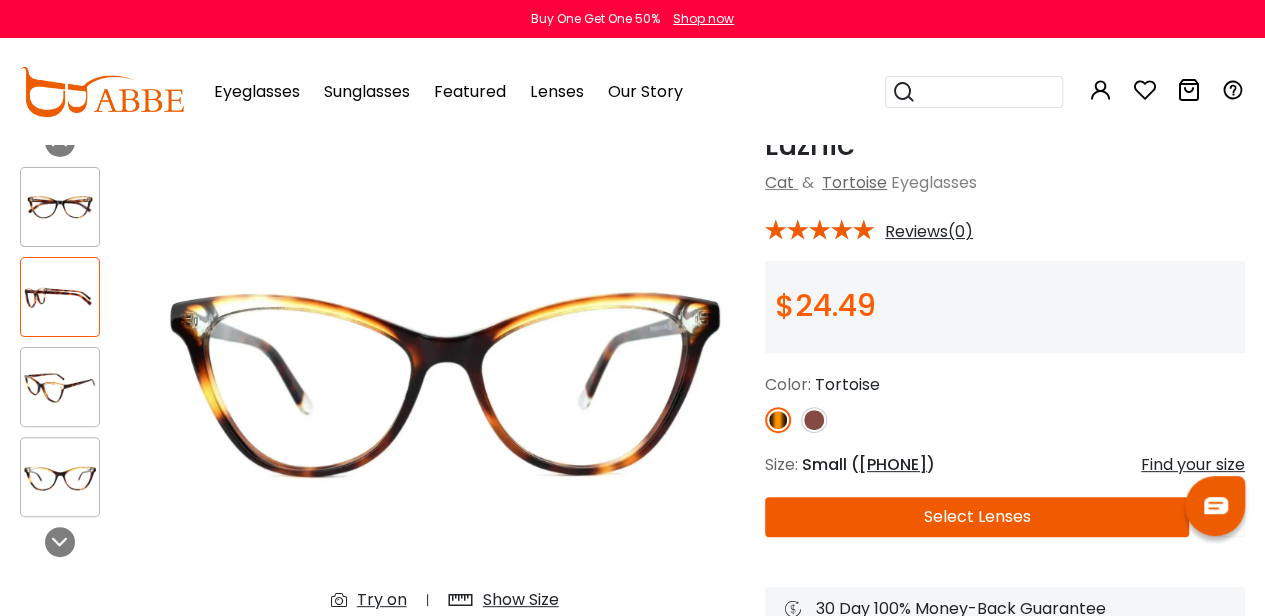 click at bounding box center (60, 207) 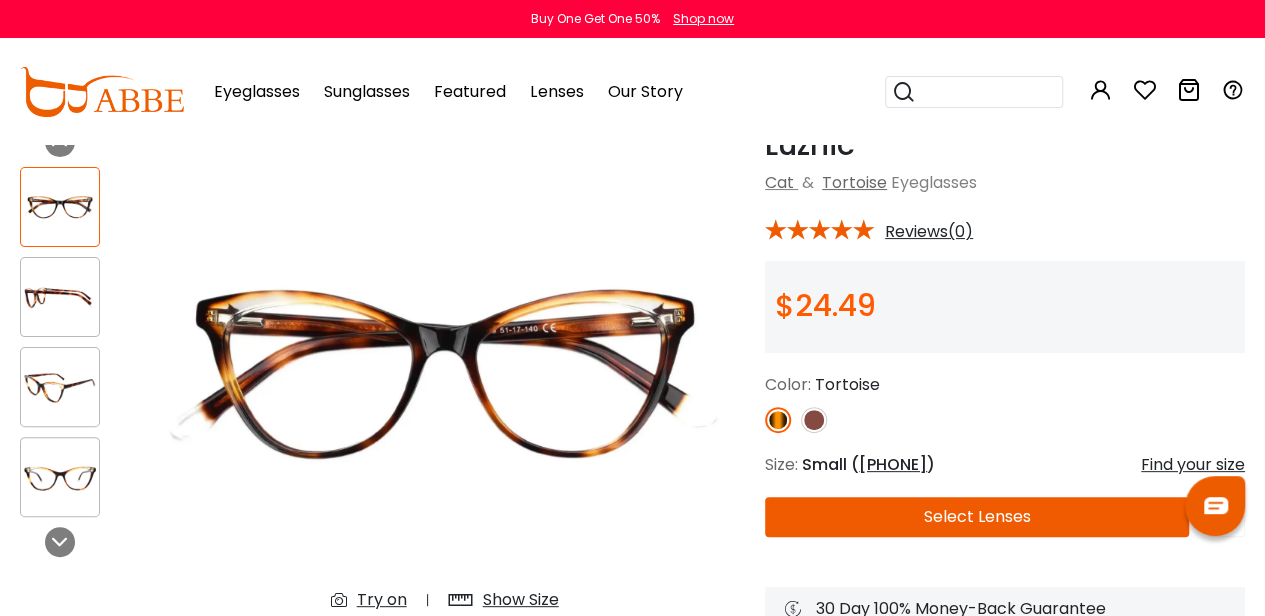 click at bounding box center [814, 420] 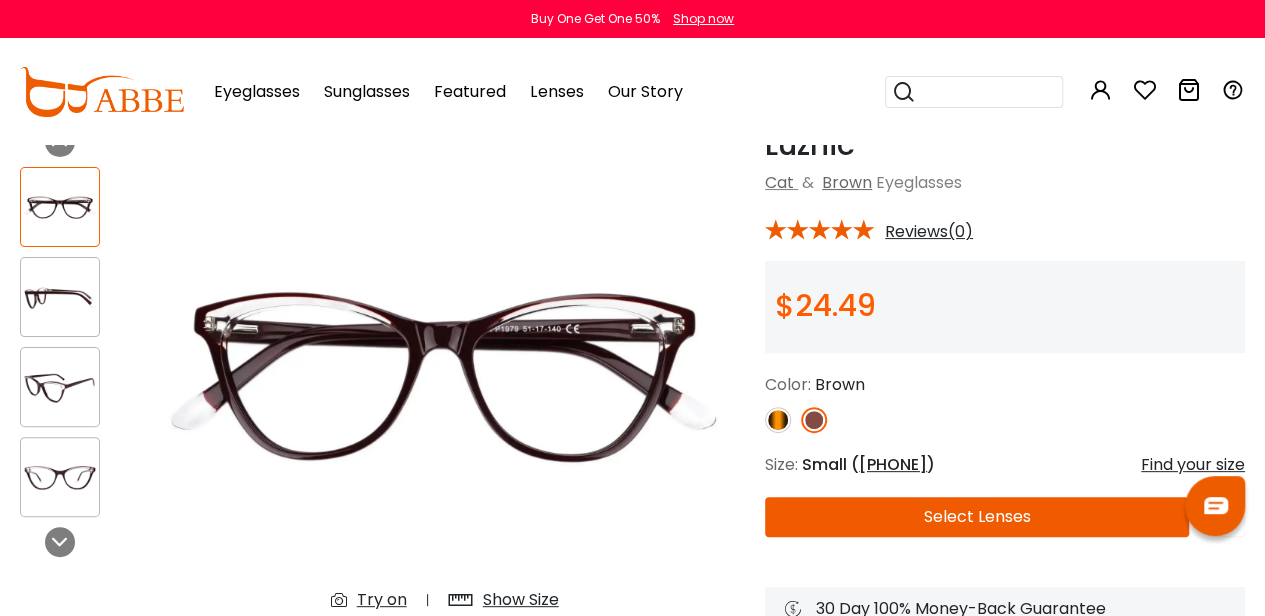 click at bounding box center (778, 420) 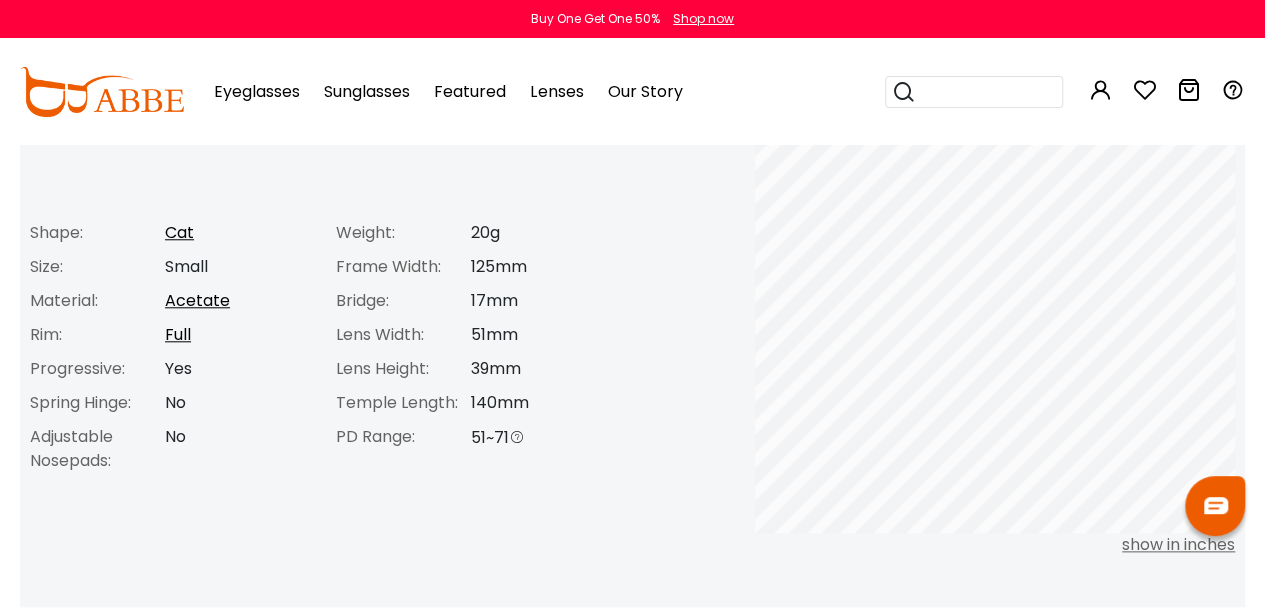 scroll, scrollTop: 900, scrollLeft: 0, axis: vertical 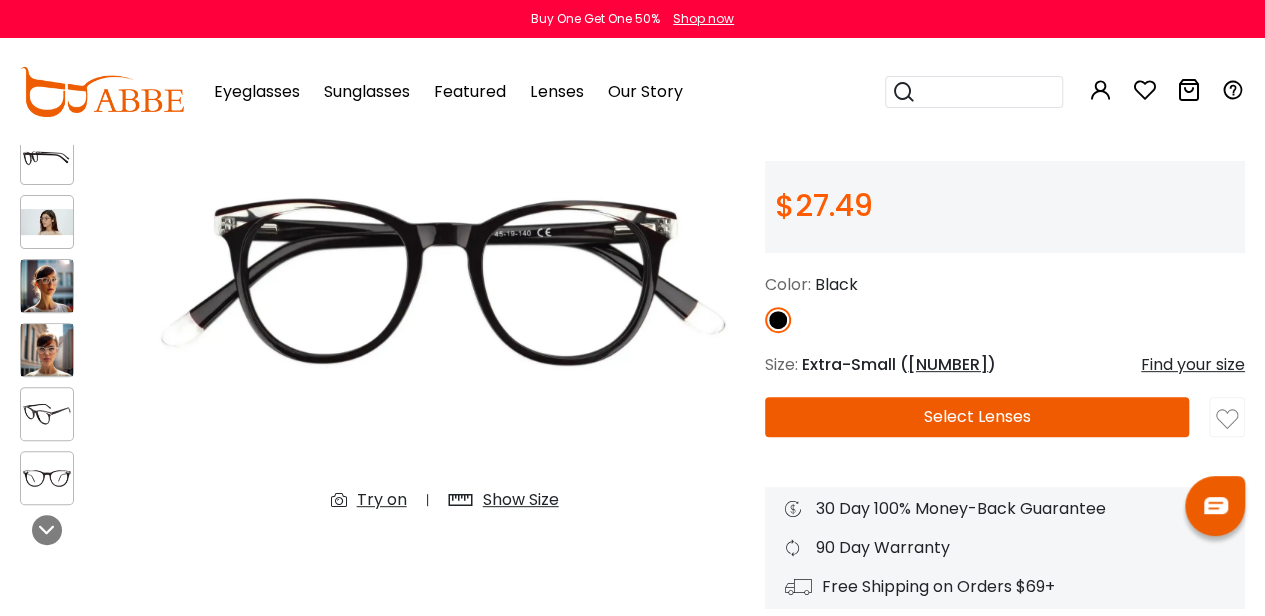 click at bounding box center (47, 222) 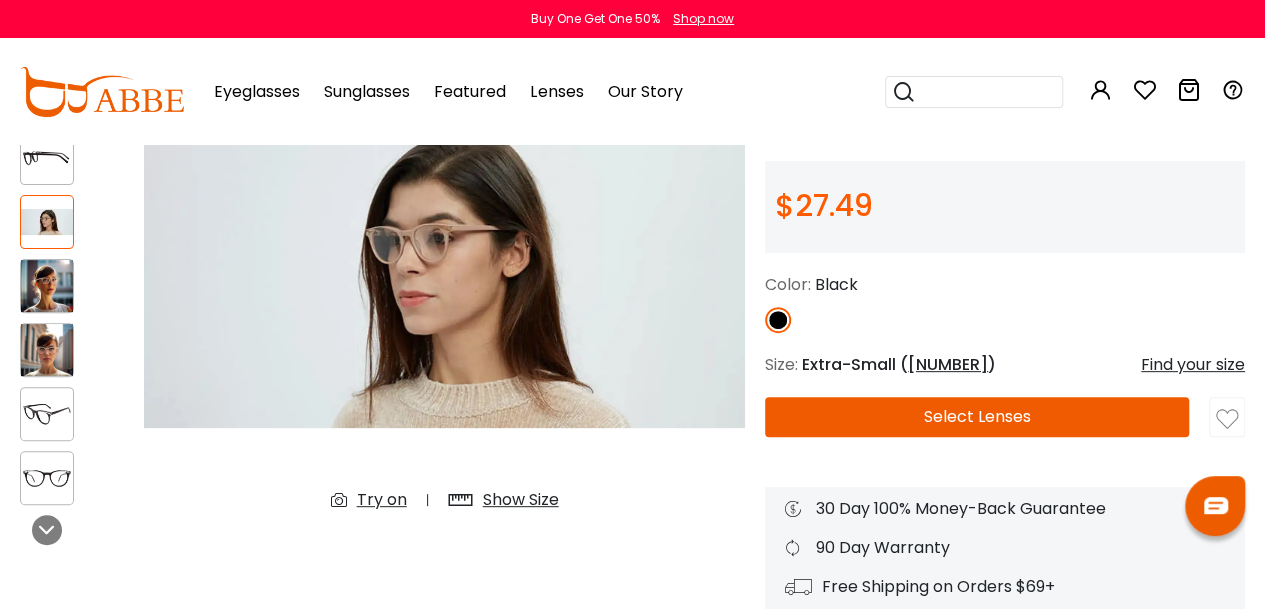 drag, startPoint x: 35, startPoint y: 286, endPoint x: 26, endPoint y: 338, distance: 52.773098 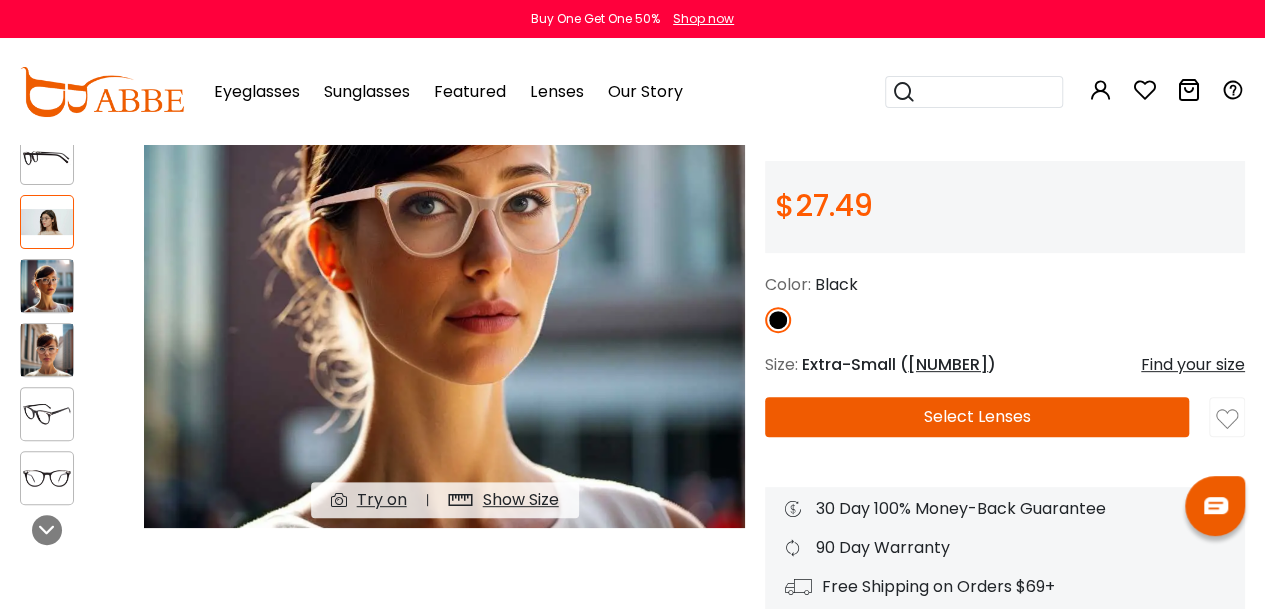 click at bounding box center [47, 350] 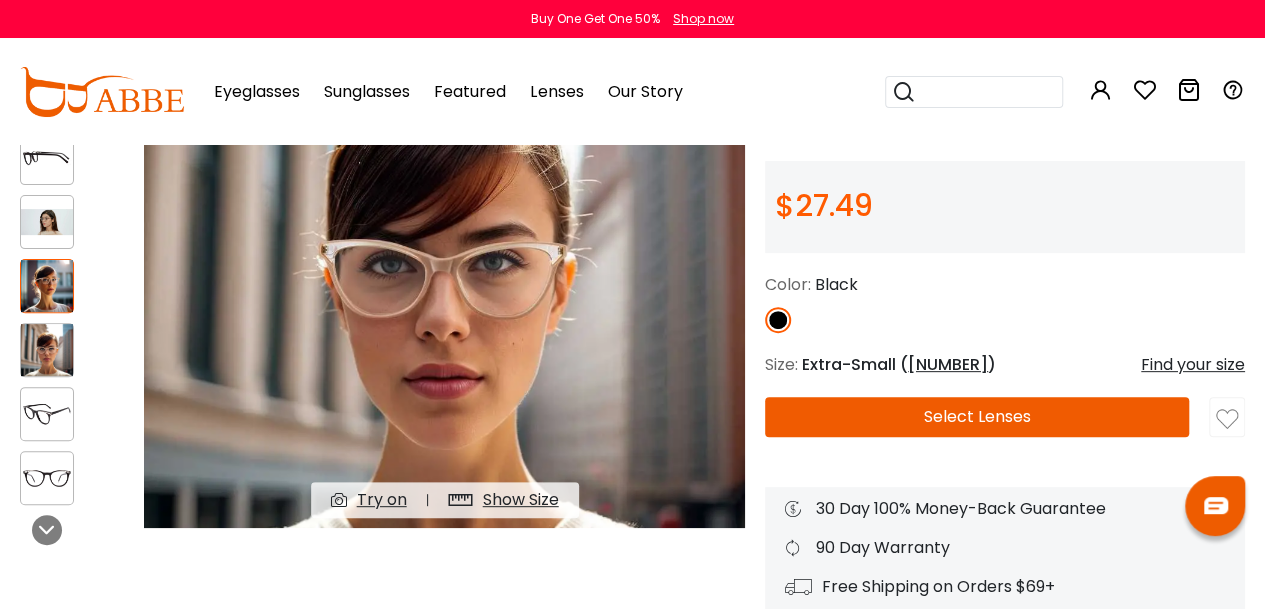 click at bounding box center [47, 414] 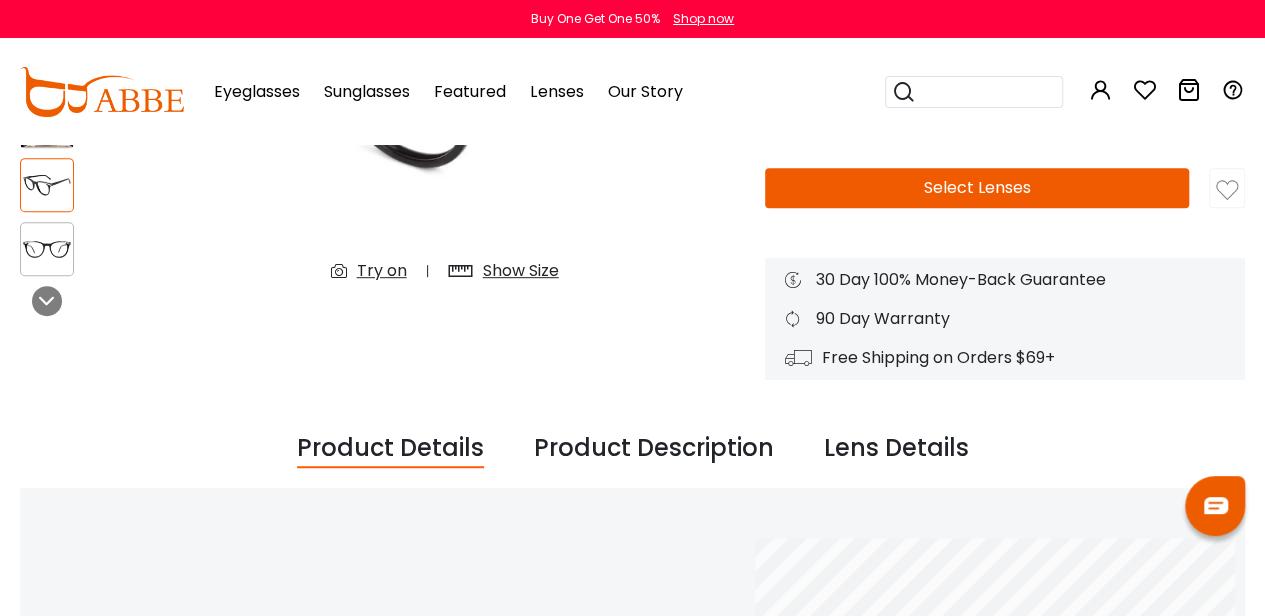 scroll, scrollTop: 200, scrollLeft: 0, axis: vertical 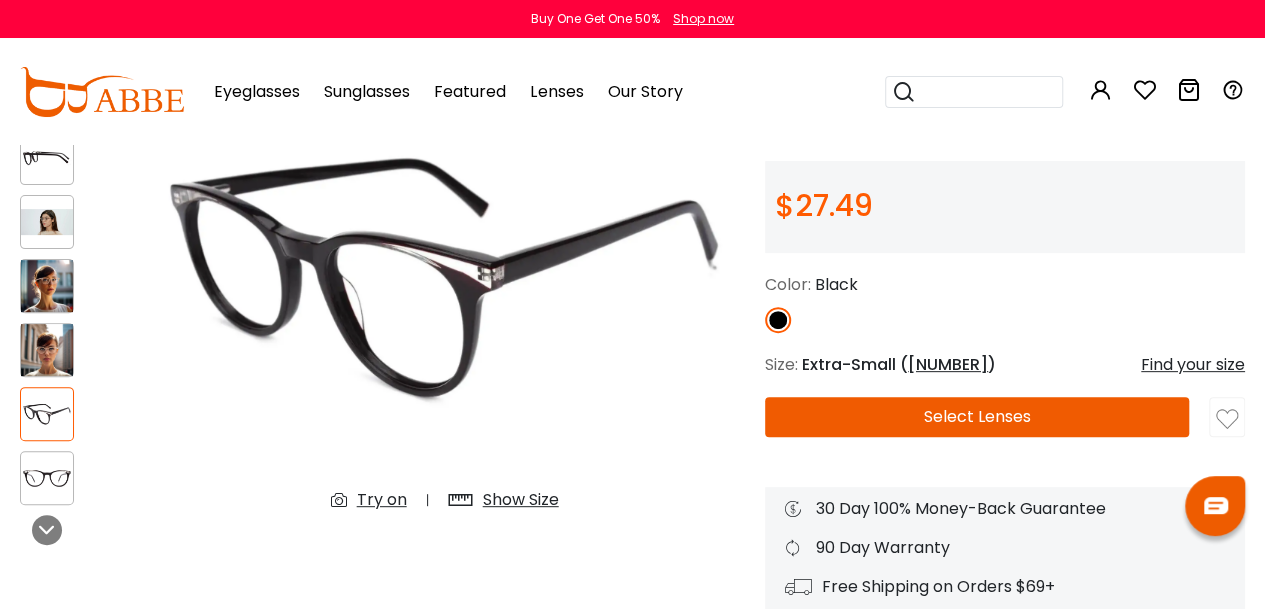 click at bounding box center (47, 158) 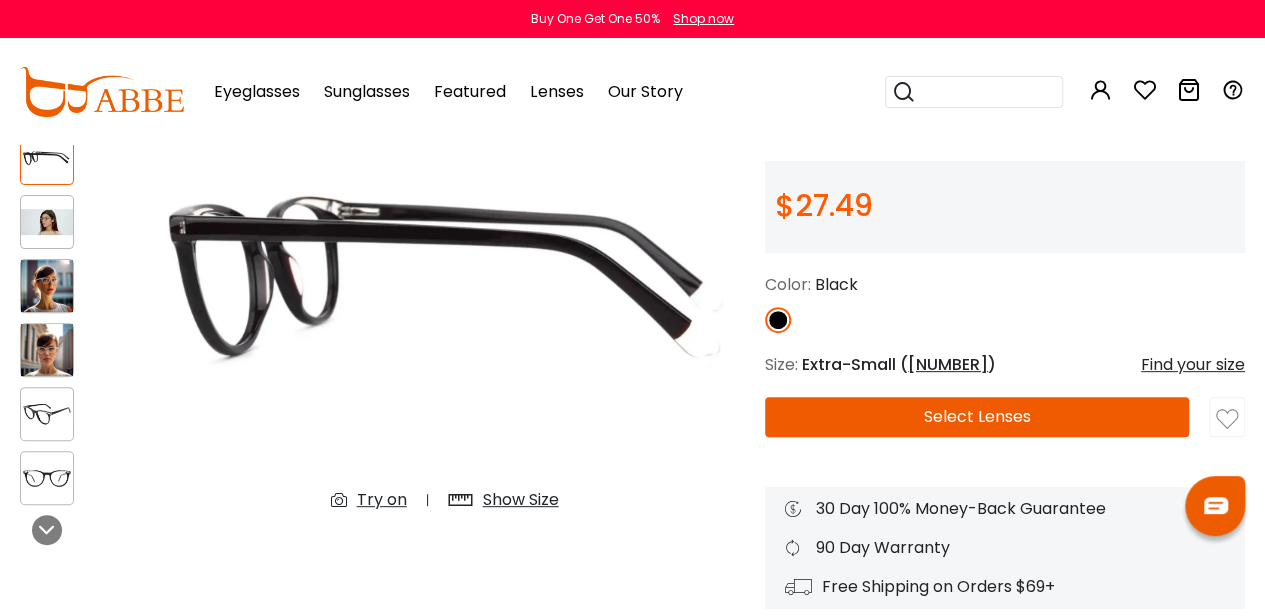 click at bounding box center (47, 222) 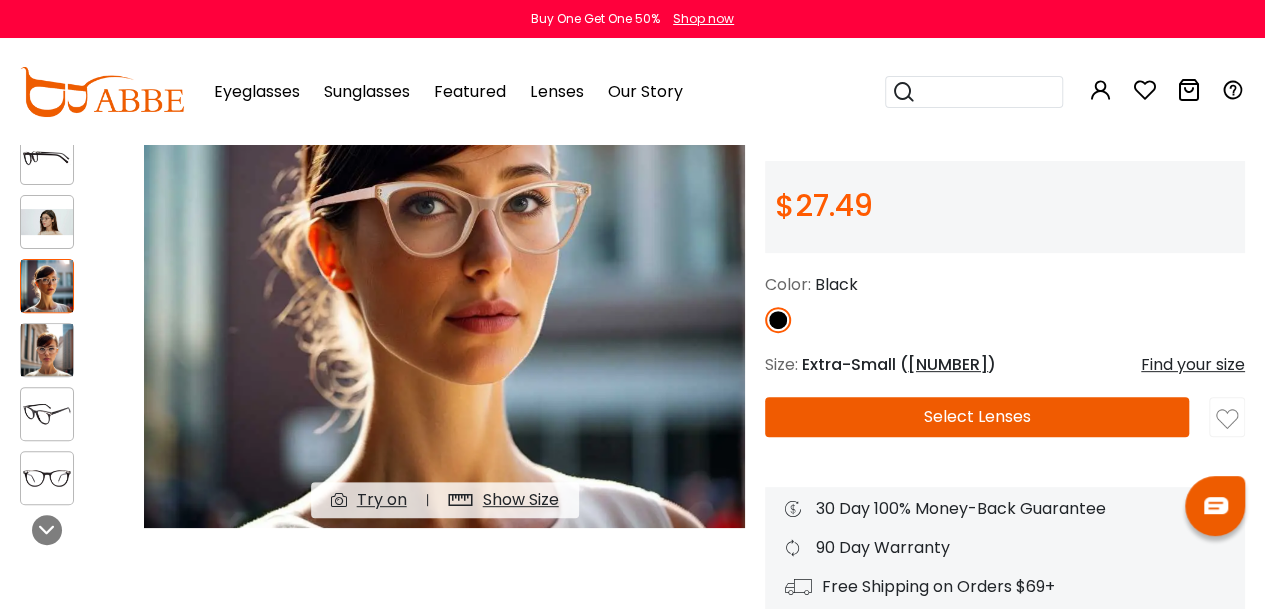click at bounding box center (47, 350) 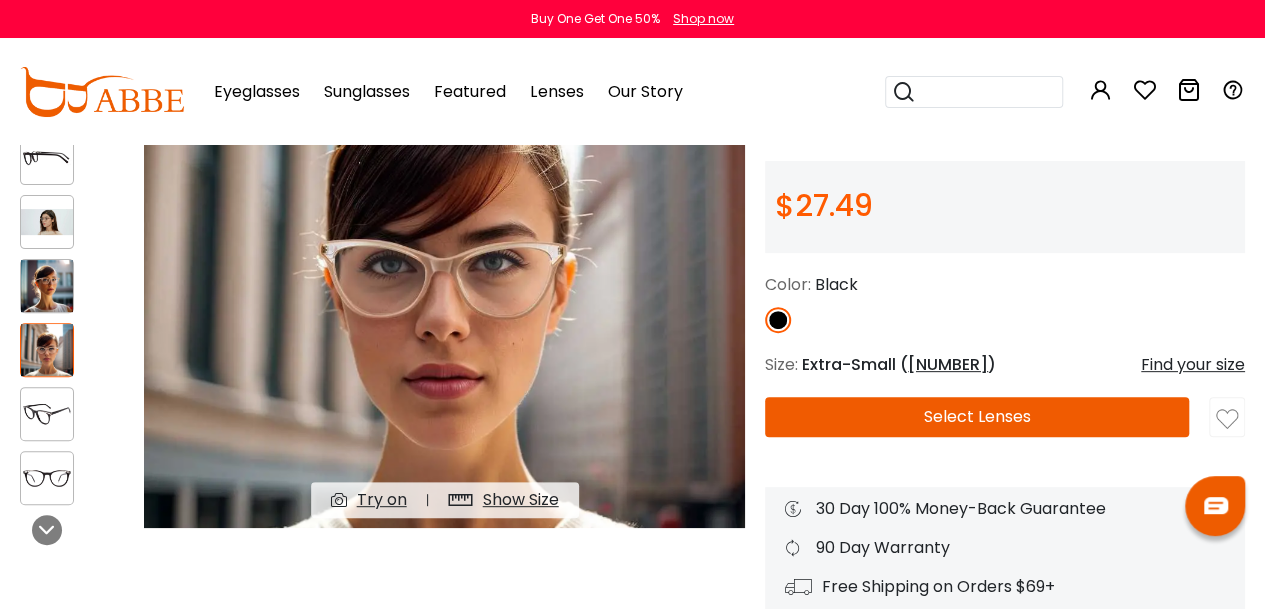 click at bounding box center [47, 414] 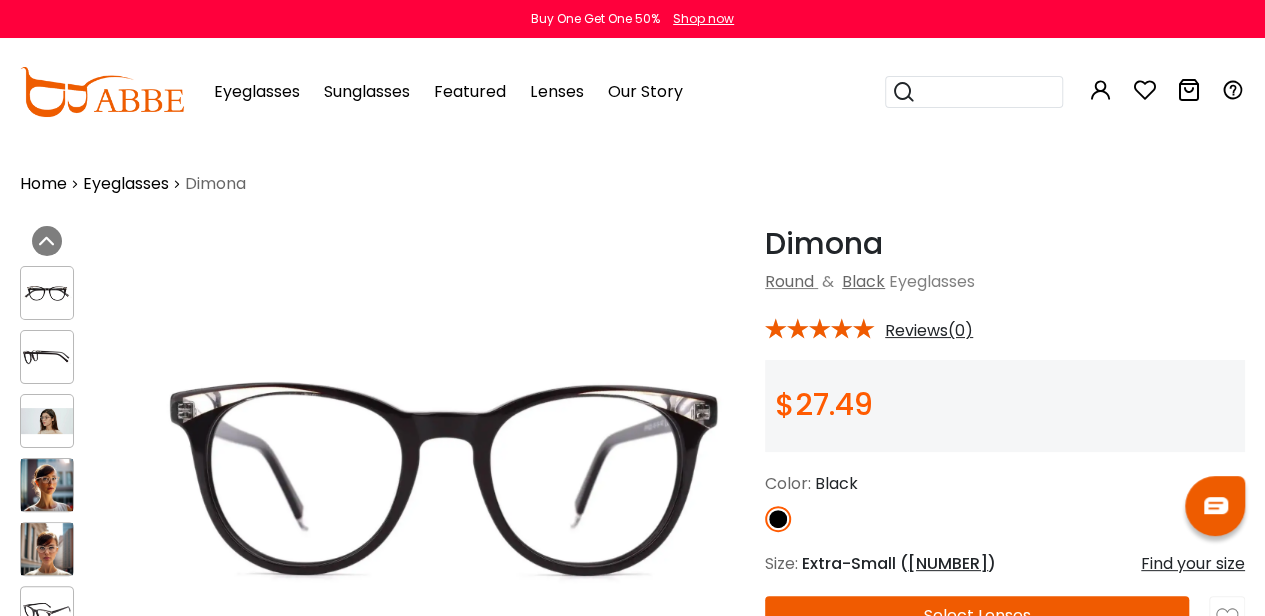 scroll, scrollTop: 0, scrollLeft: 0, axis: both 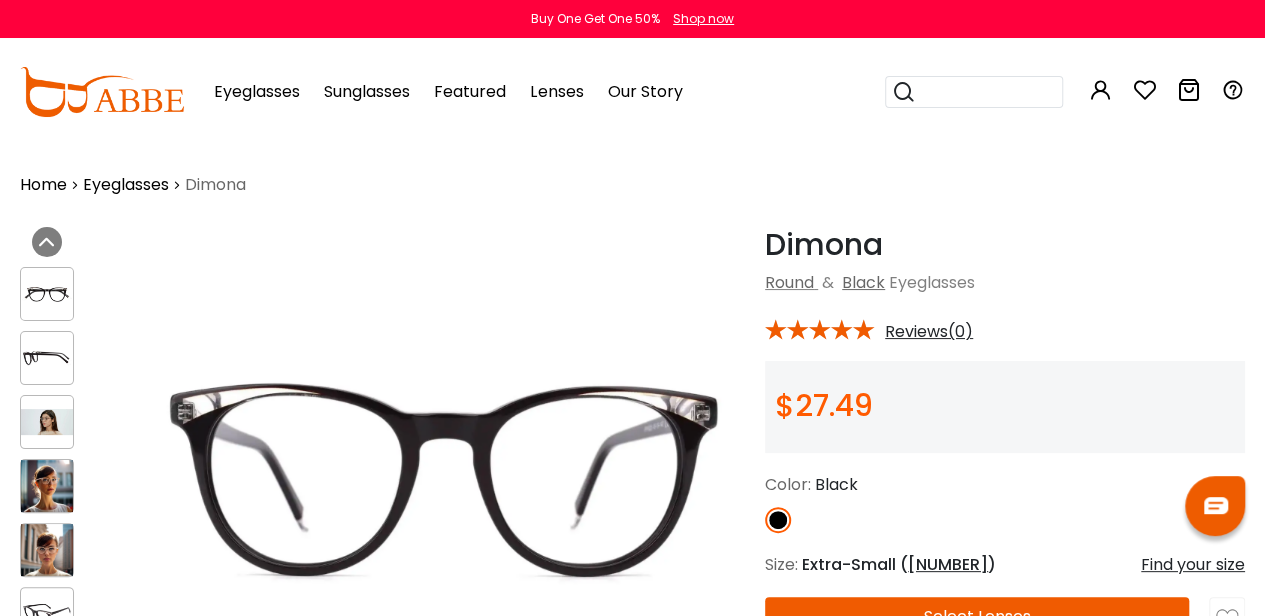 click at bounding box center [47, 294] 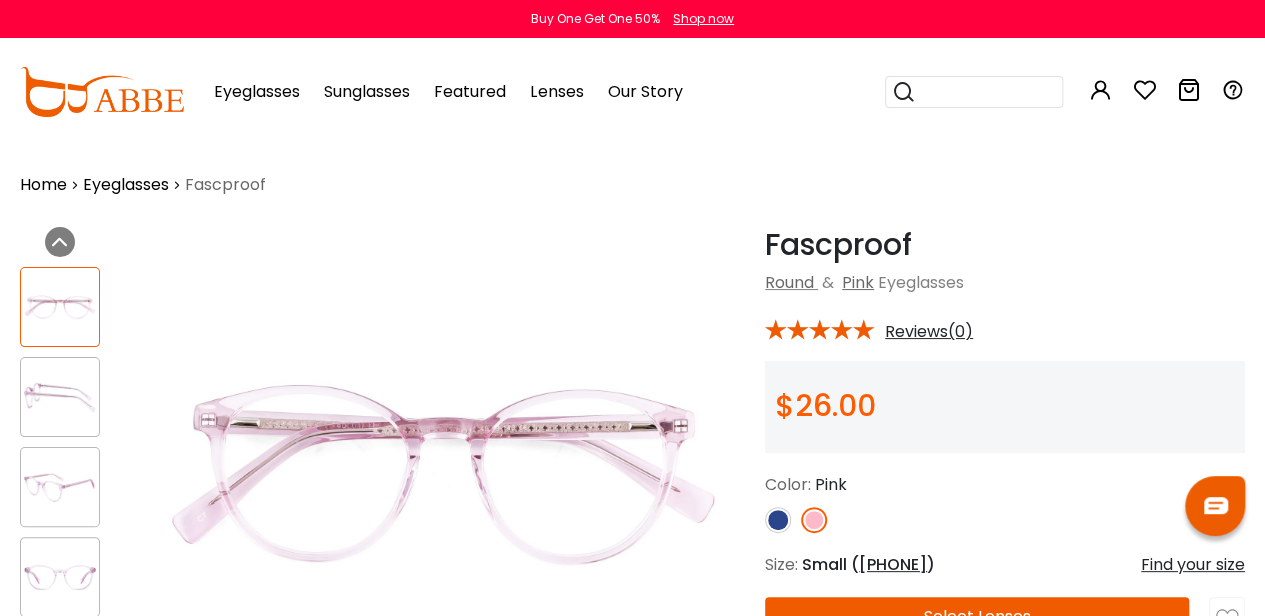 scroll, scrollTop: 0, scrollLeft: 0, axis: both 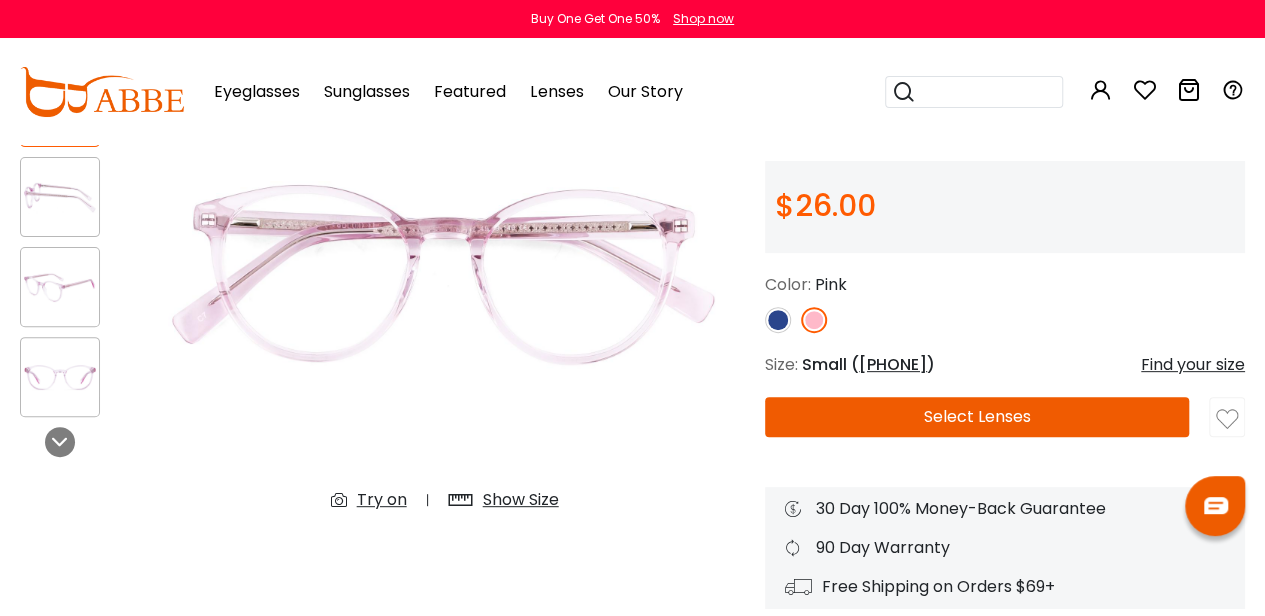click at bounding box center [60, 197] 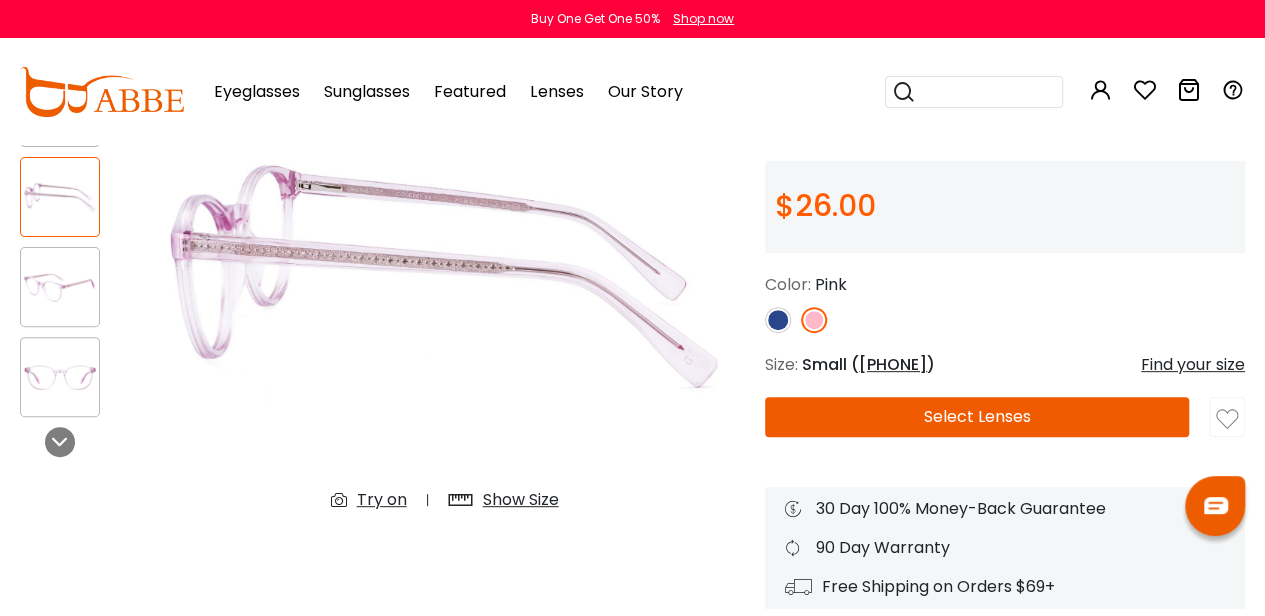 click at bounding box center [60, 287] 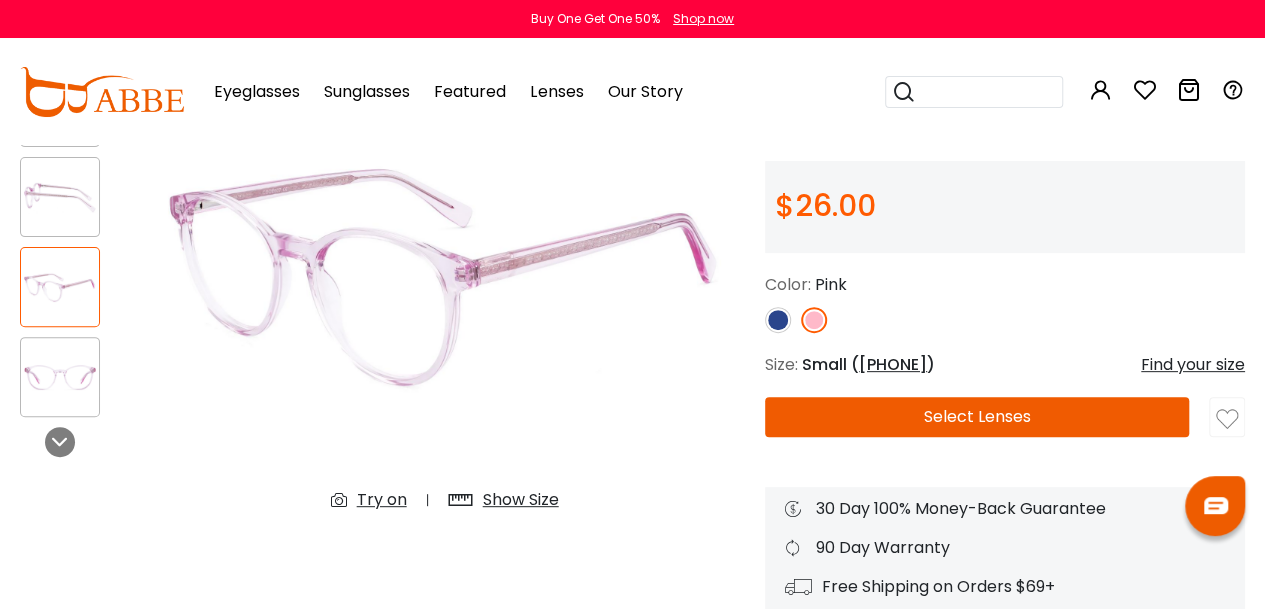 drag, startPoint x: 48, startPoint y: 370, endPoint x: 264, endPoint y: 373, distance: 216.02083 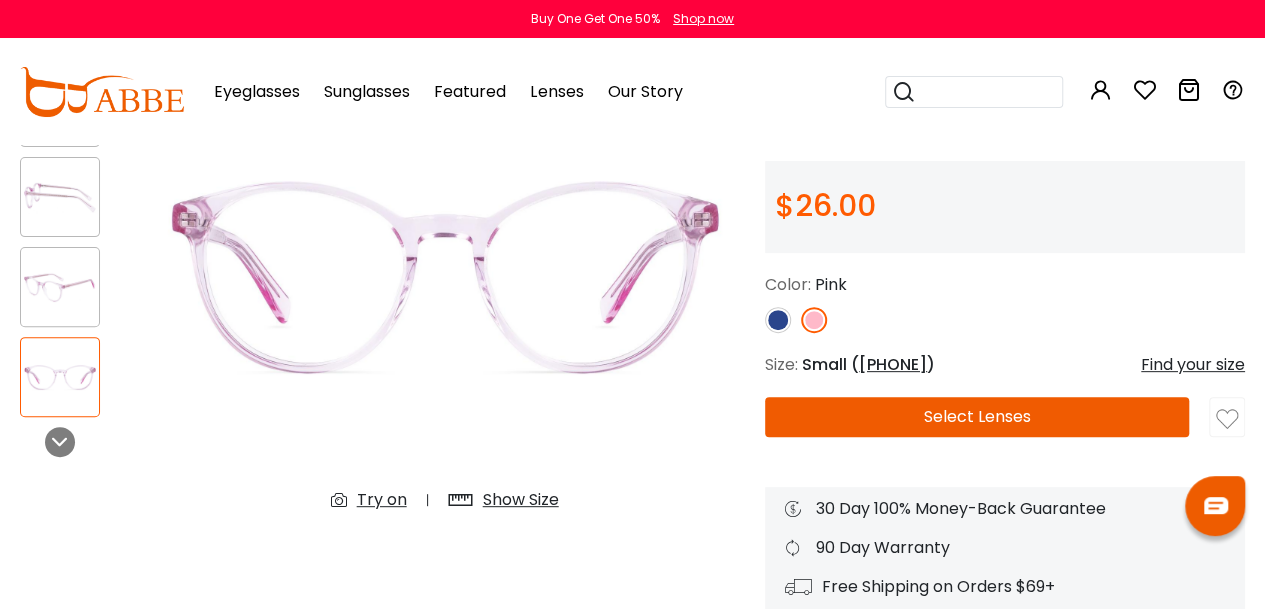 click at bounding box center (778, 320) 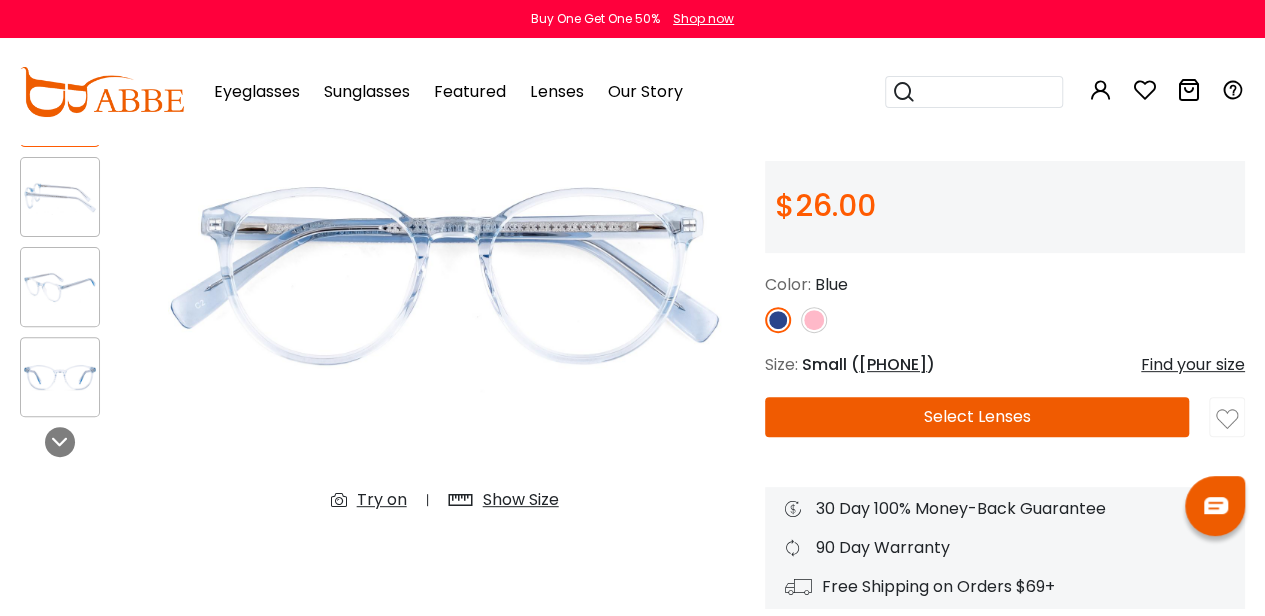 click at bounding box center [814, 320] 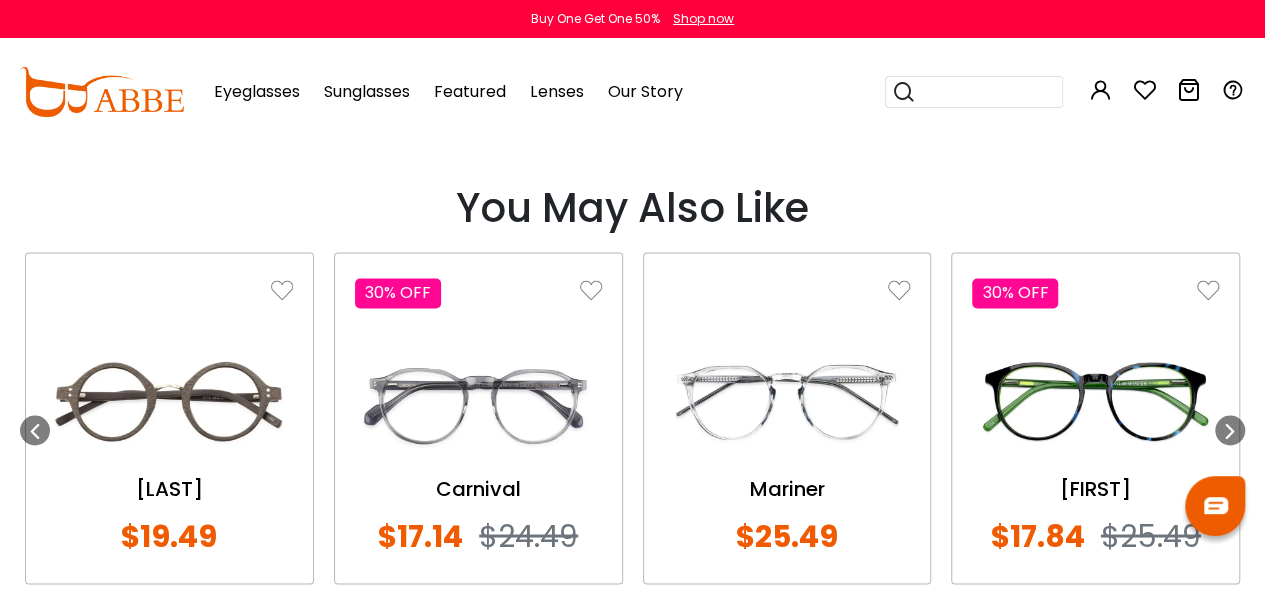 scroll, scrollTop: 1600, scrollLeft: 0, axis: vertical 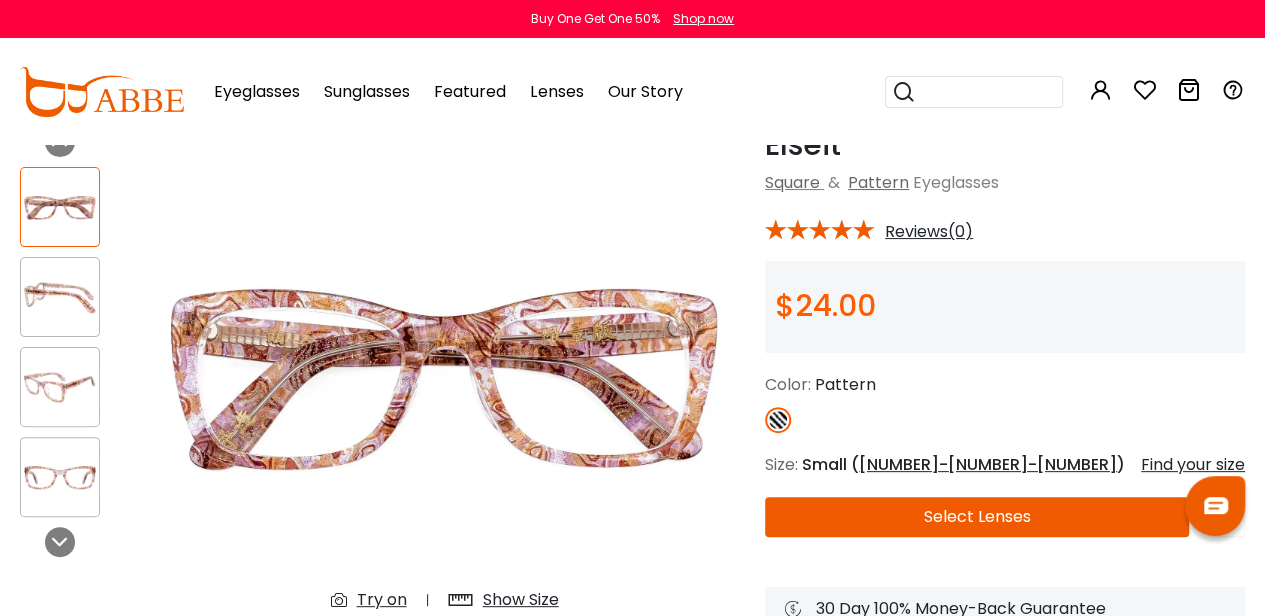 click at bounding box center (60, 297) 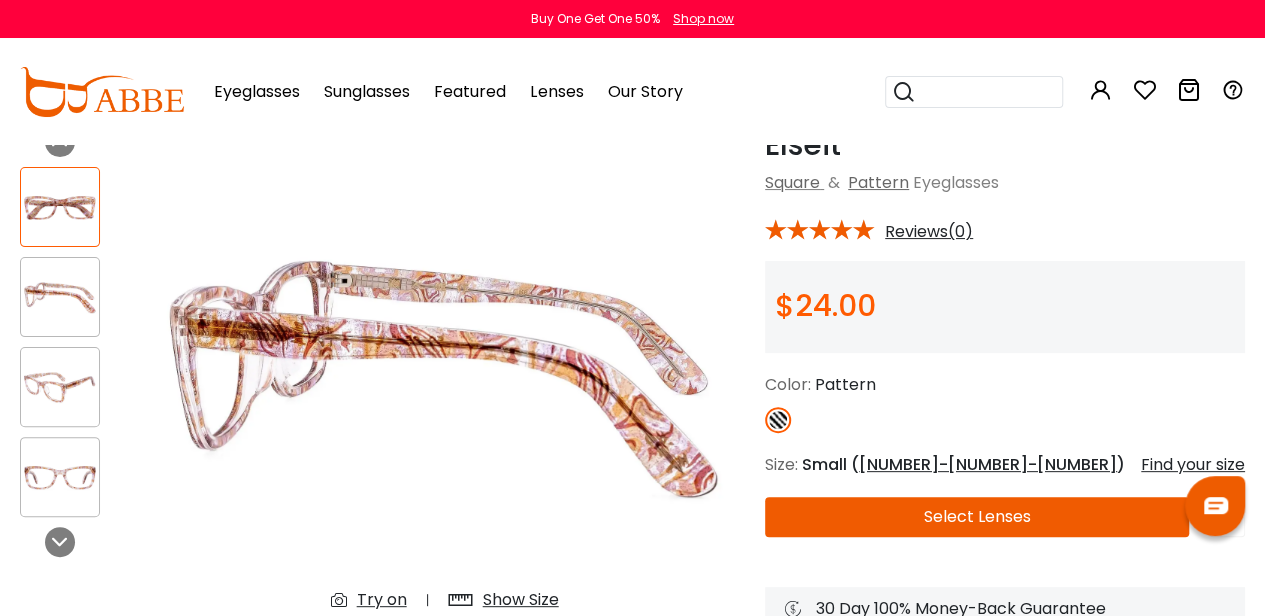 click at bounding box center [60, 387] 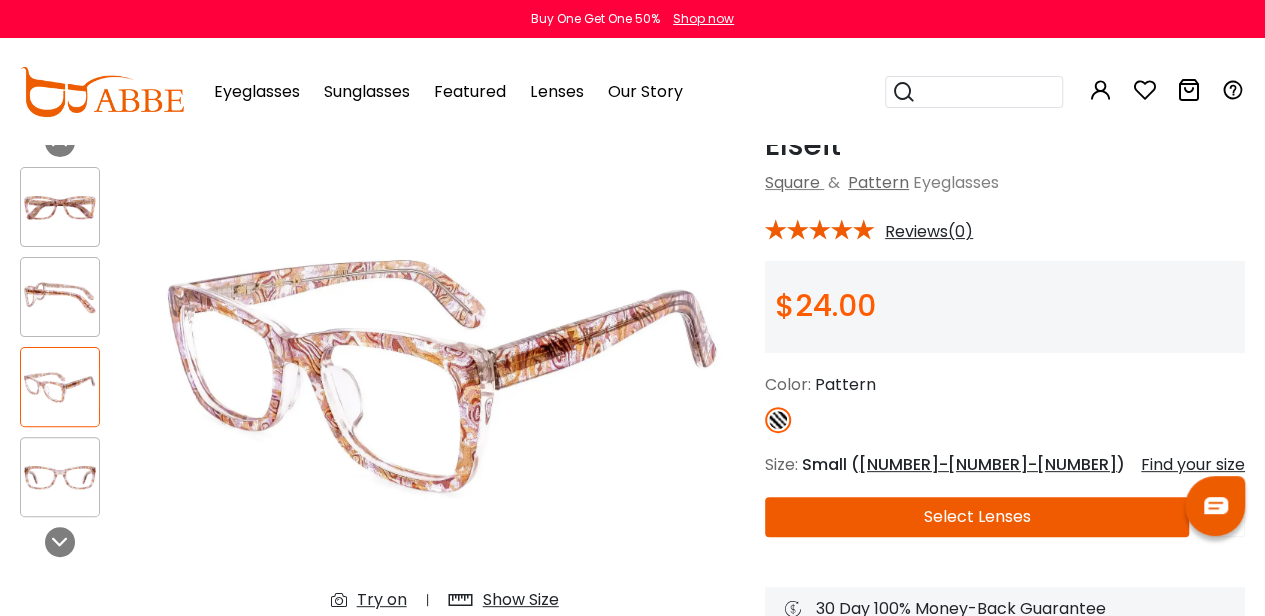 click at bounding box center [60, 477] 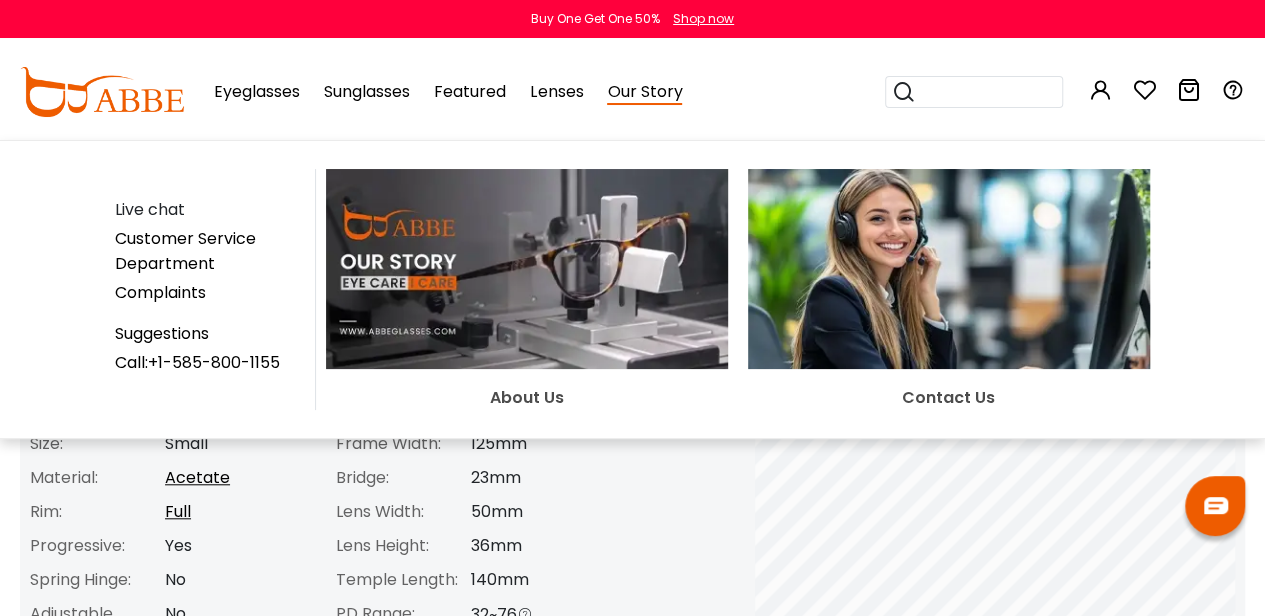 scroll, scrollTop: 800, scrollLeft: 0, axis: vertical 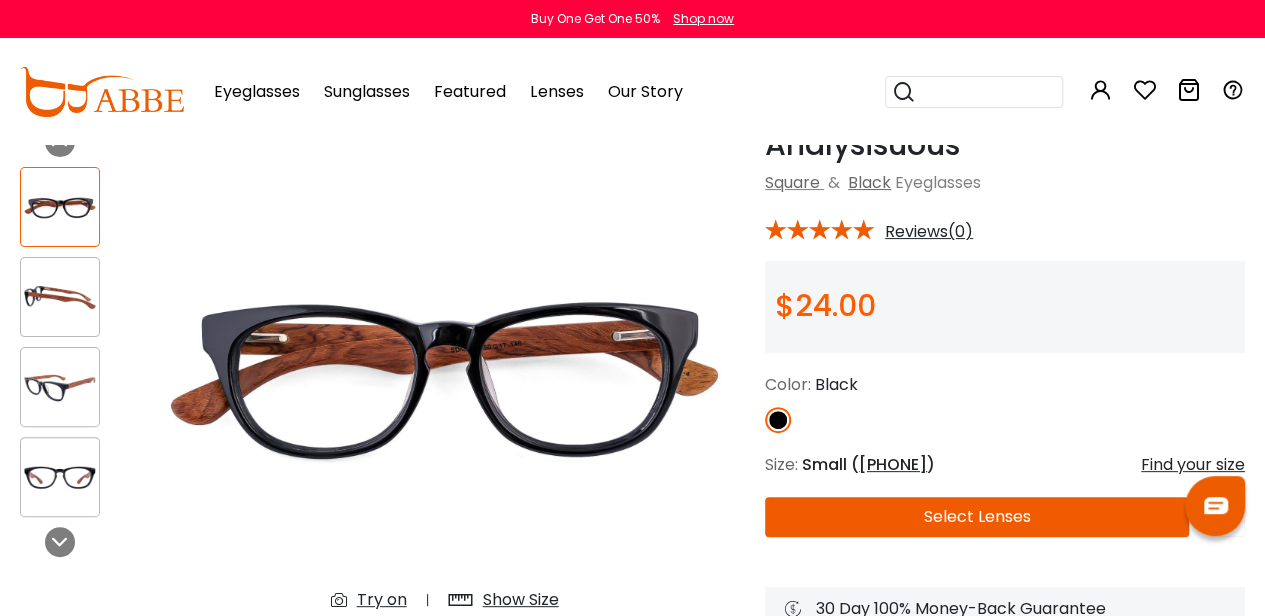 click at bounding box center (60, 207) 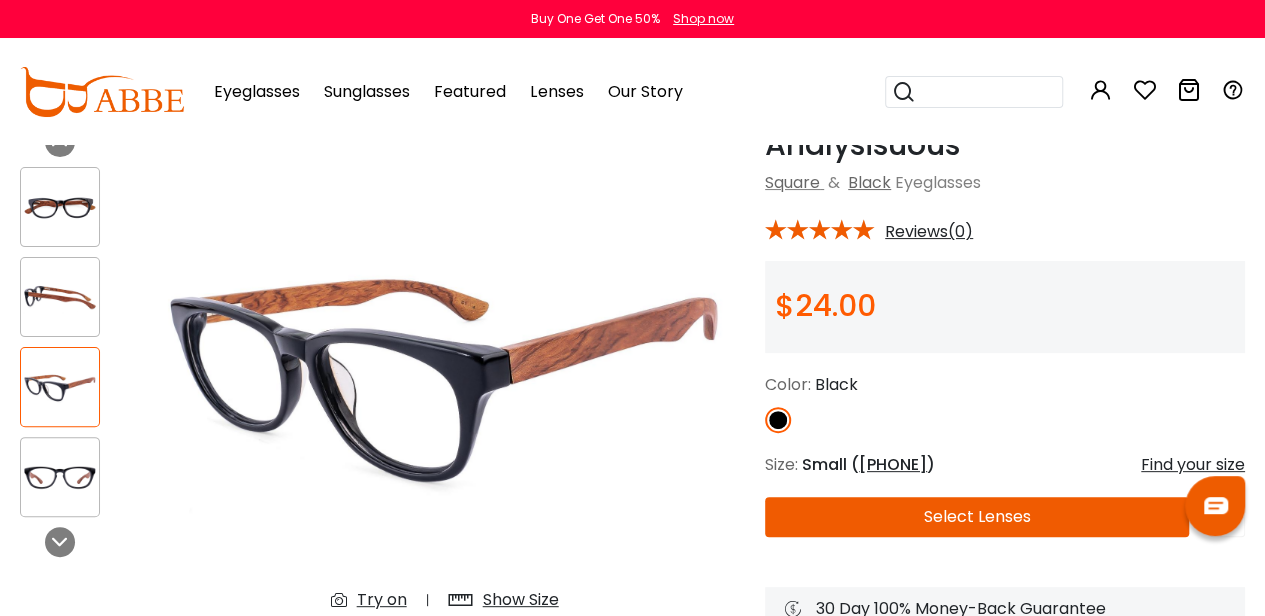 click at bounding box center (60, 477) 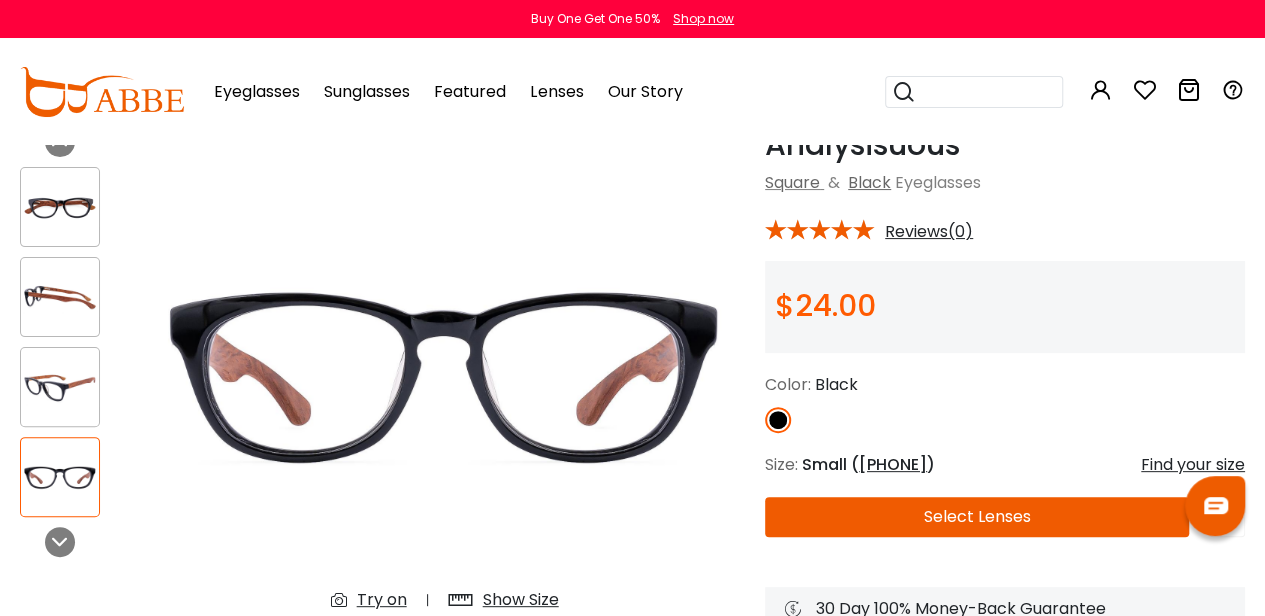 click at bounding box center [60, 207] 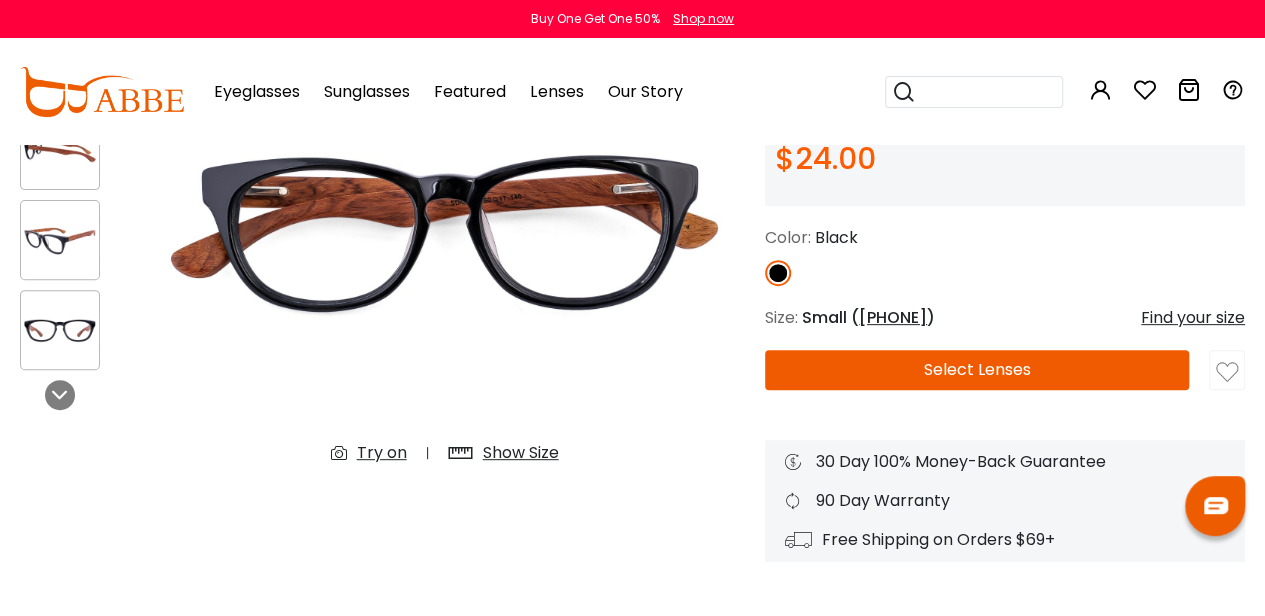 scroll, scrollTop: 400, scrollLeft: 0, axis: vertical 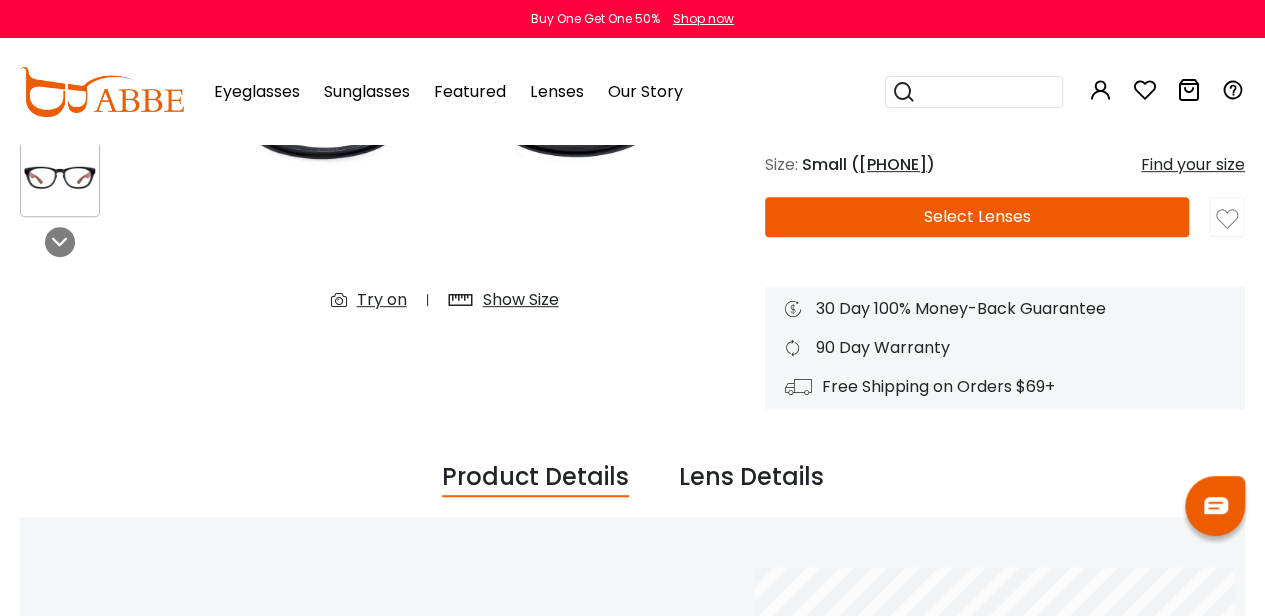 drag, startPoint x: 364, startPoint y: 303, endPoint x: 414, endPoint y: 418, distance: 125.39936 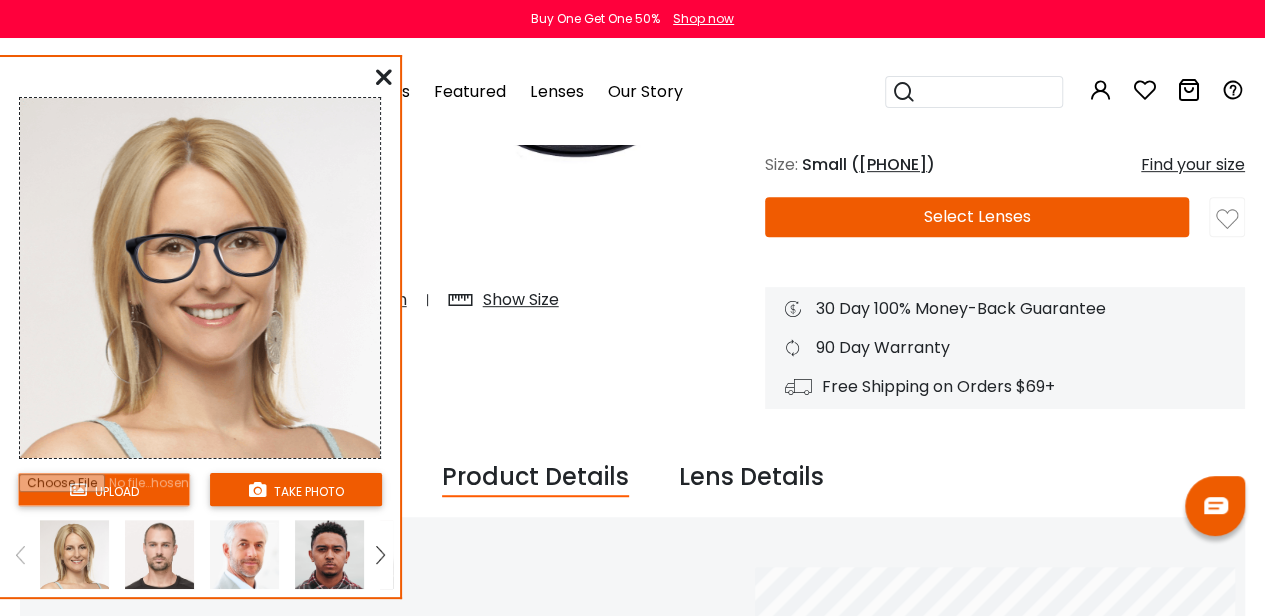 click at bounding box center (104, 489) 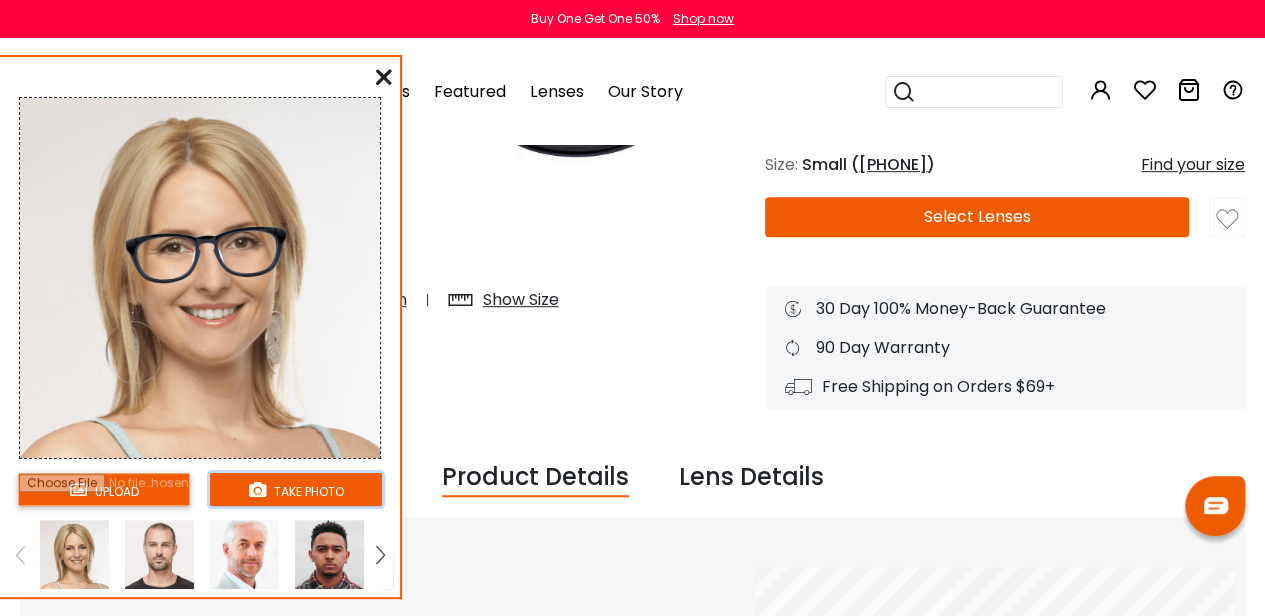 click on "take photo" at bounding box center (296, 489) 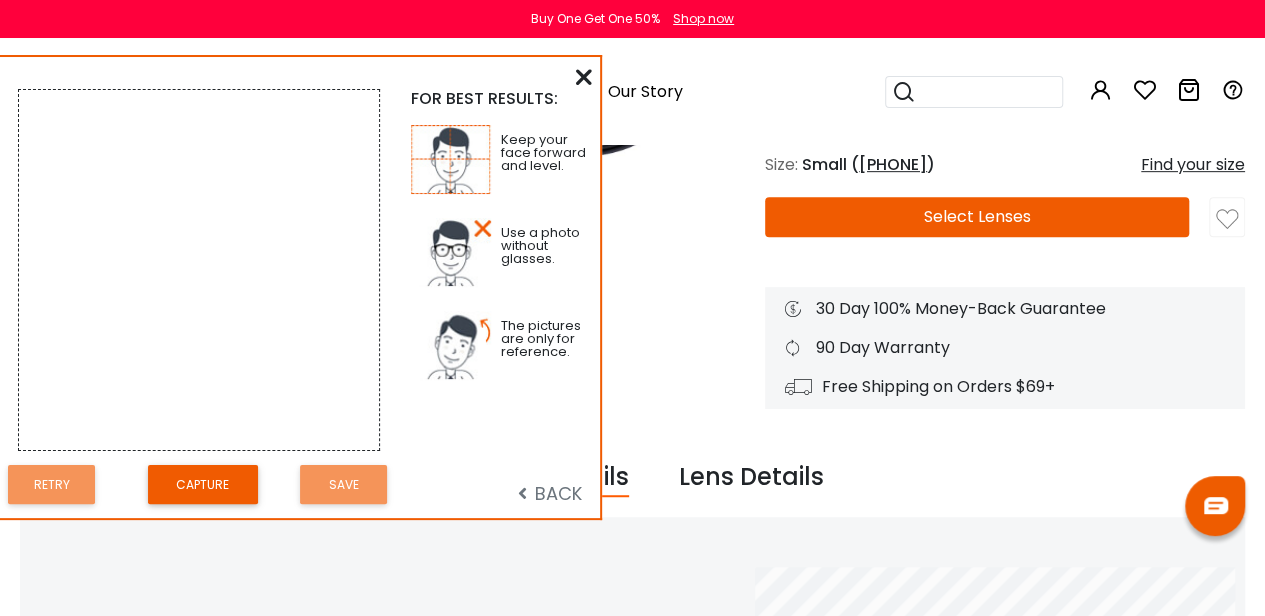 click at bounding box center (199, 270) 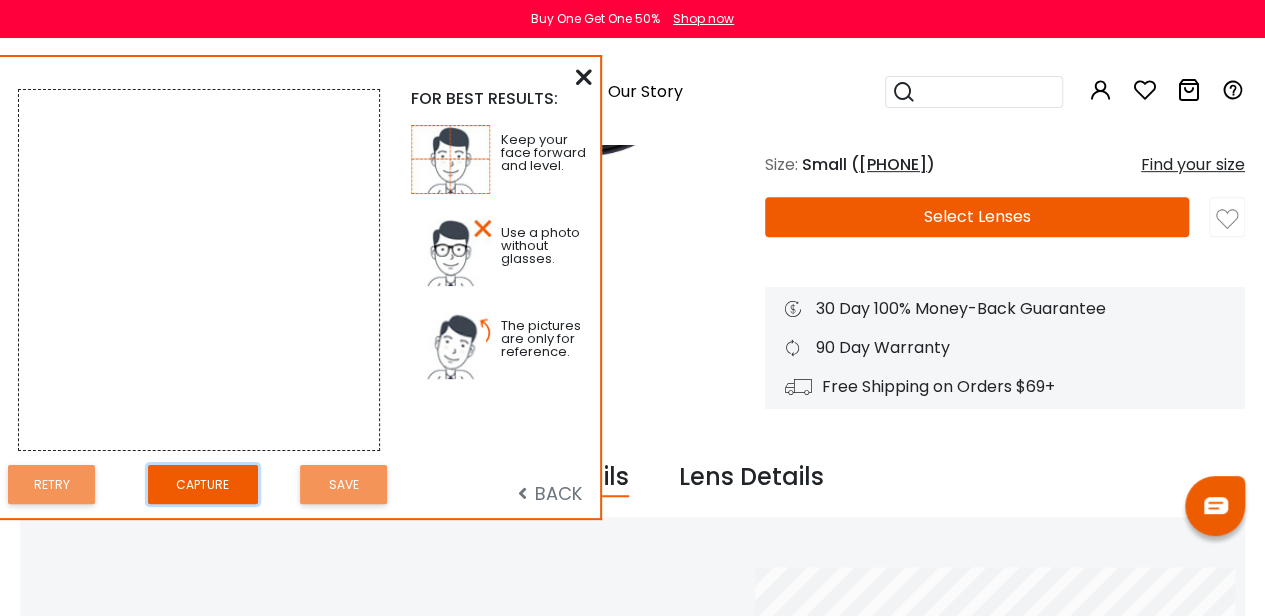 click on "Capture" at bounding box center (203, 484) 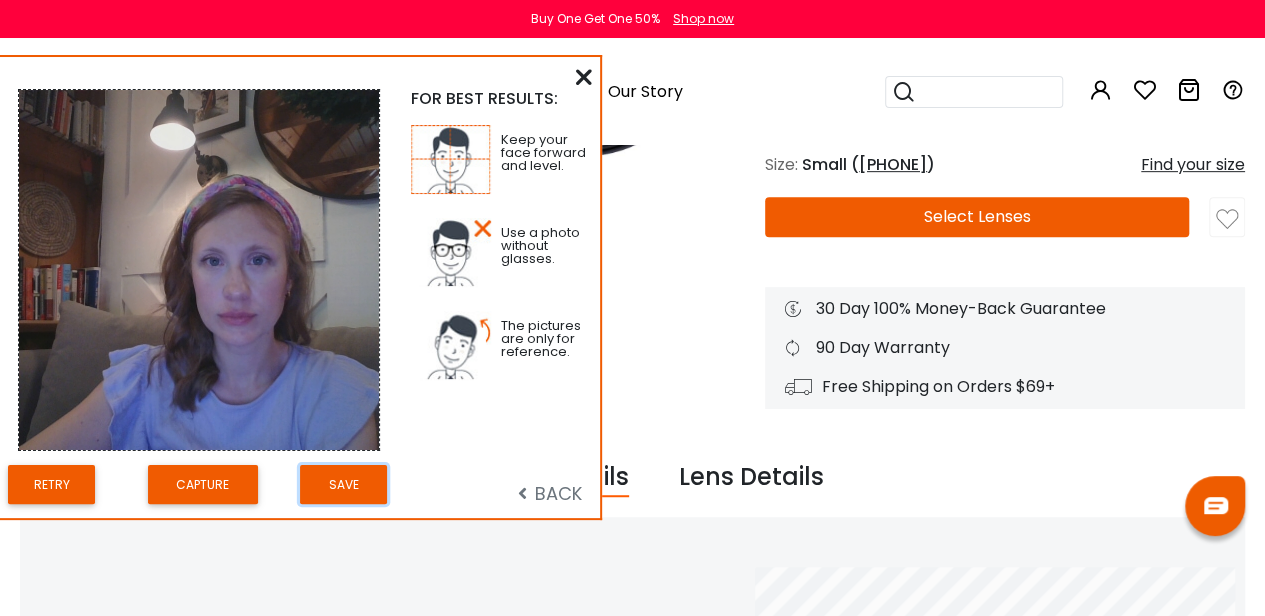 click on "Save" at bounding box center [343, 484] 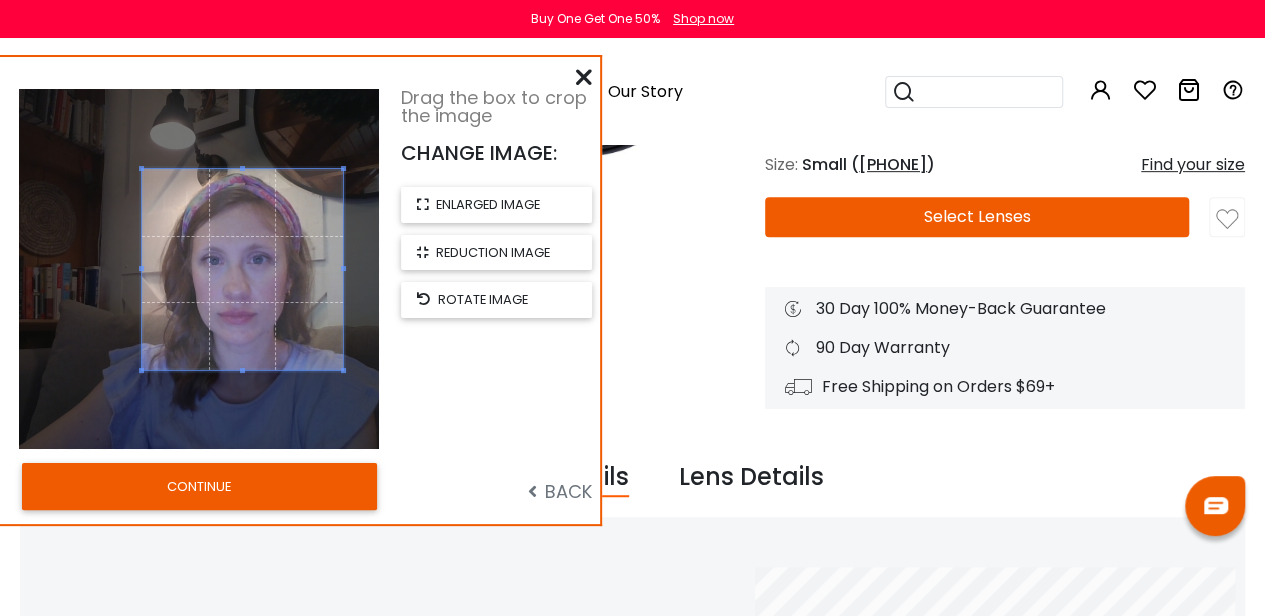 drag, startPoint x: 53, startPoint y: 269, endPoint x: 148, endPoint y: 277, distance: 95.33625 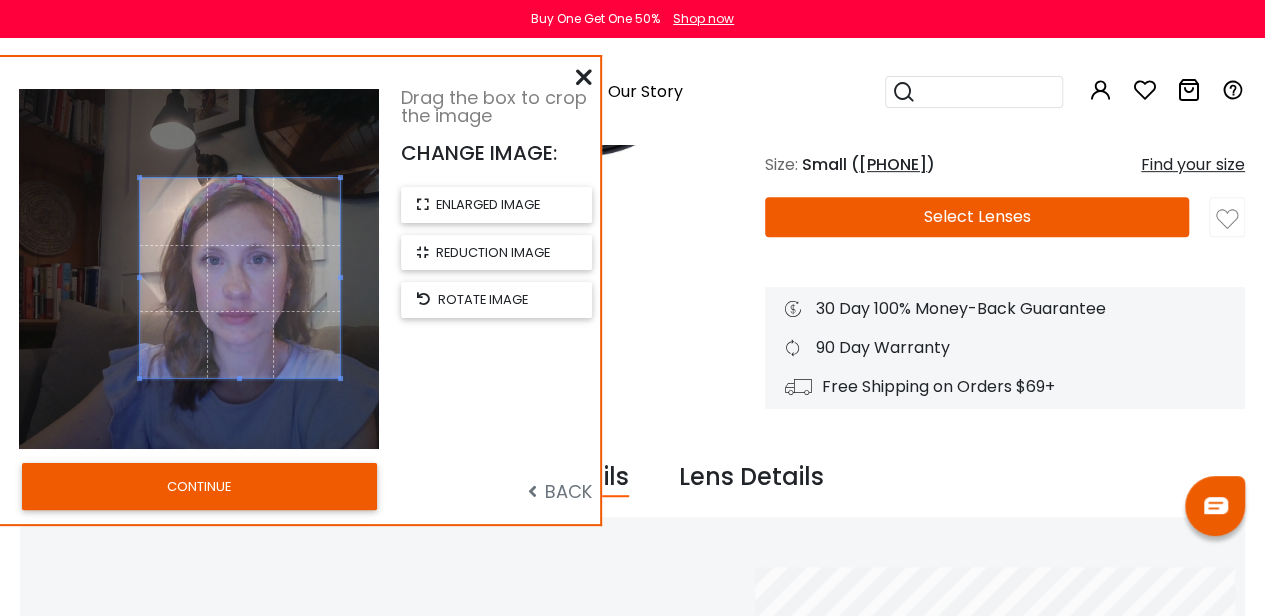 click at bounding box center (240, 278) 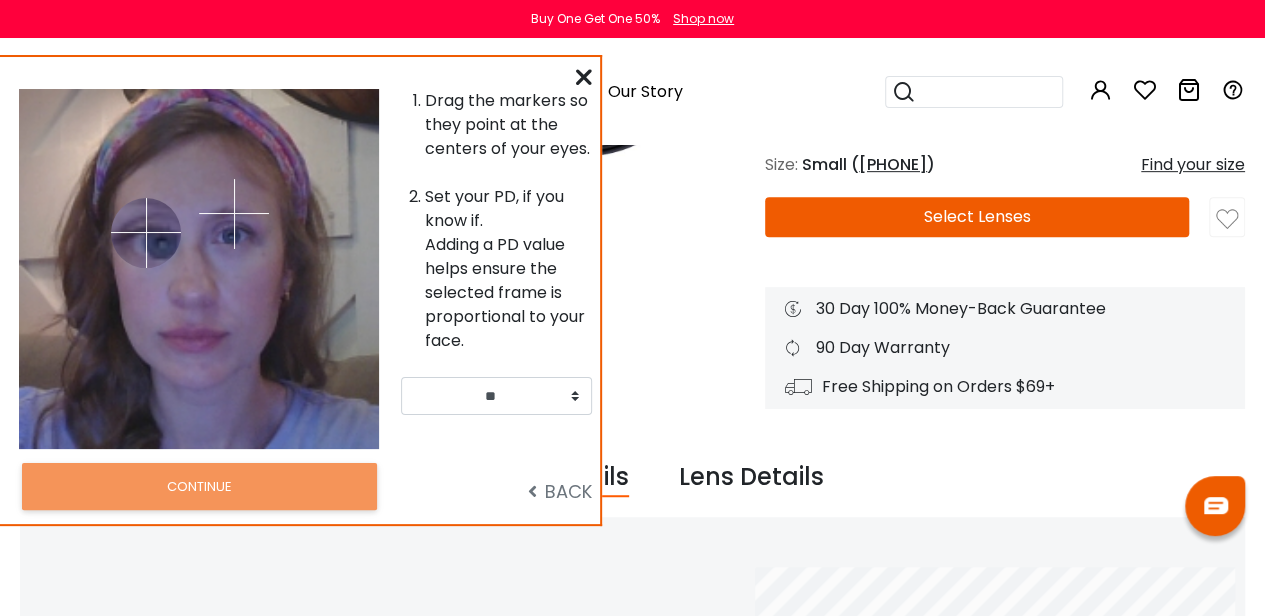 click at bounding box center (146, 233) 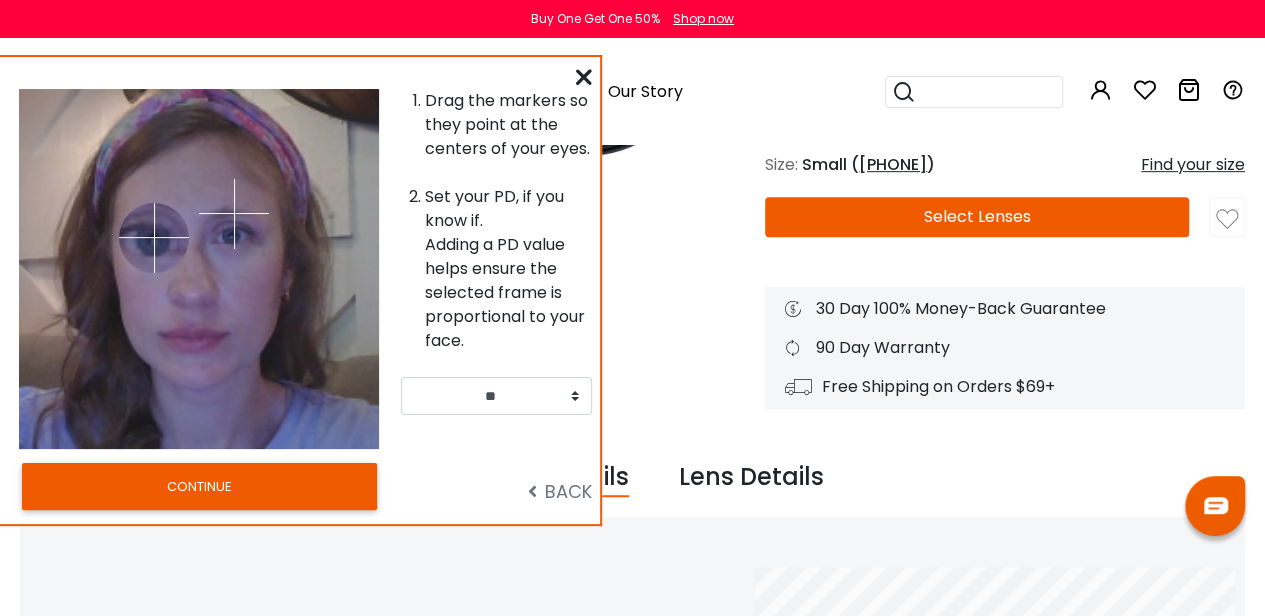 click at bounding box center [154, 238] 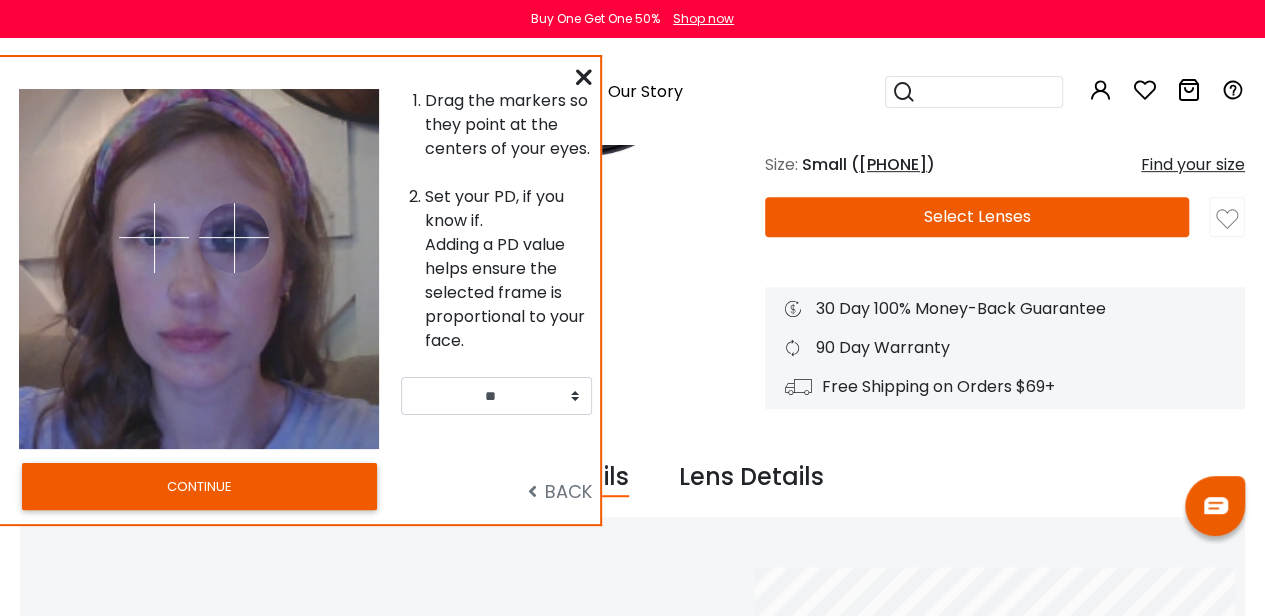 drag, startPoint x: 232, startPoint y: 214, endPoint x: 234, endPoint y: 237, distance: 23.086792 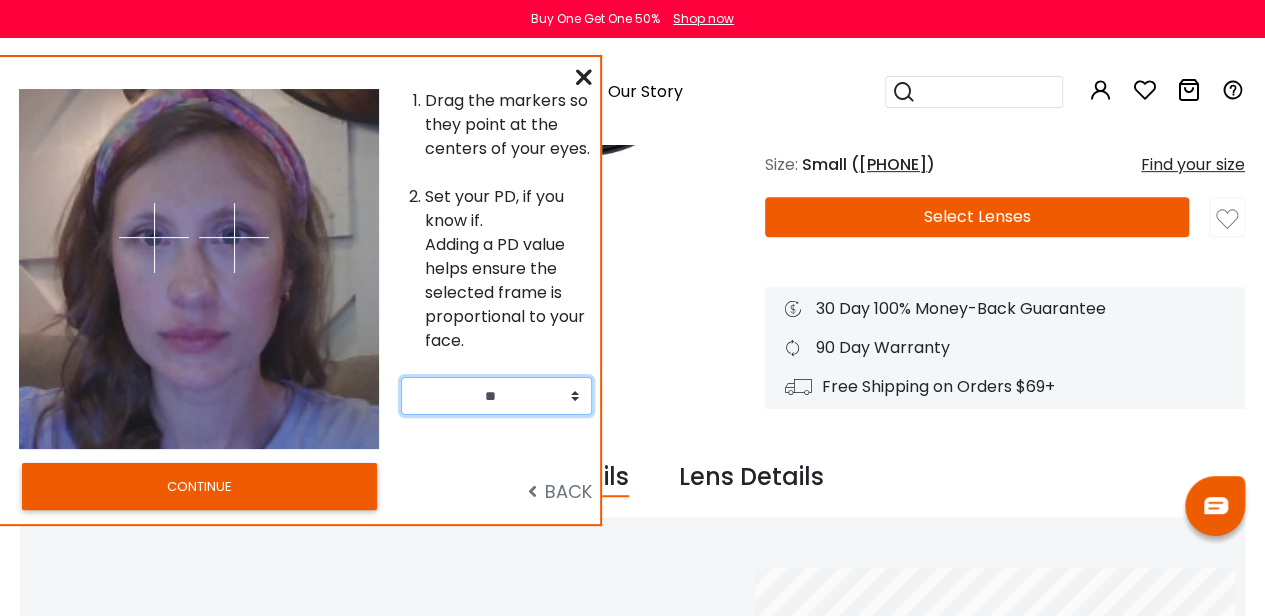 click on "** ** ** ** ** ** ** ** ** ** ** ** ** ** ** ** ** ** ** ** ** ** ** ** ** ** ** ** ** ** ** ** ** **" at bounding box center [496, 396] 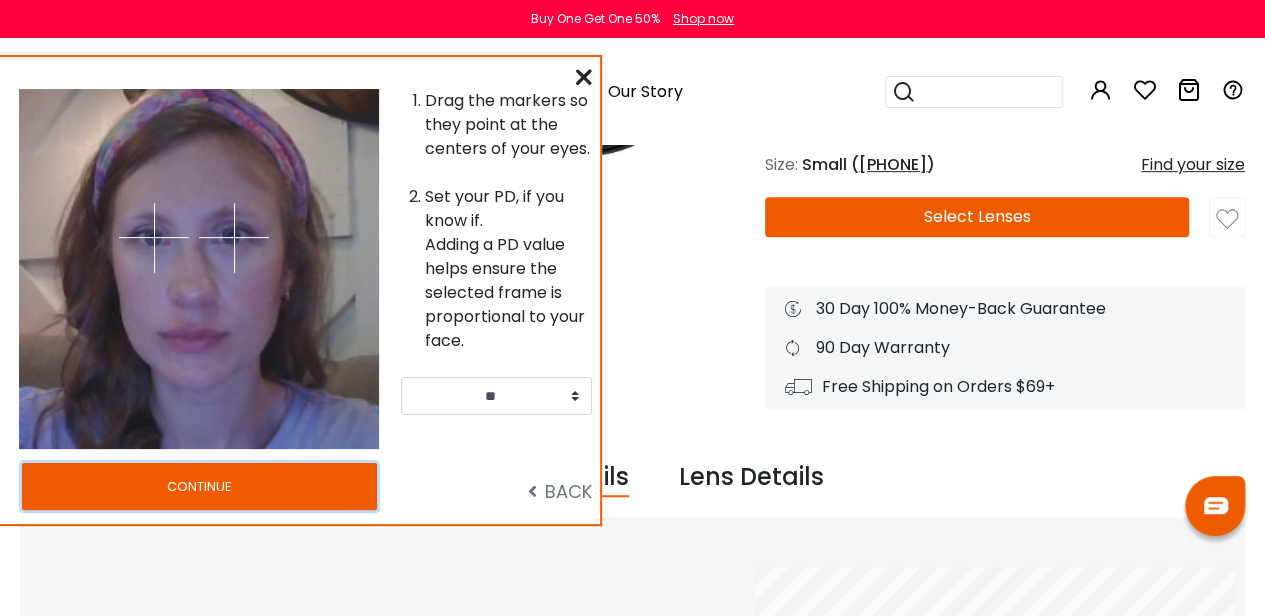 click on "CONTINUE" at bounding box center [199, 486] 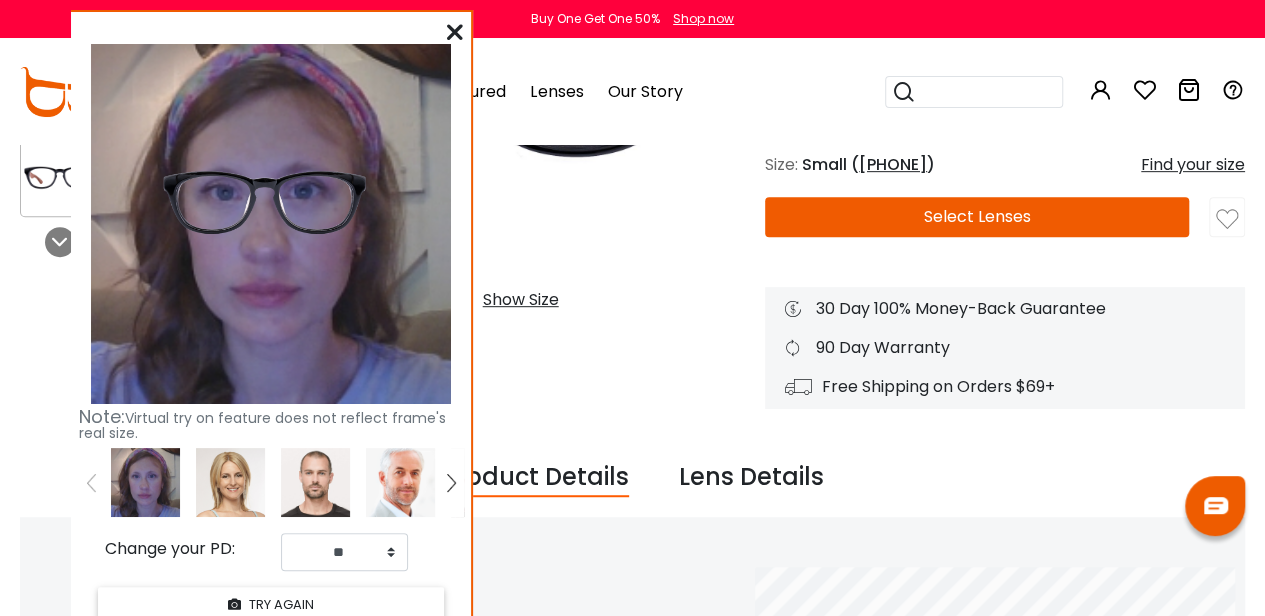 drag, startPoint x: 336, startPoint y: 296, endPoint x: 408, endPoint y: 251, distance: 84.90583 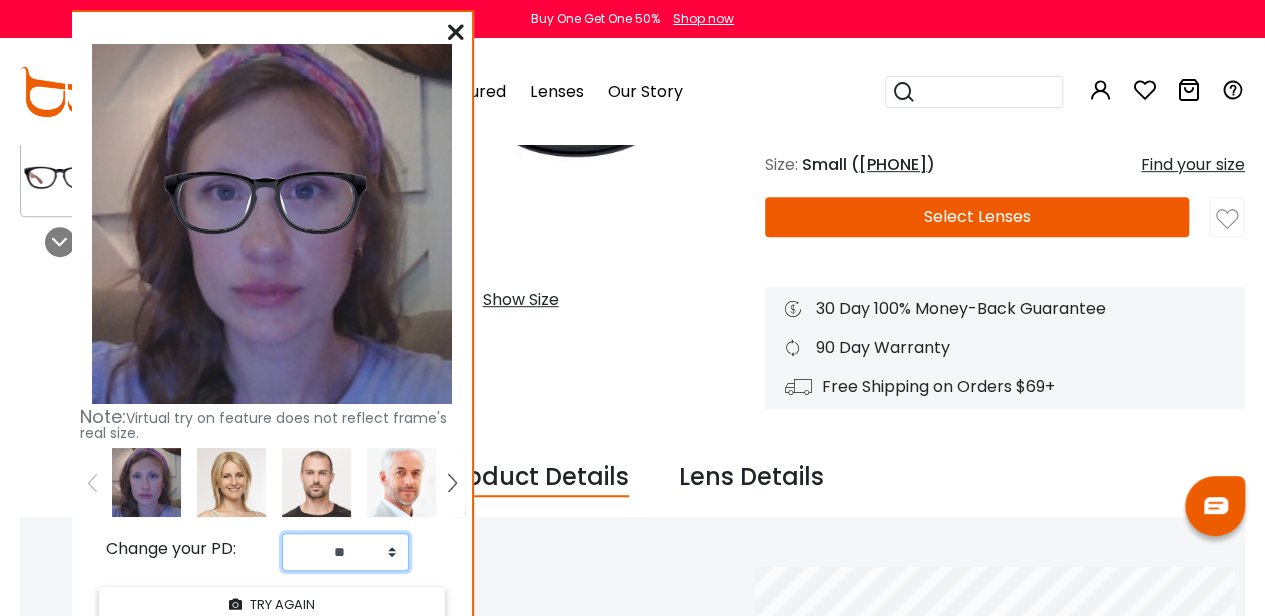 click on "** ** ** ** ** ** ** ** ** ** ** ** ** ** ** ** ** ** ** ** ** ** ** ** ** ** ** ** ** ** ** ** ** **" at bounding box center [345, 552] 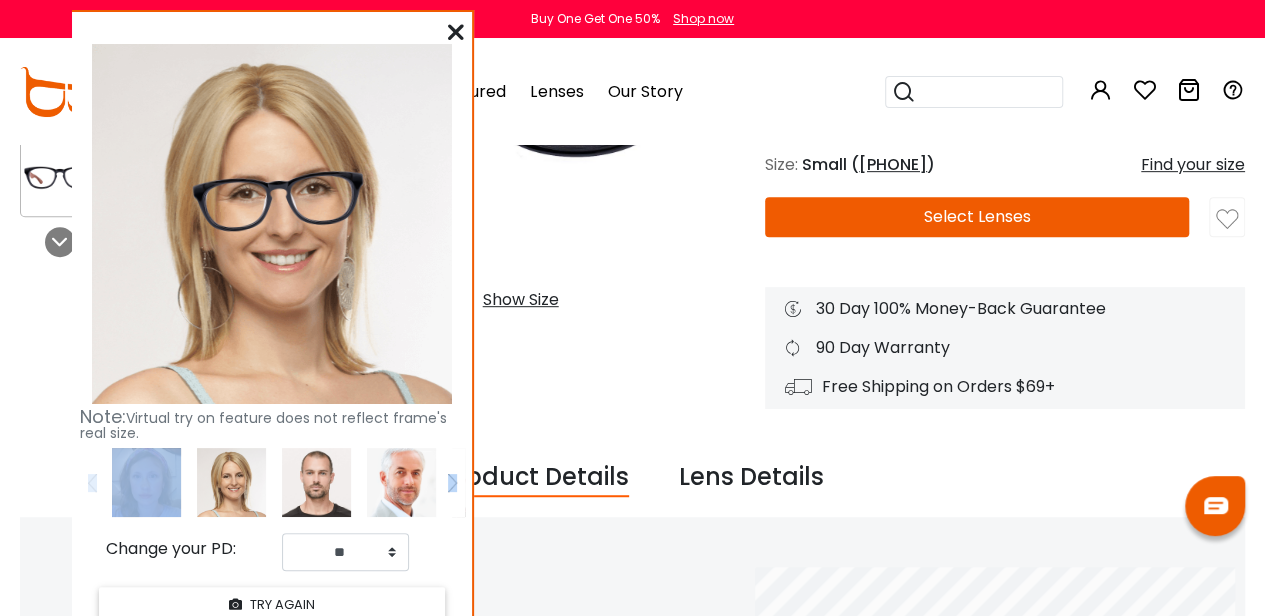 drag, startPoint x: 106, startPoint y: 474, endPoint x: 152, endPoint y: 477, distance: 46.09772 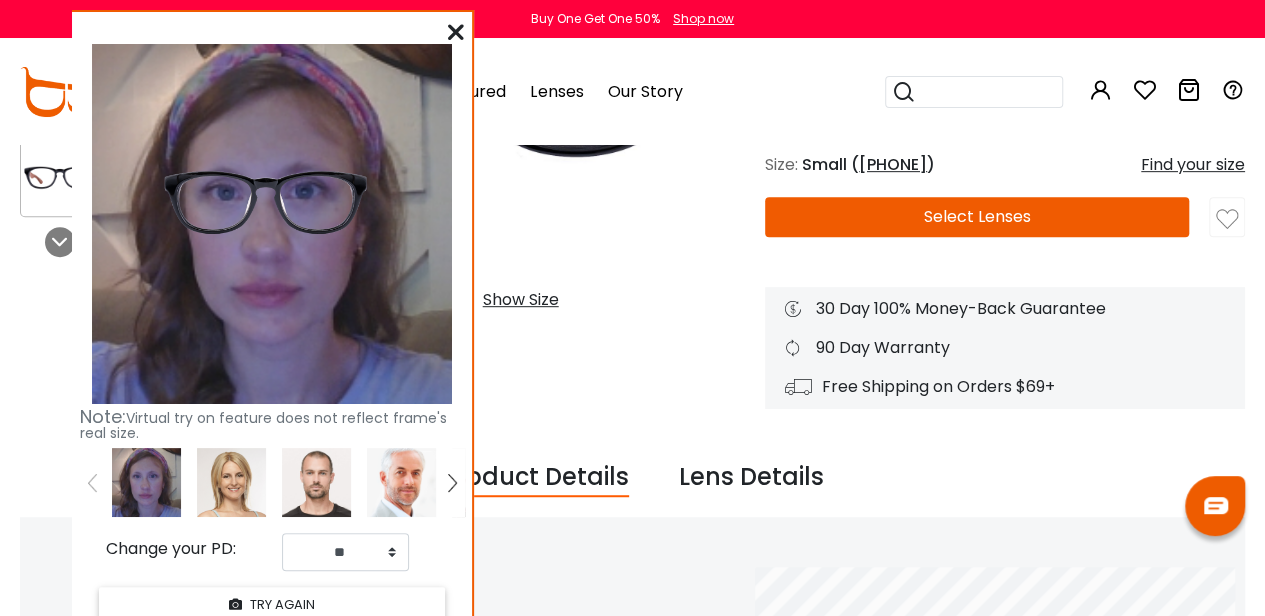 click at bounding box center (456, 32) 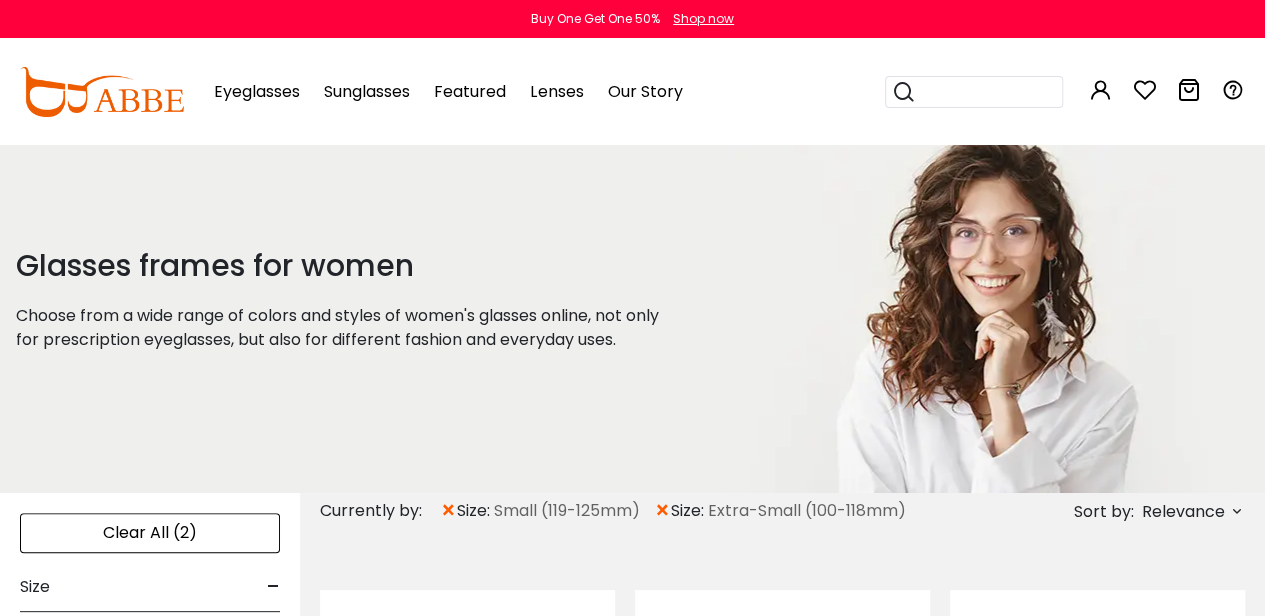 scroll, scrollTop: 0, scrollLeft: 0, axis: both 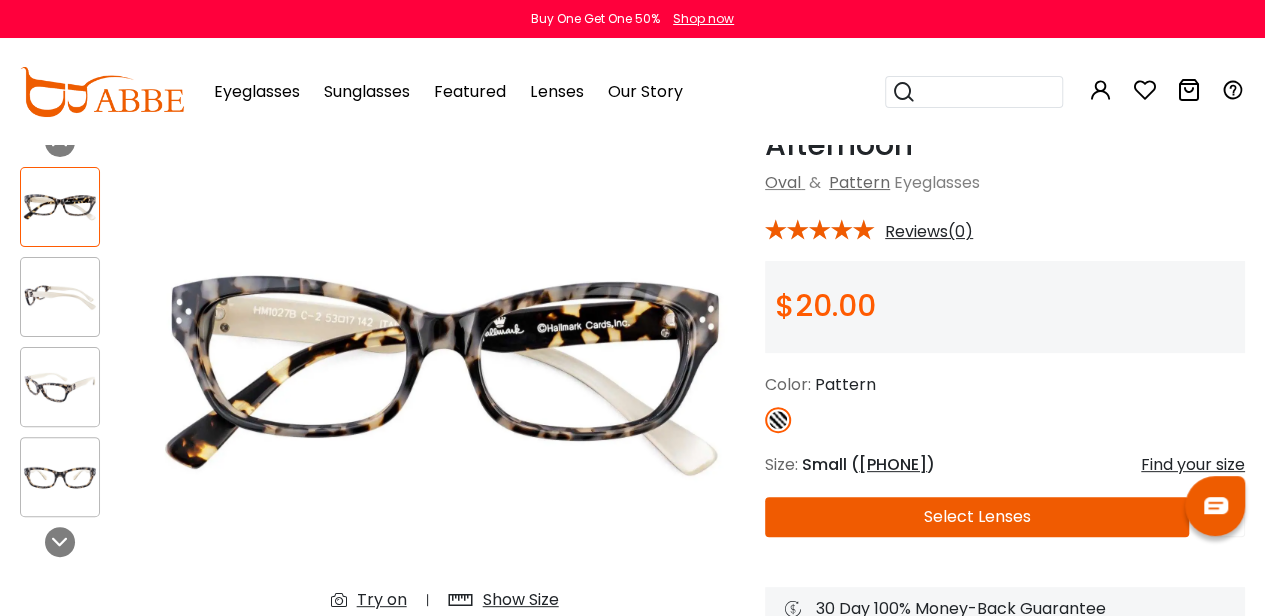 drag, startPoint x: 48, startPoint y: 217, endPoint x: 38, endPoint y: 315, distance: 98.50888 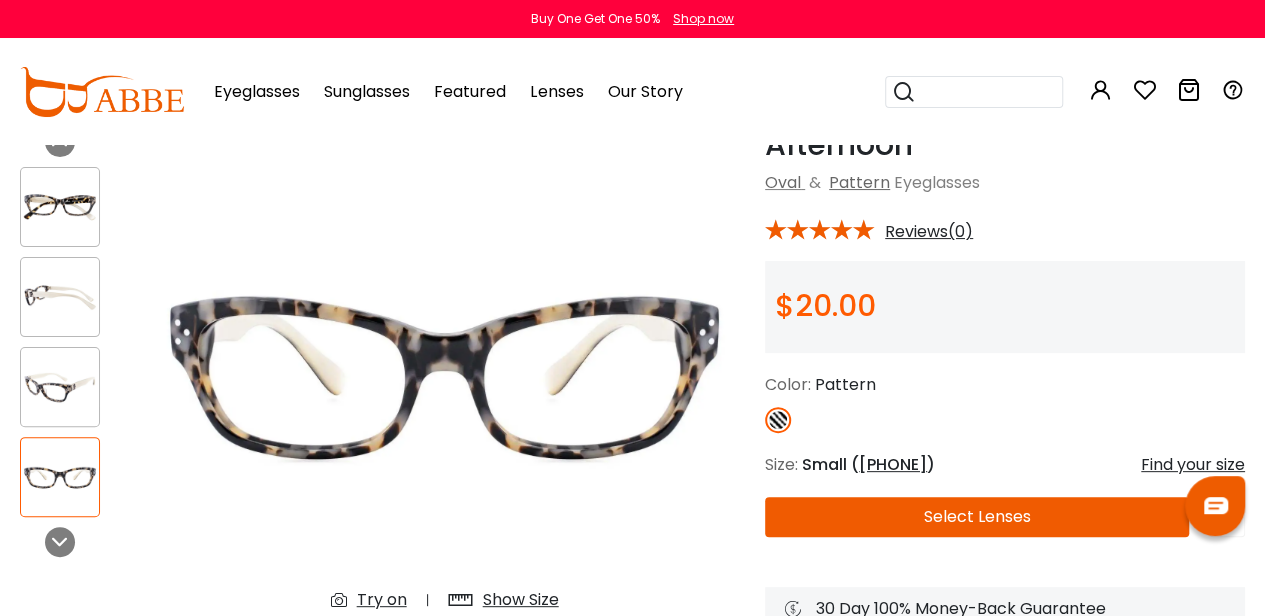 click at bounding box center (60, 387) 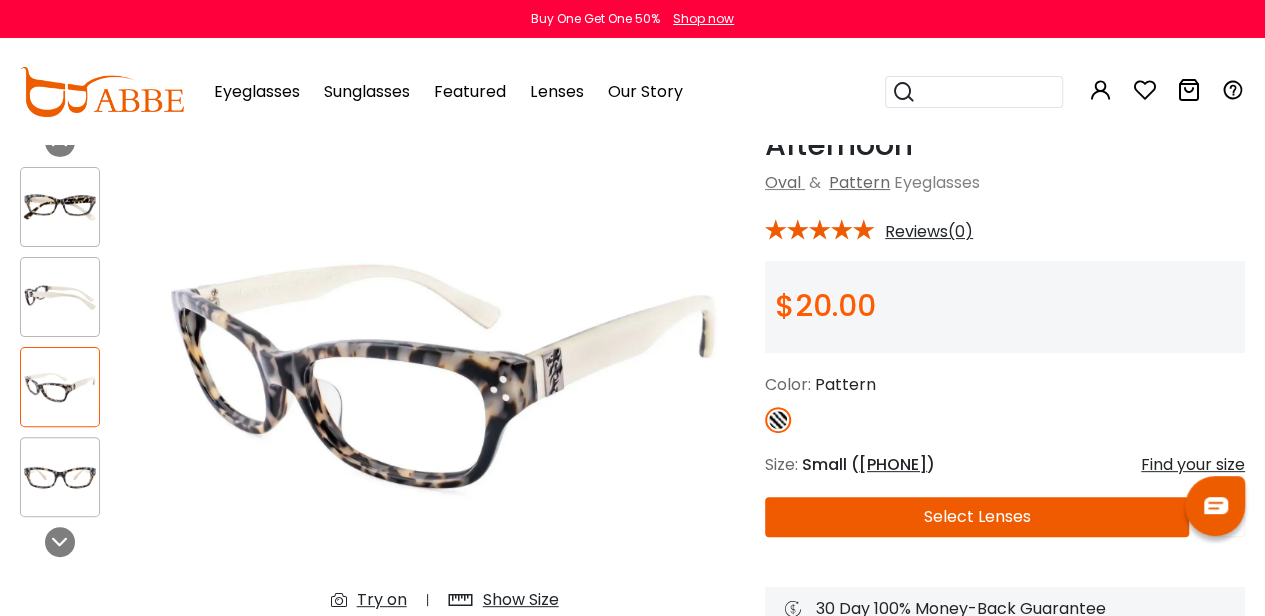 click at bounding box center [60, 207] 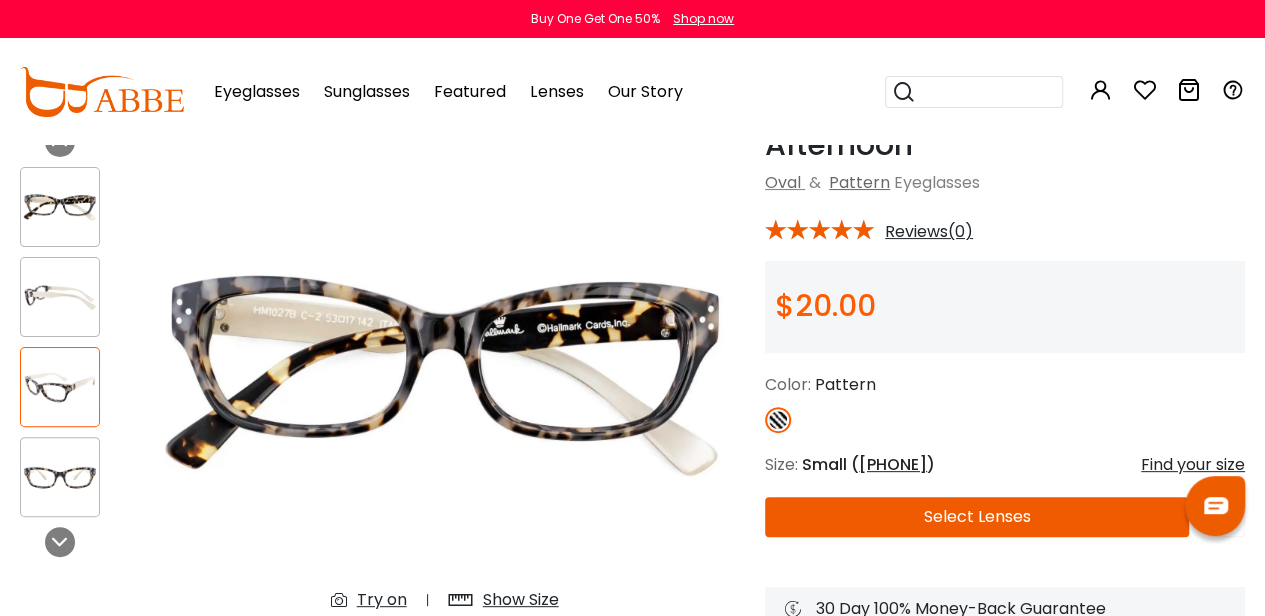 drag, startPoint x: 65, startPoint y: 307, endPoint x: 58, endPoint y: 350, distance: 43.56604 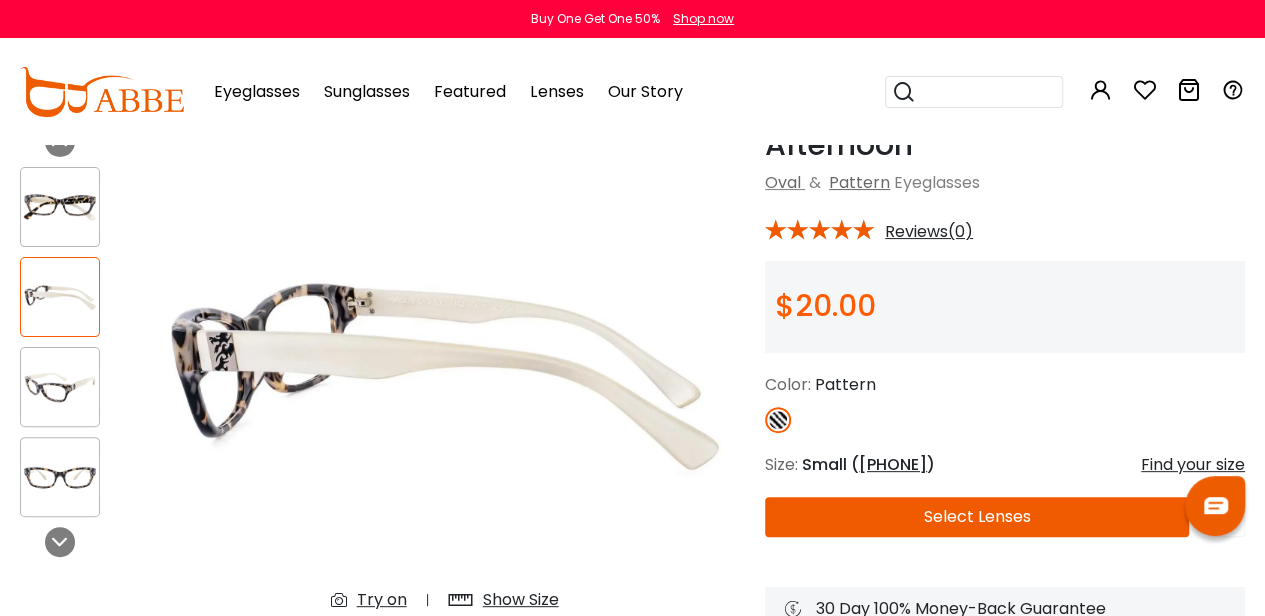 click at bounding box center (60, 387) 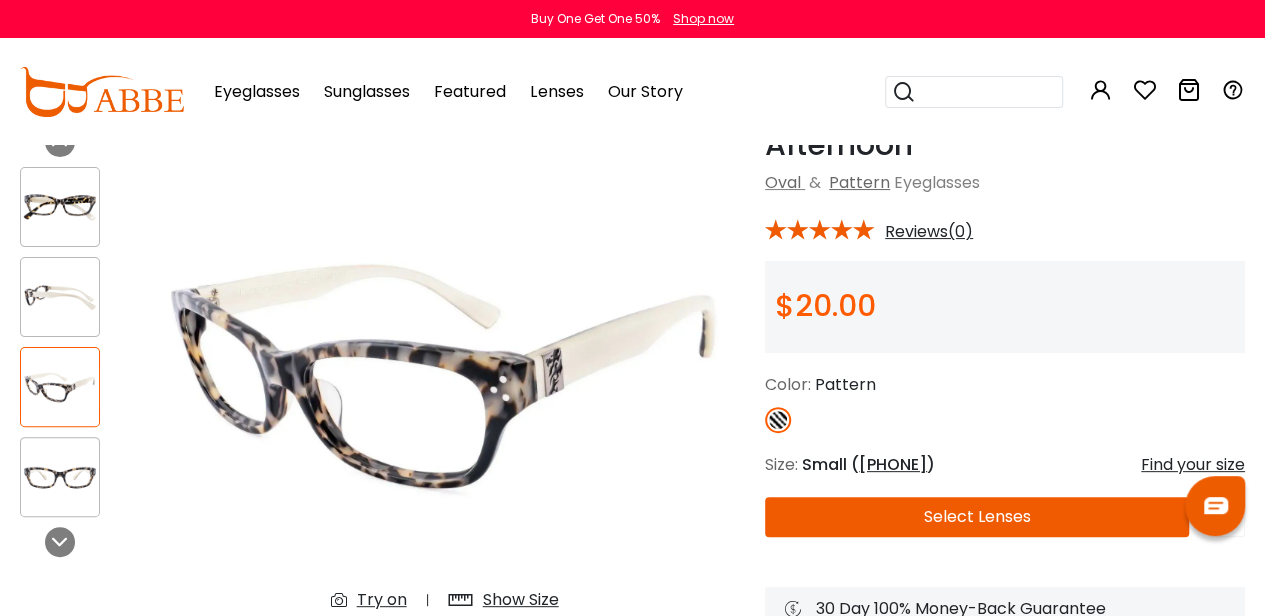 click at bounding box center (60, 477) 